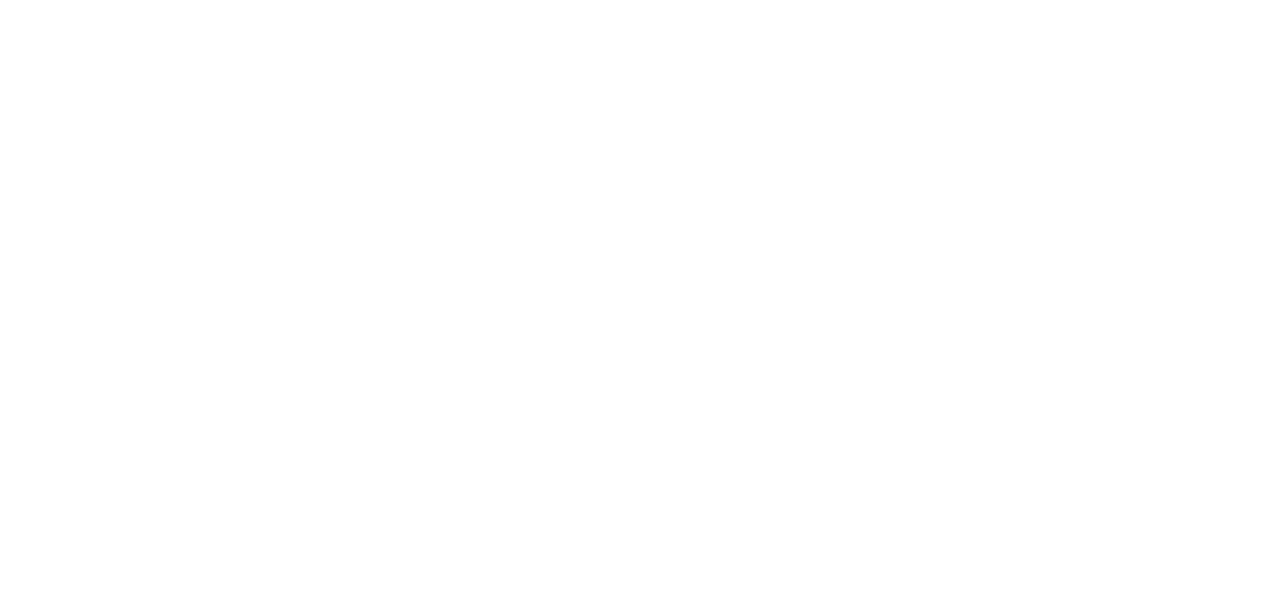 scroll, scrollTop: 0, scrollLeft: 0, axis: both 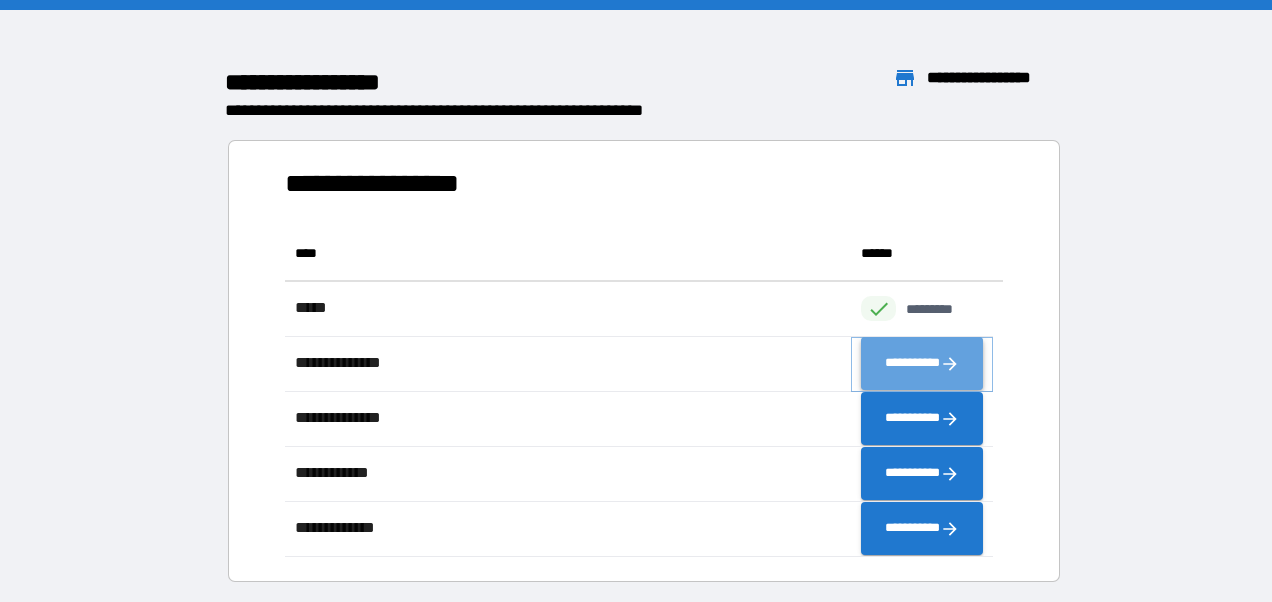 click 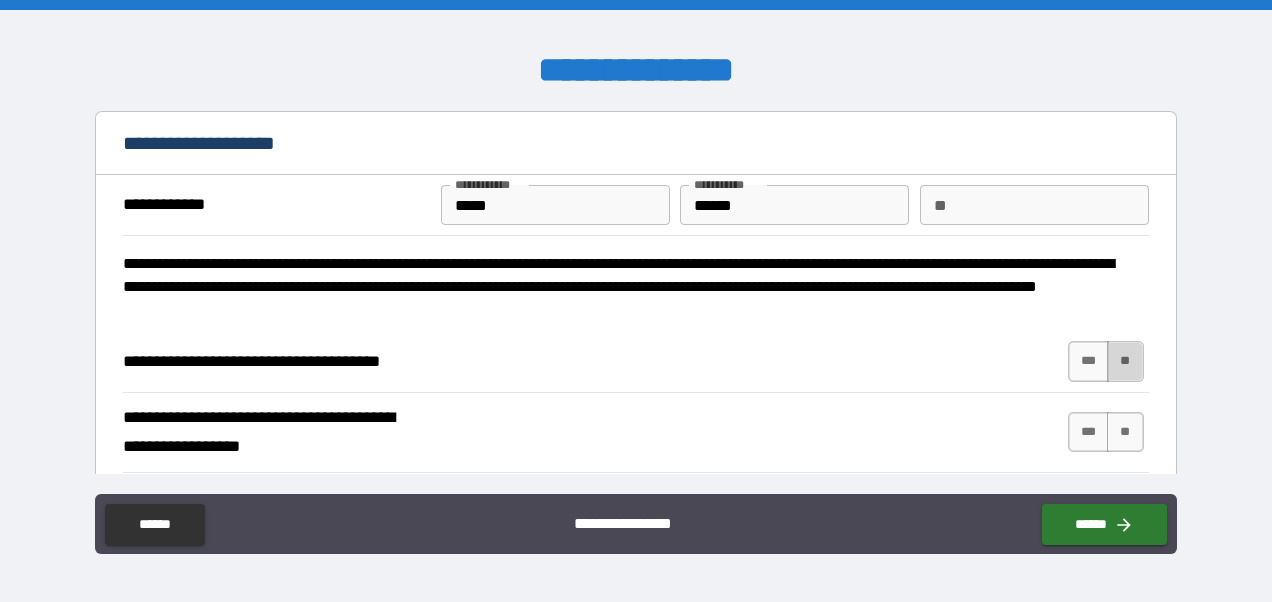 click on "**" at bounding box center (1125, 361) 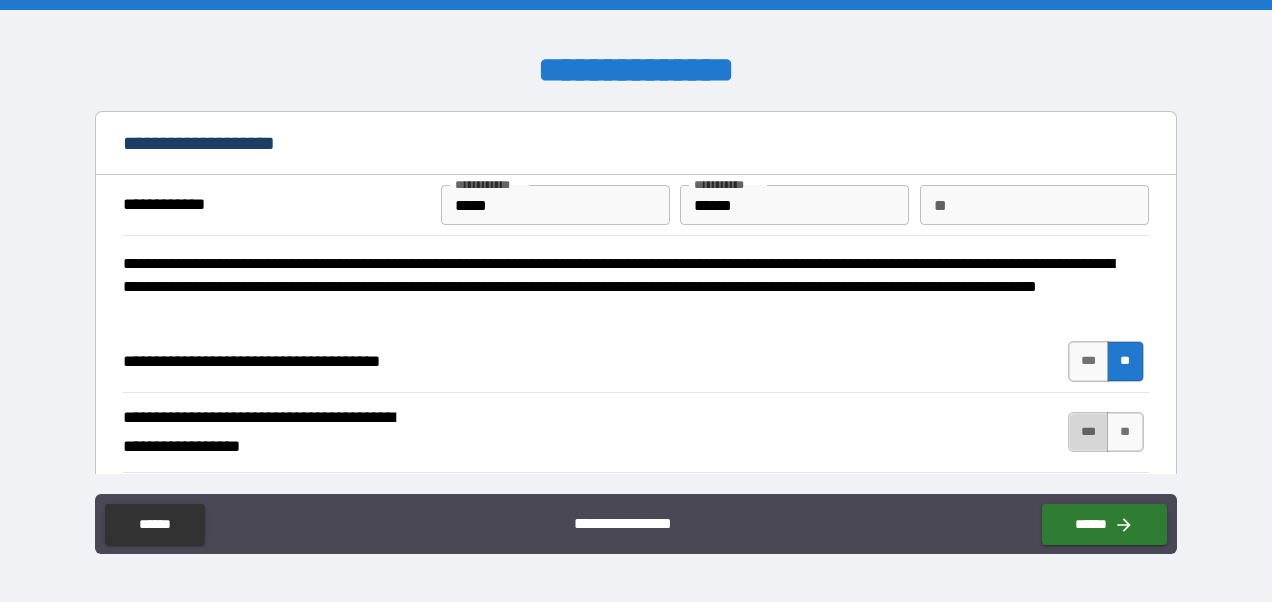 click on "***" at bounding box center (1089, 432) 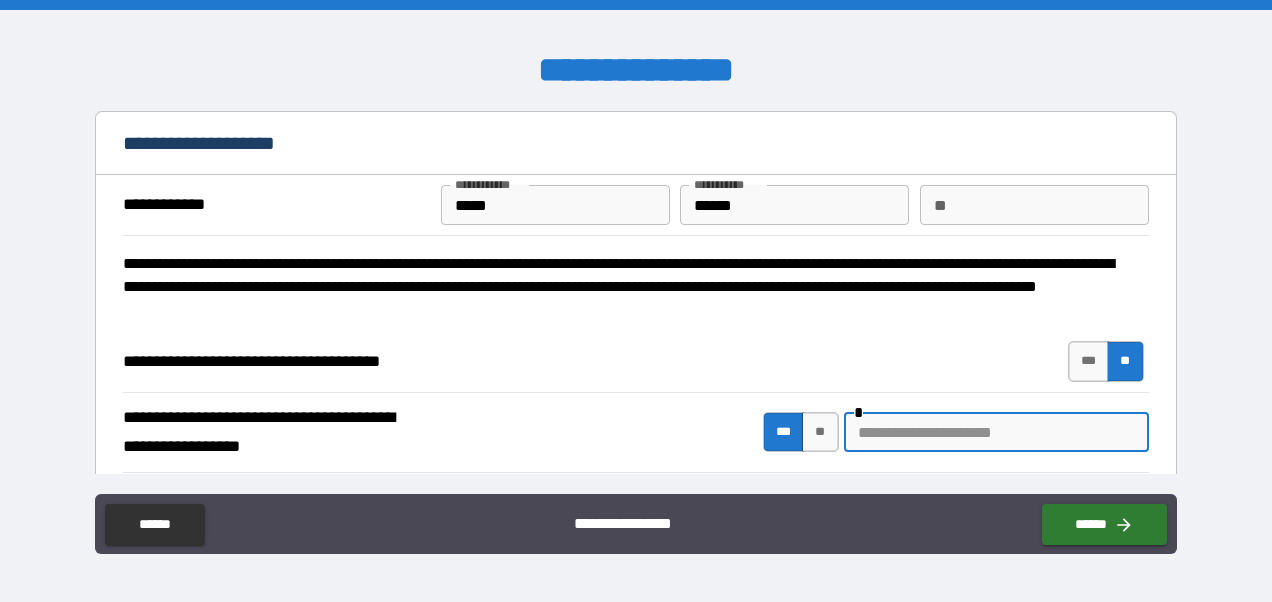 click at bounding box center [996, 432] 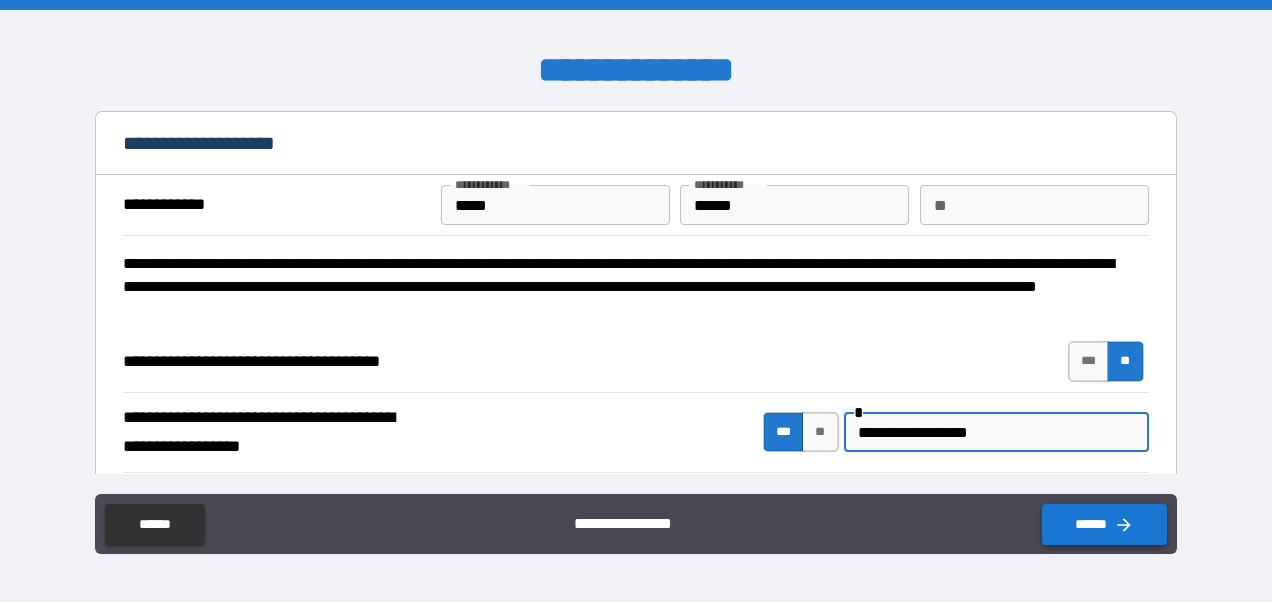 type on "**********" 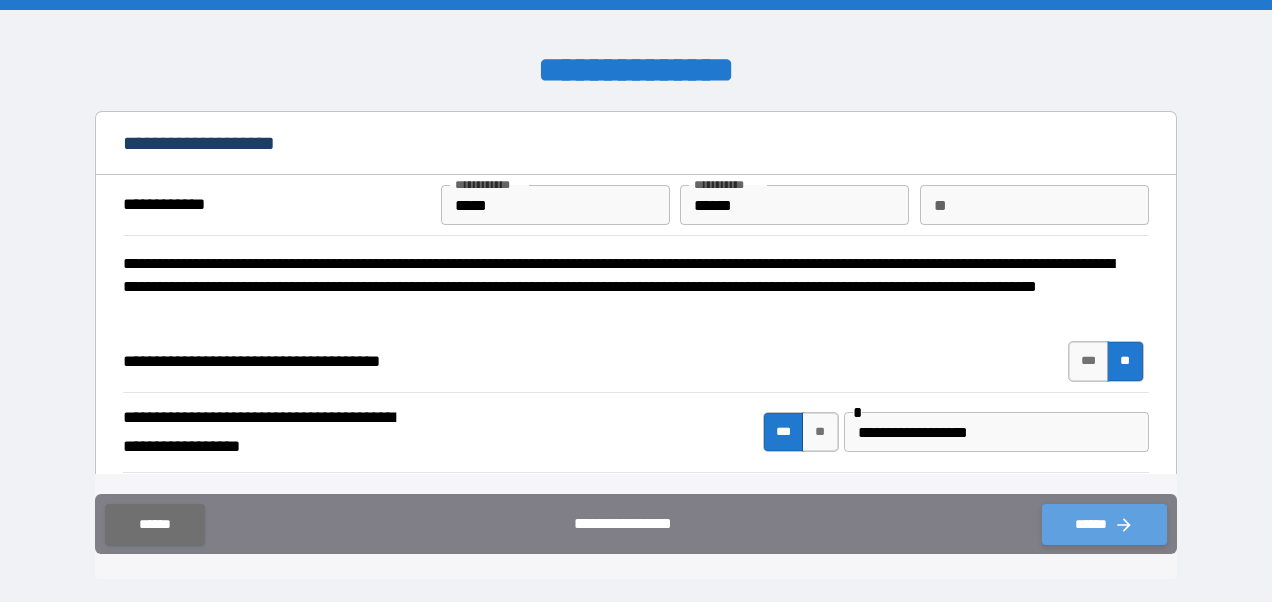 click on "******" at bounding box center [1104, 524] 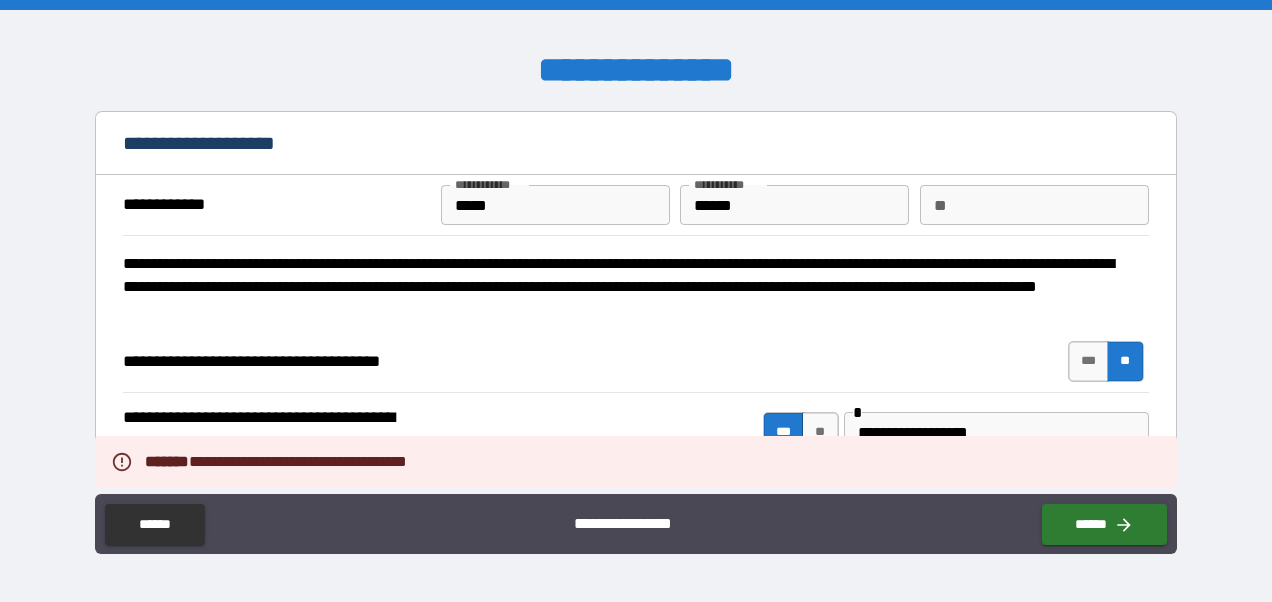 click on "**********" at bounding box center [635, 526] 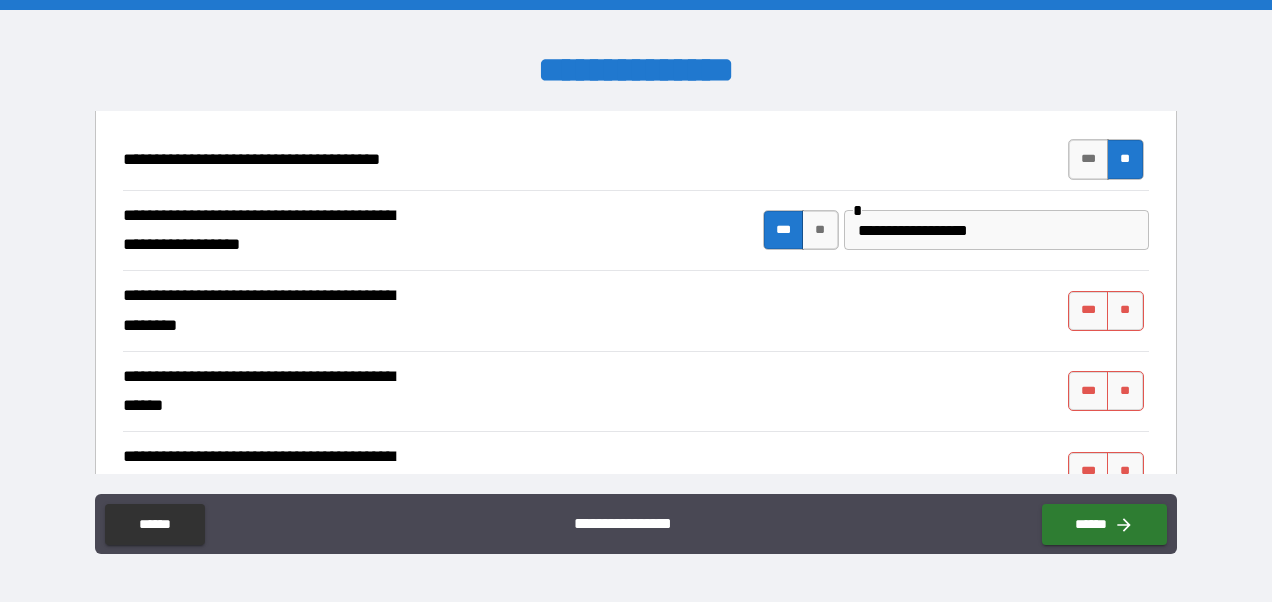 scroll, scrollTop: 200, scrollLeft: 0, axis: vertical 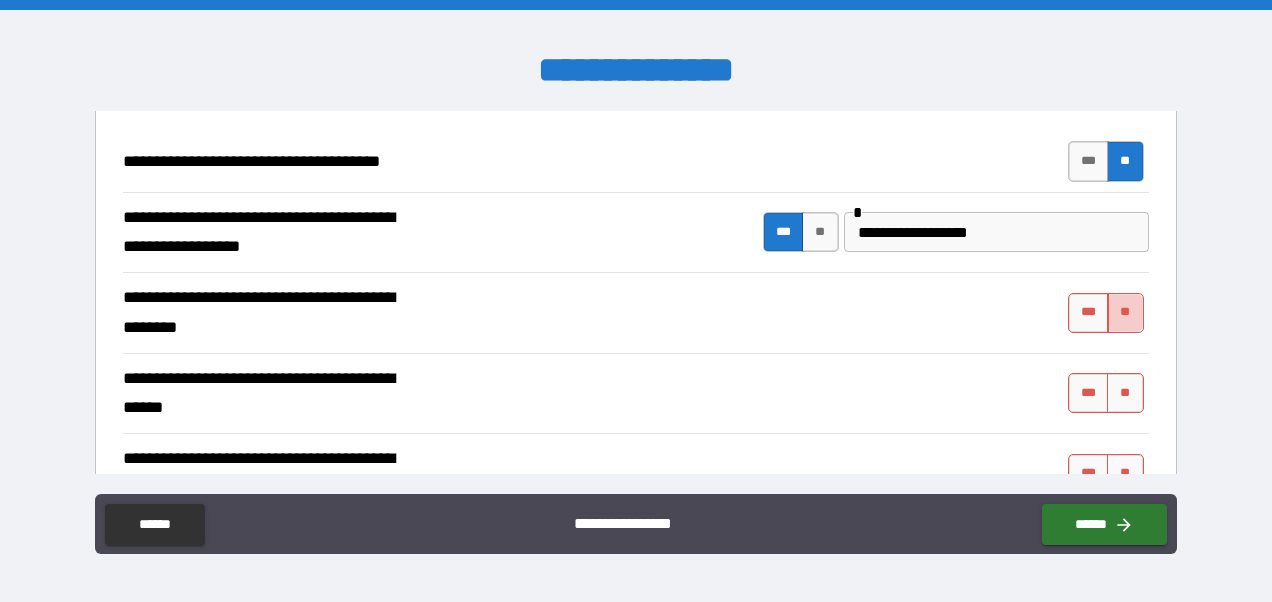 click on "**" at bounding box center (1125, 313) 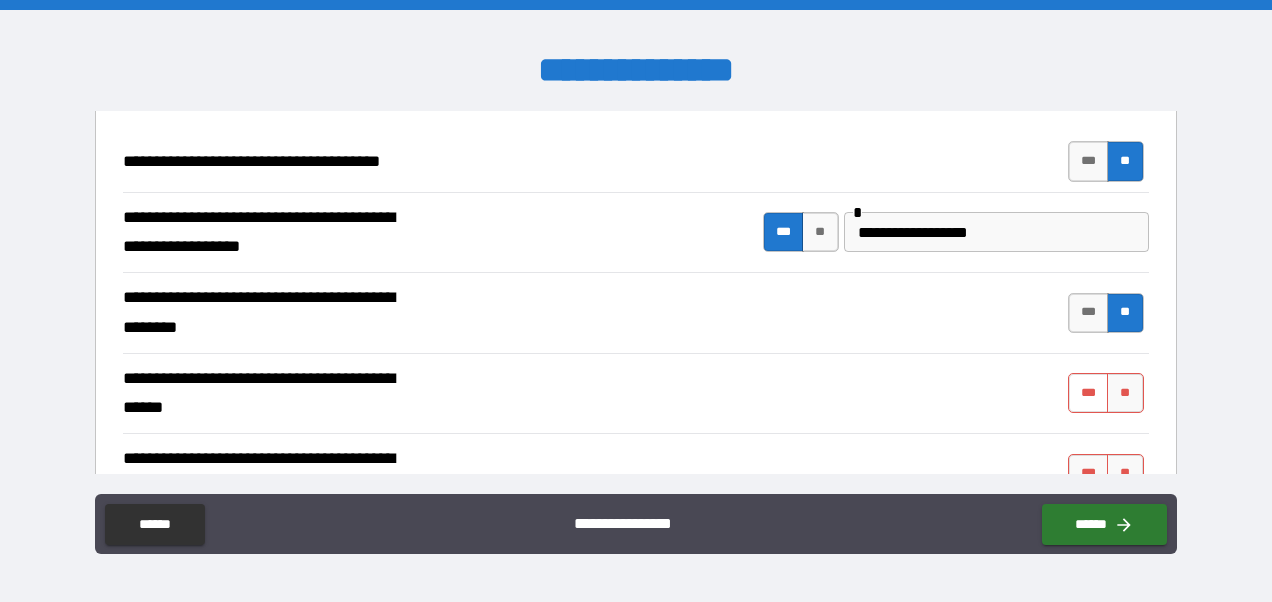 click on "***" at bounding box center (1089, 393) 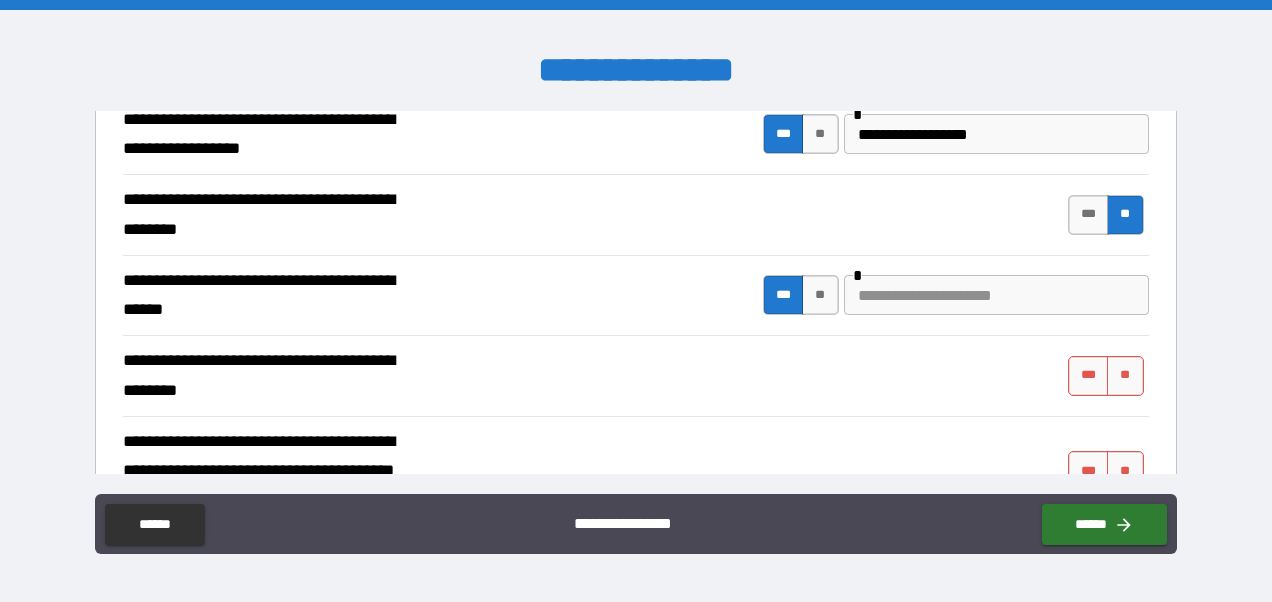 scroll, scrollTop: 299, scrollLeft: 0, axis: vertical 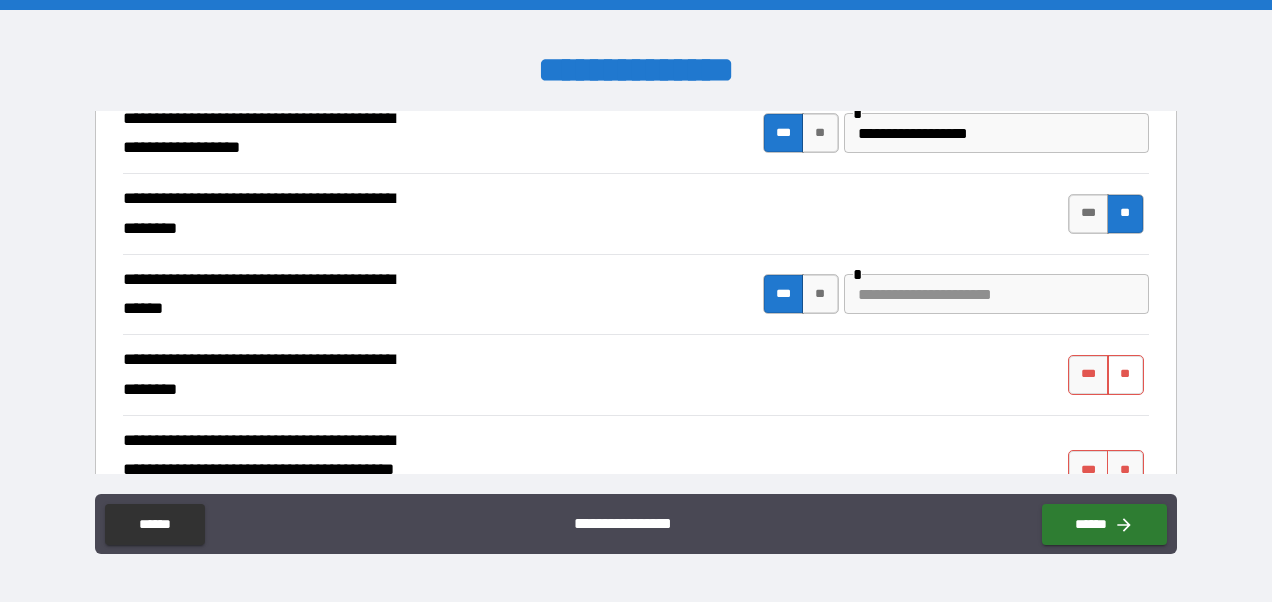 click on "**" at bounding box center [1125, 375] 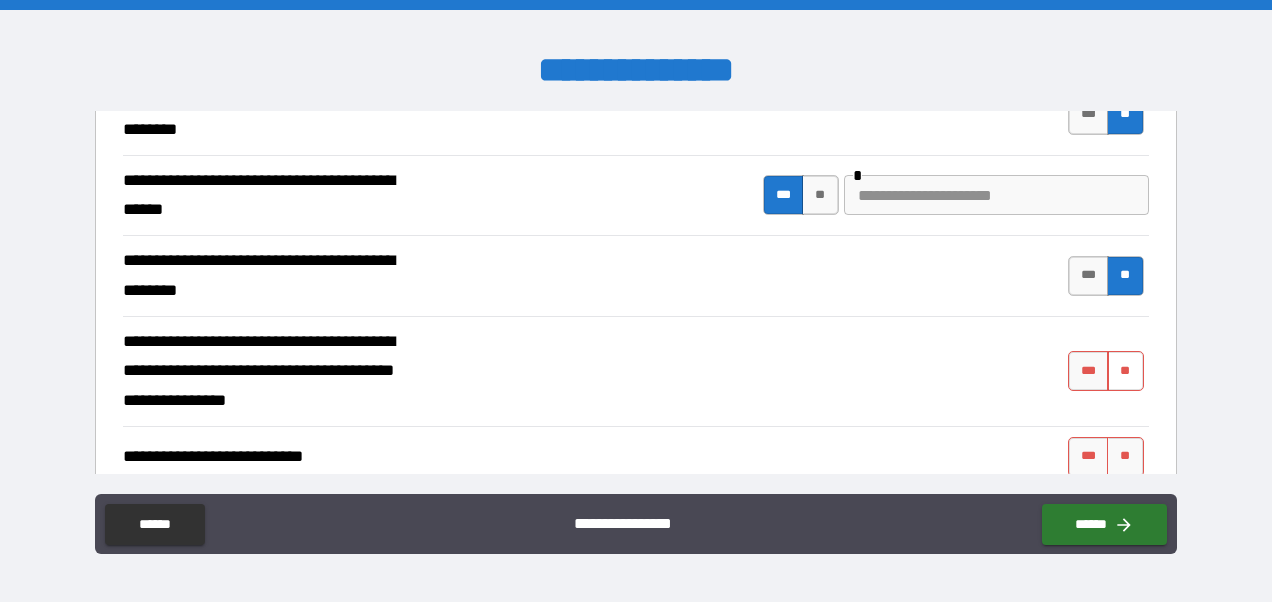 scroll, scrollTop: 399, scrollLeft: 0, axis: vertical 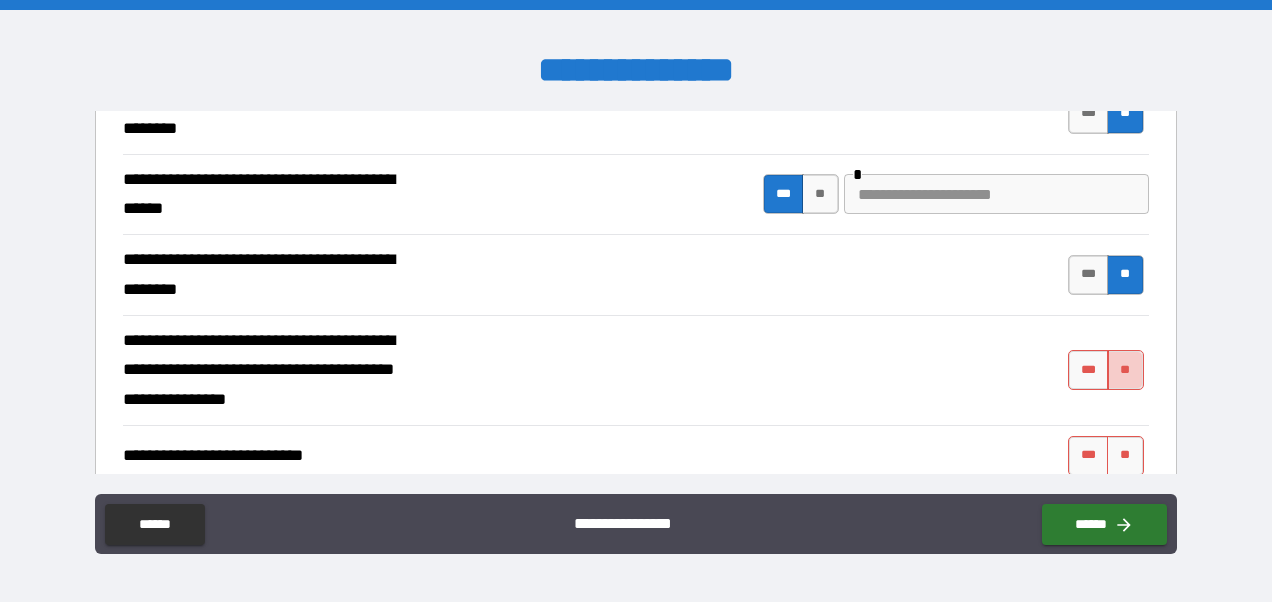 click on "**" at bounding box center (1125, 370) 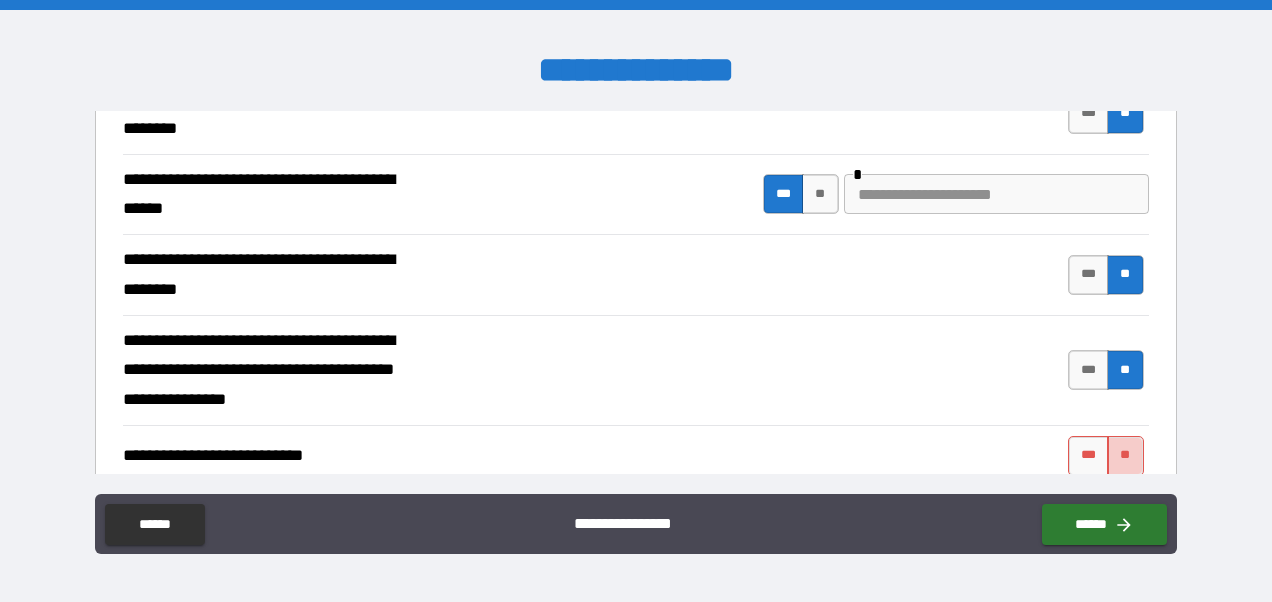 click on "**" at bounding box center [1125, 456] 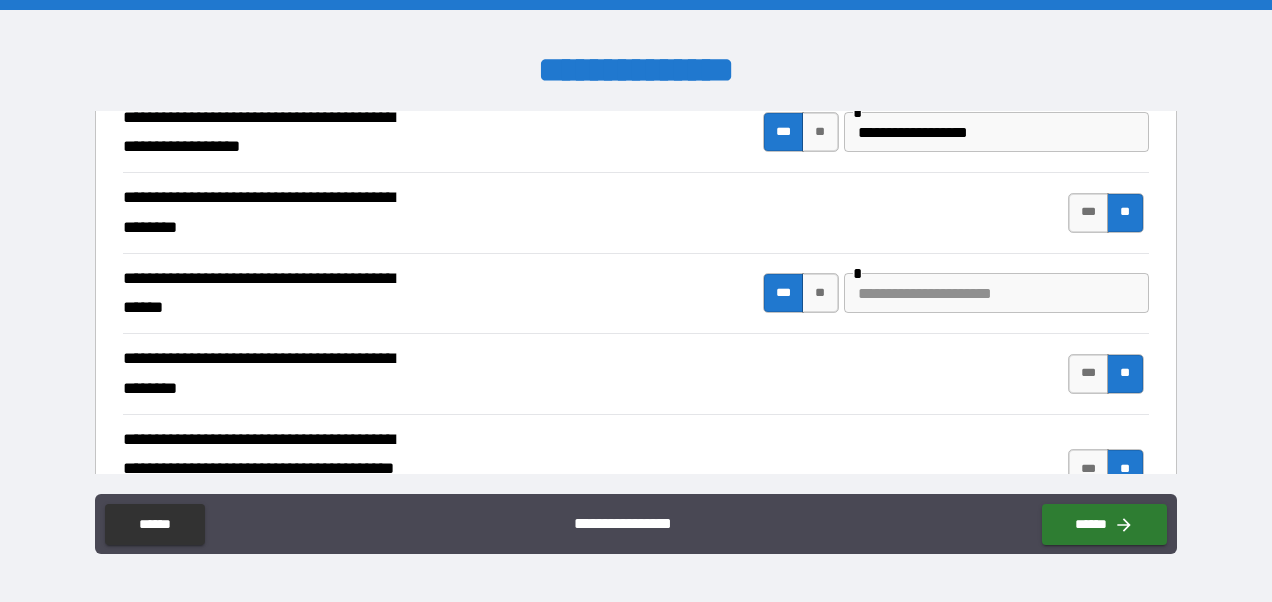 scroll, scrollTop: 300, scrollLeft: 0, axis: vertical 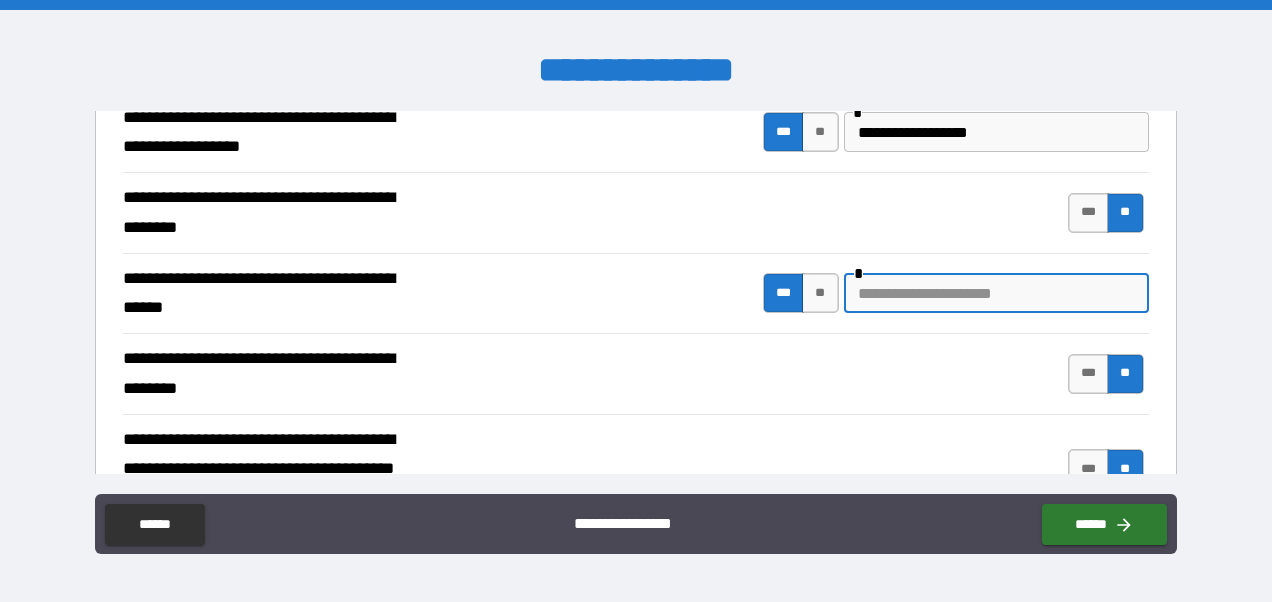 click at bounding box center [996, 293] 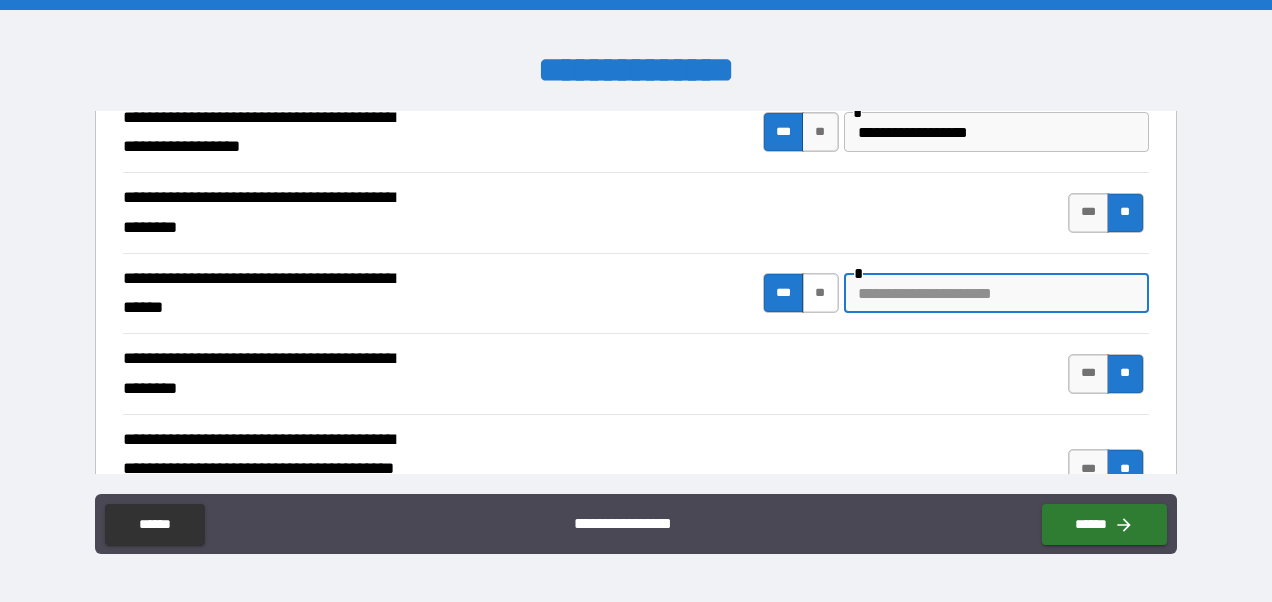 click on "**" at bounding box center (820, 293) 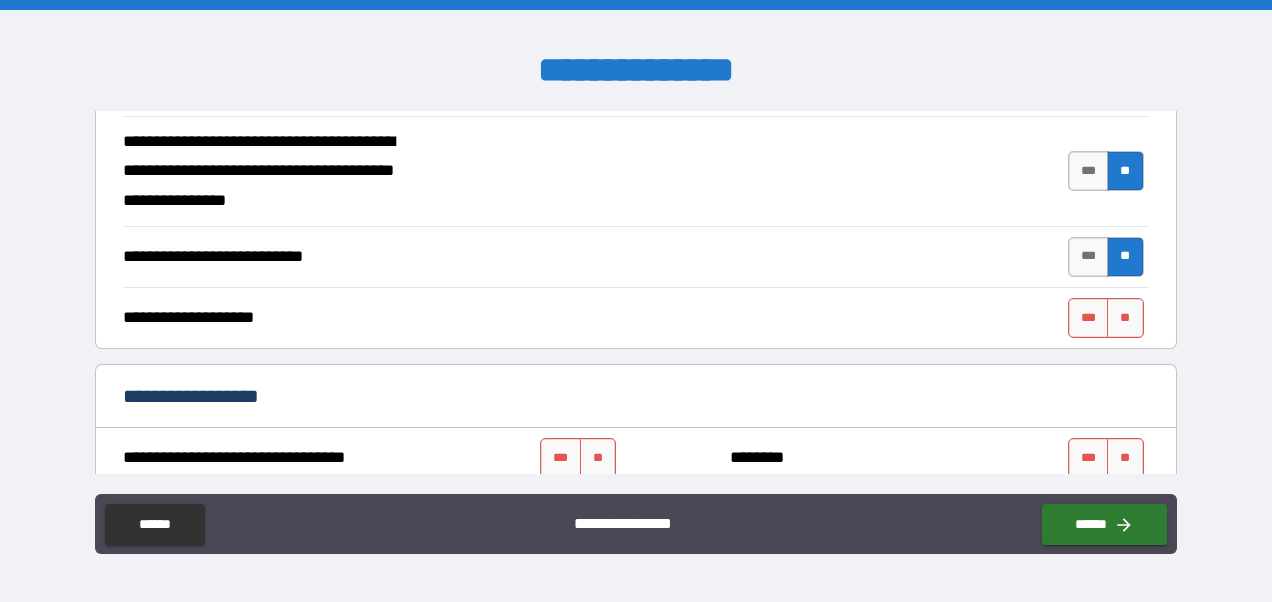 scroll, scrollTop: 599, scrollLeft: 0, axis: vertical 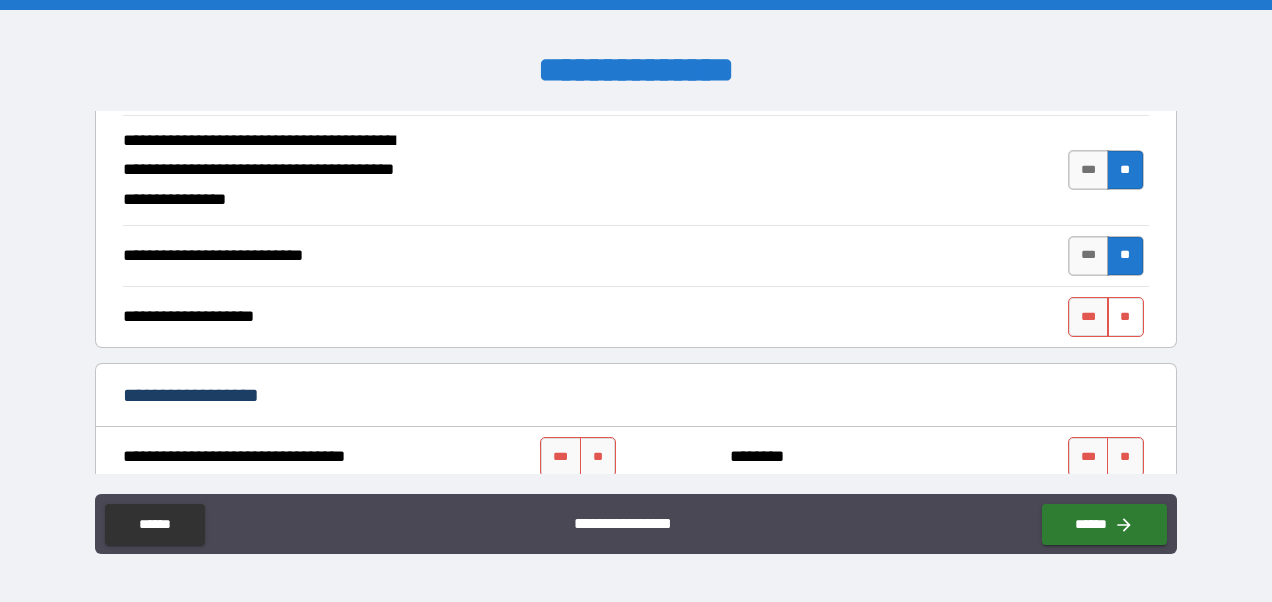 click on "**" at bounding box center [1125, 317] 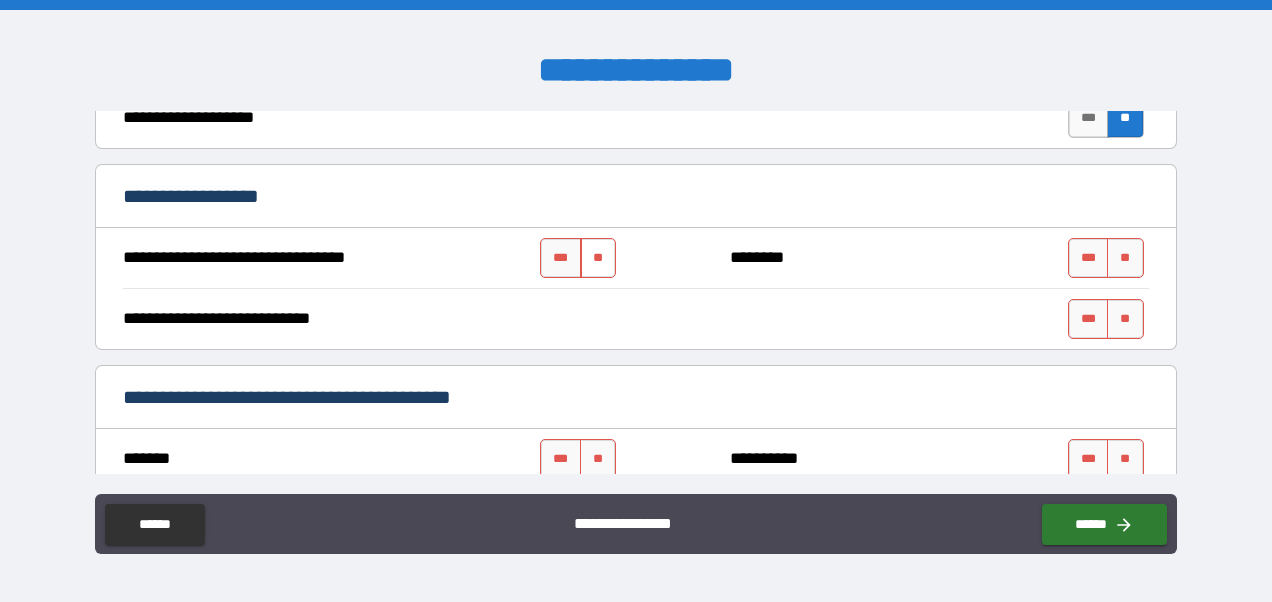 scroll, scrollTop: 798, scrollLeft: 0, axis: vertical 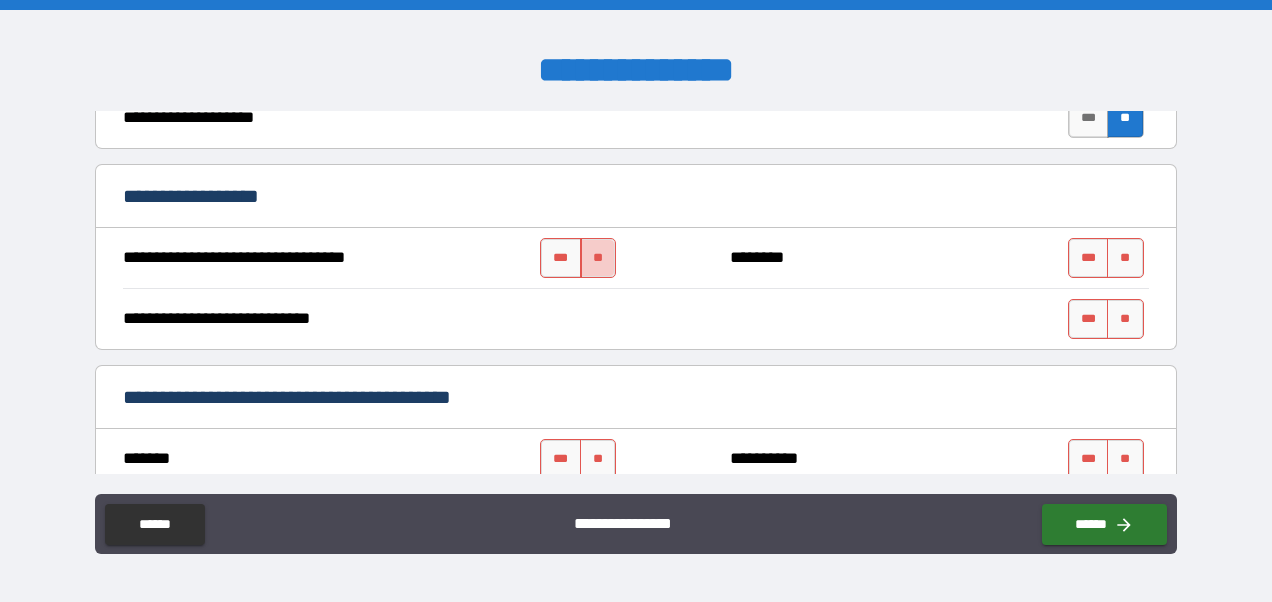 click on "**" at bounding box center (598, 258) 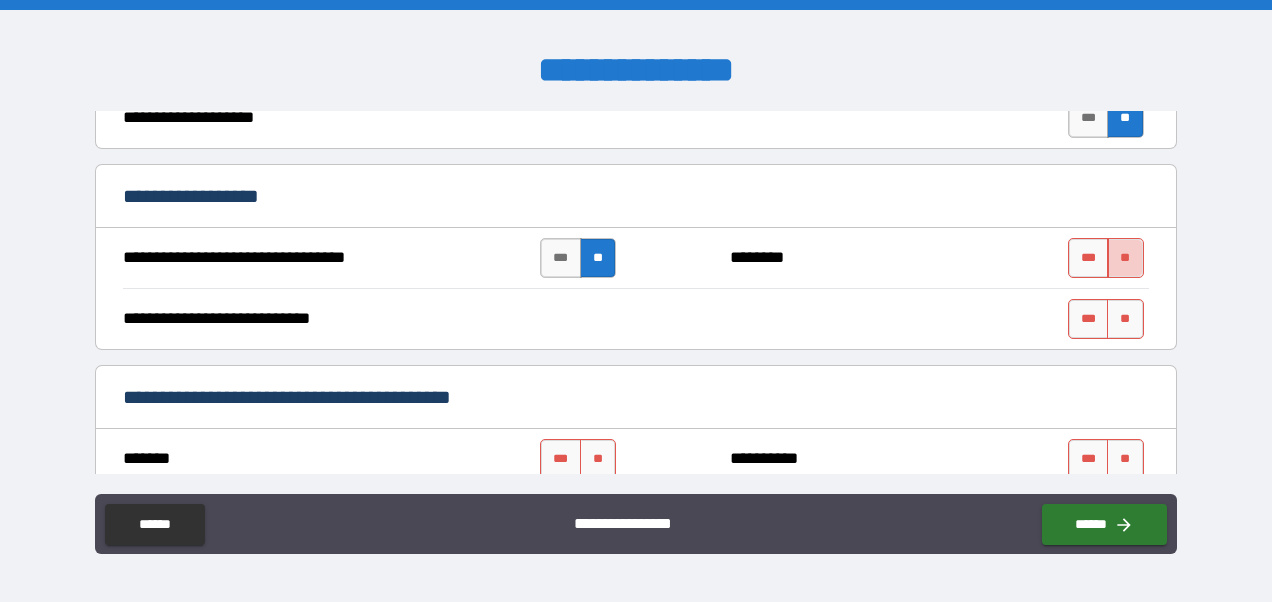 click on "**" at bounding box center (1125, 258) 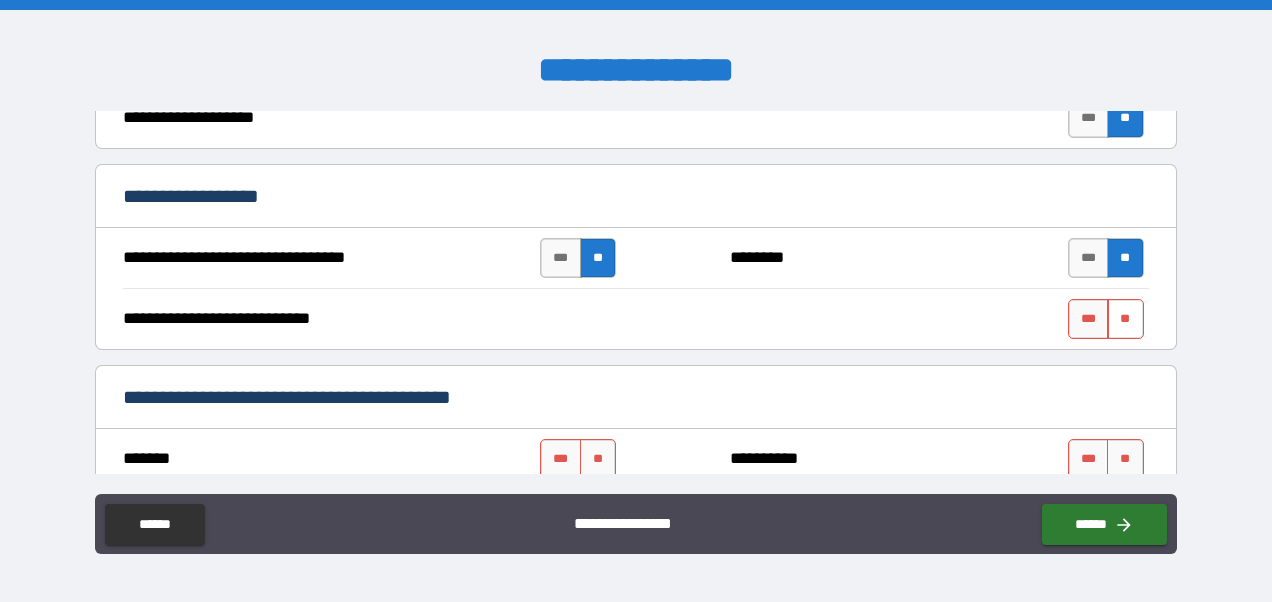 click on "**" at bounding box center (1125, 319) 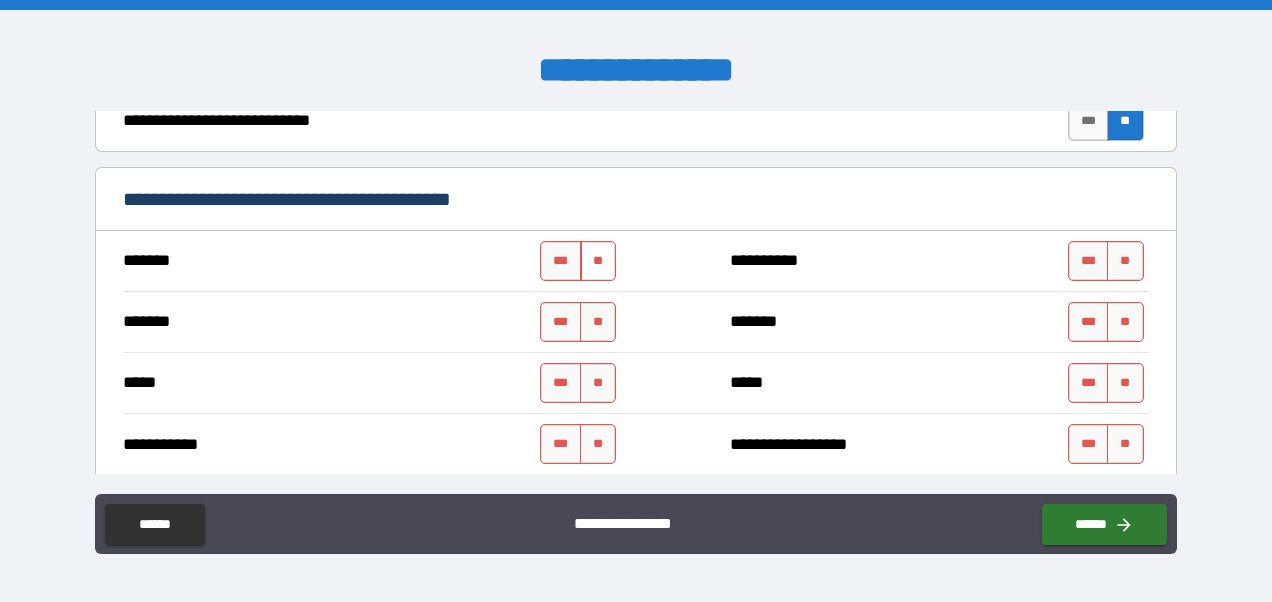 scroll, scrollTop: 997, scrollLeft: 0, axis: vertical 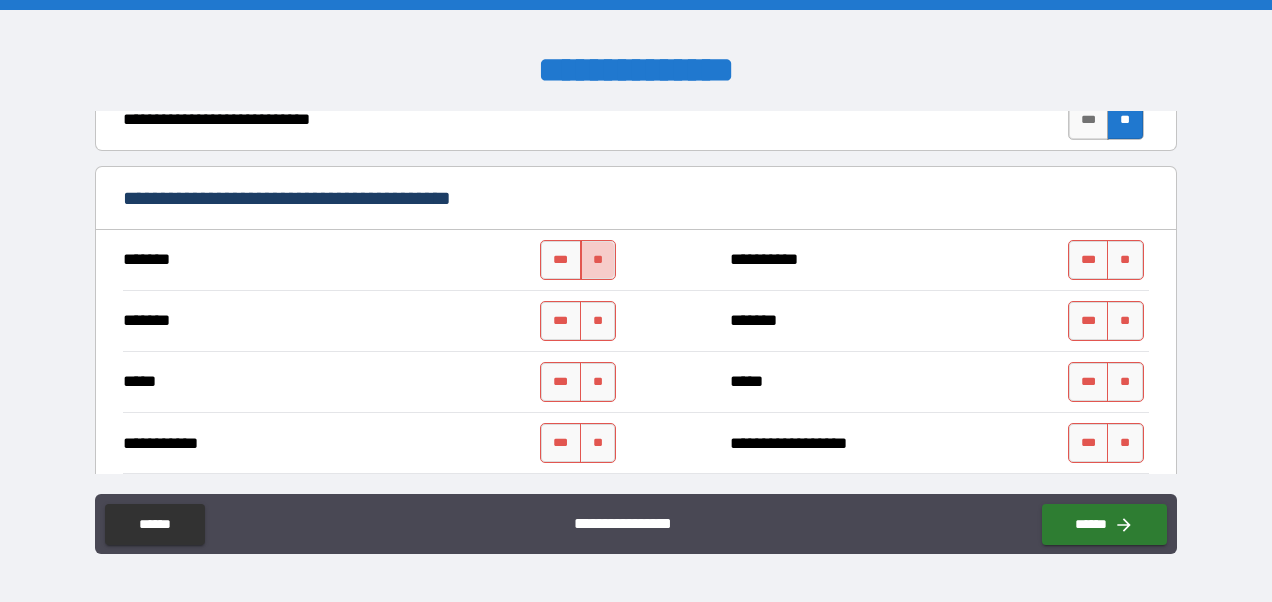 click on "**" at bounding box center [598, 260] 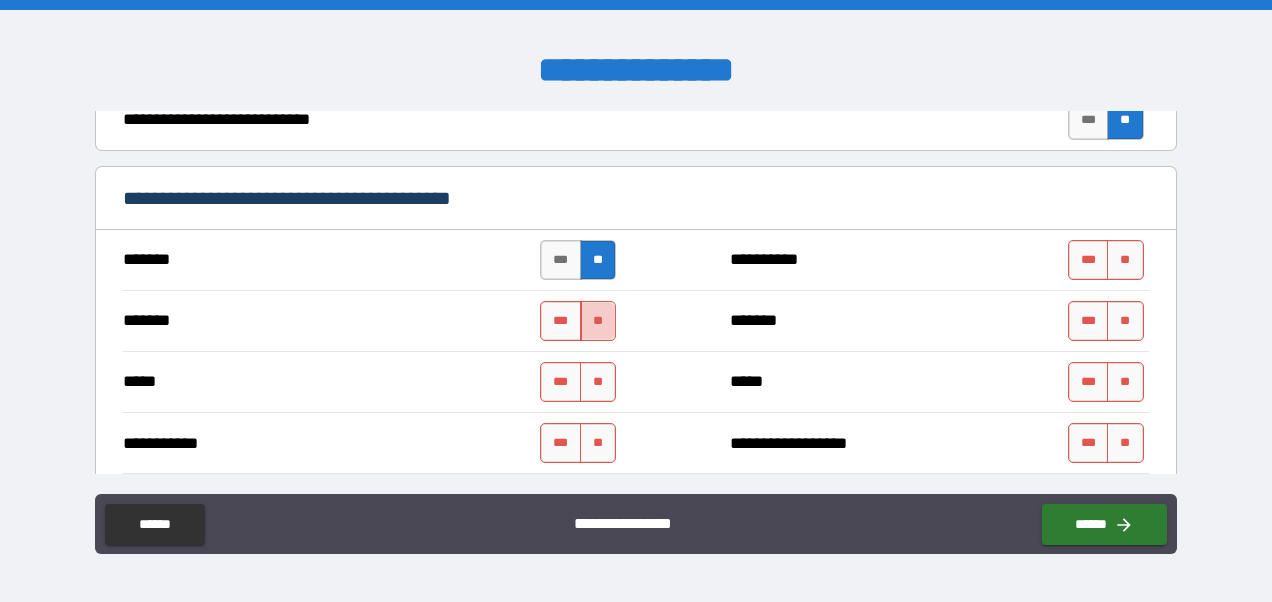 click on "**" at bounding box center [598, 321] 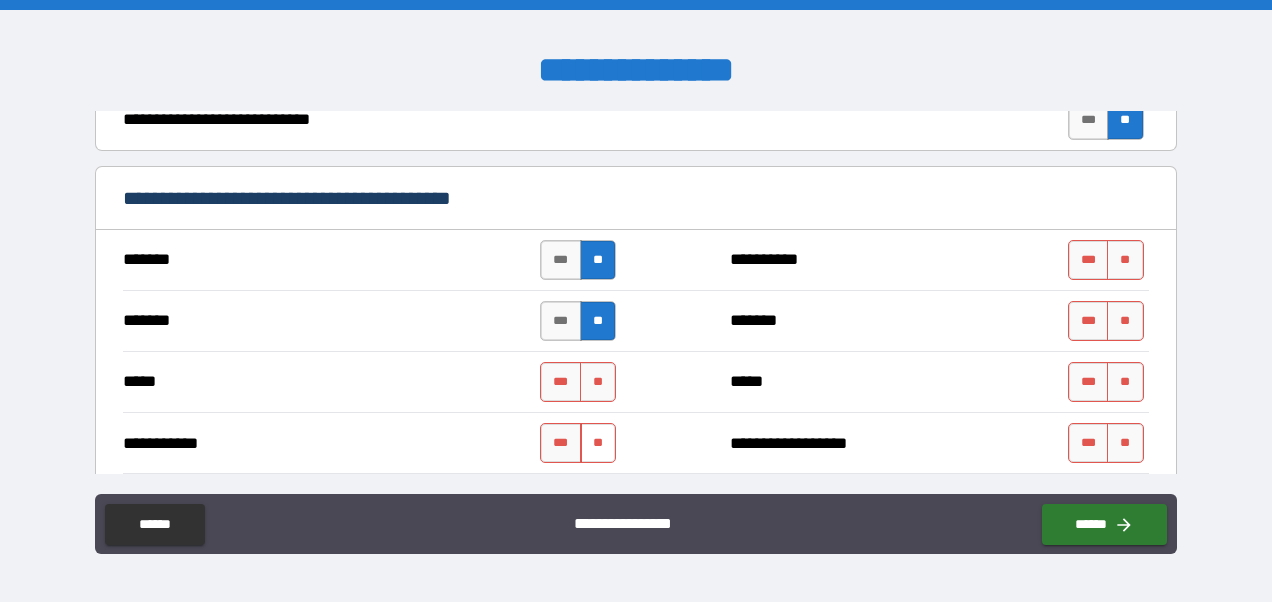 drag, startPoint x: 605, startPoint y: 375, endPoint x: 582, endPoint y: 430, distance: 59.615433 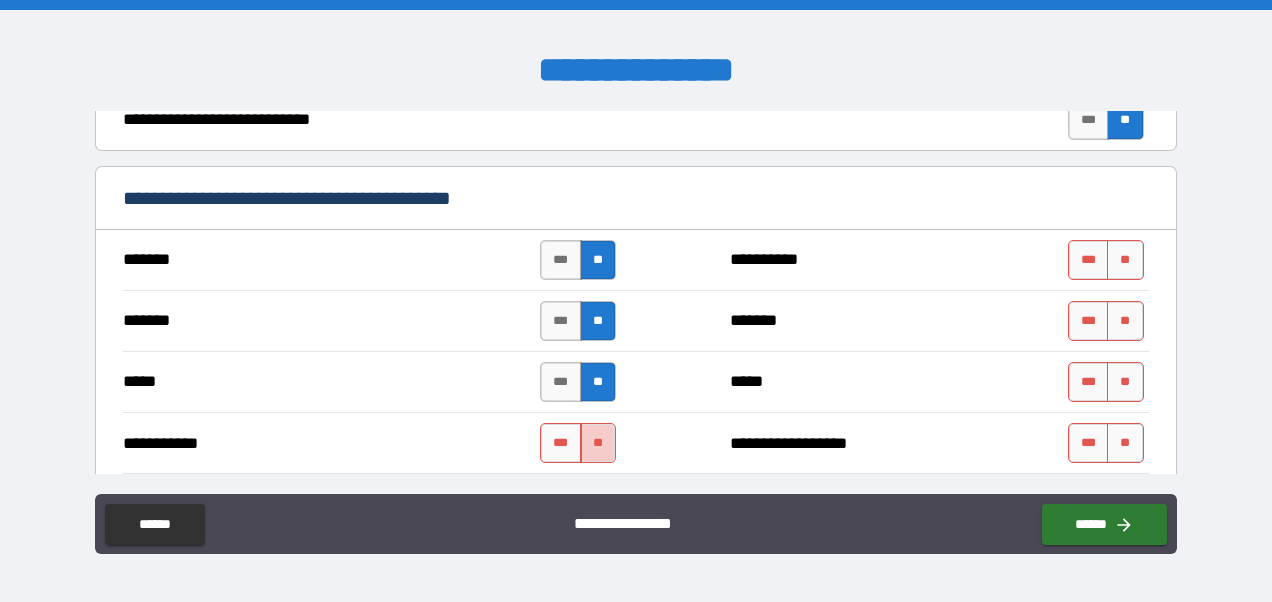 click on "**" at bounding box center (598, 443) 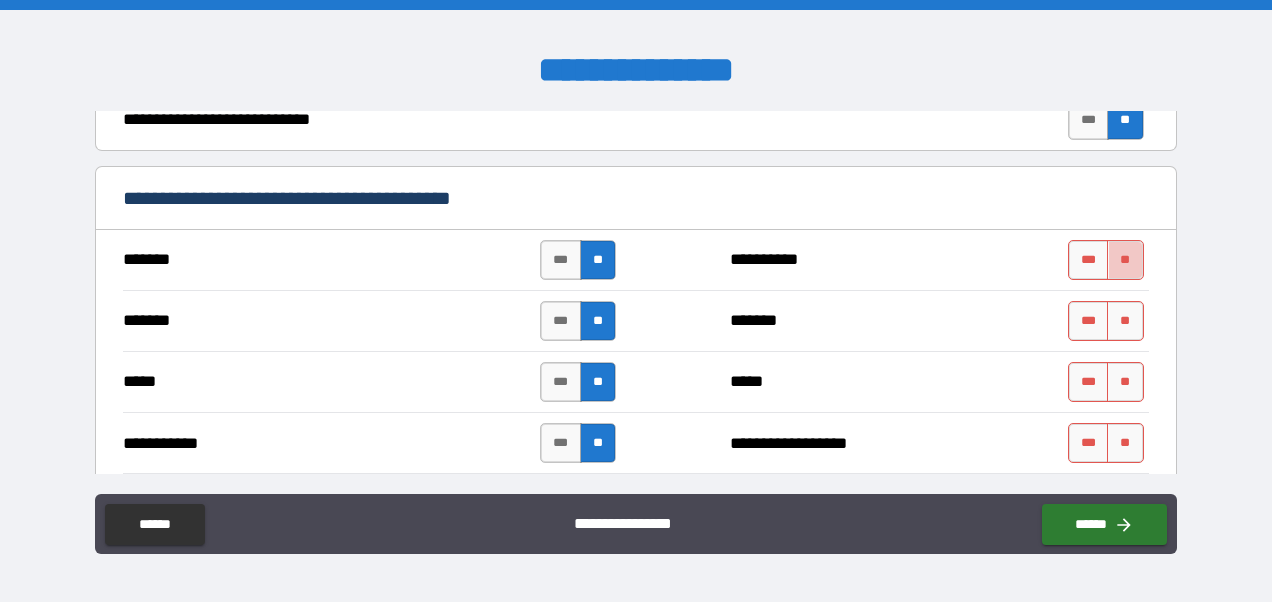 drag, startPoint x: 1117, startPoint y: 254, endPoint x: 1098, endPoint y: 288, distance: 38.948685 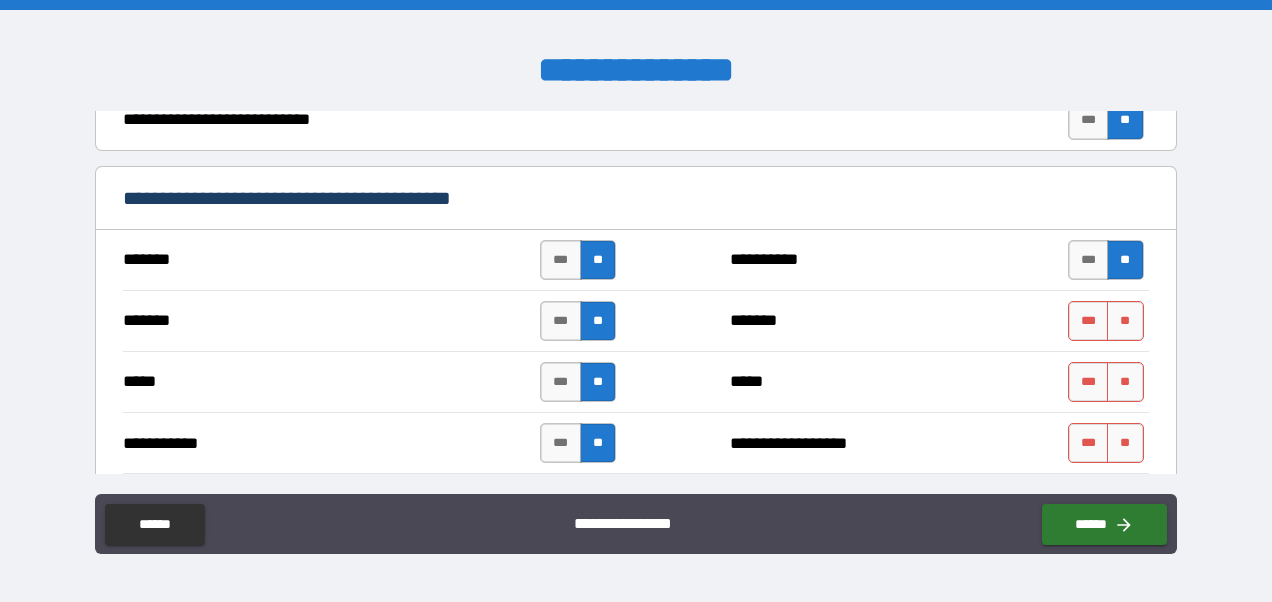 drag, startPoint x: 1109, startPoint y: 319, endPoint x: 1112, endPoint y: 351, distance: 32.140316 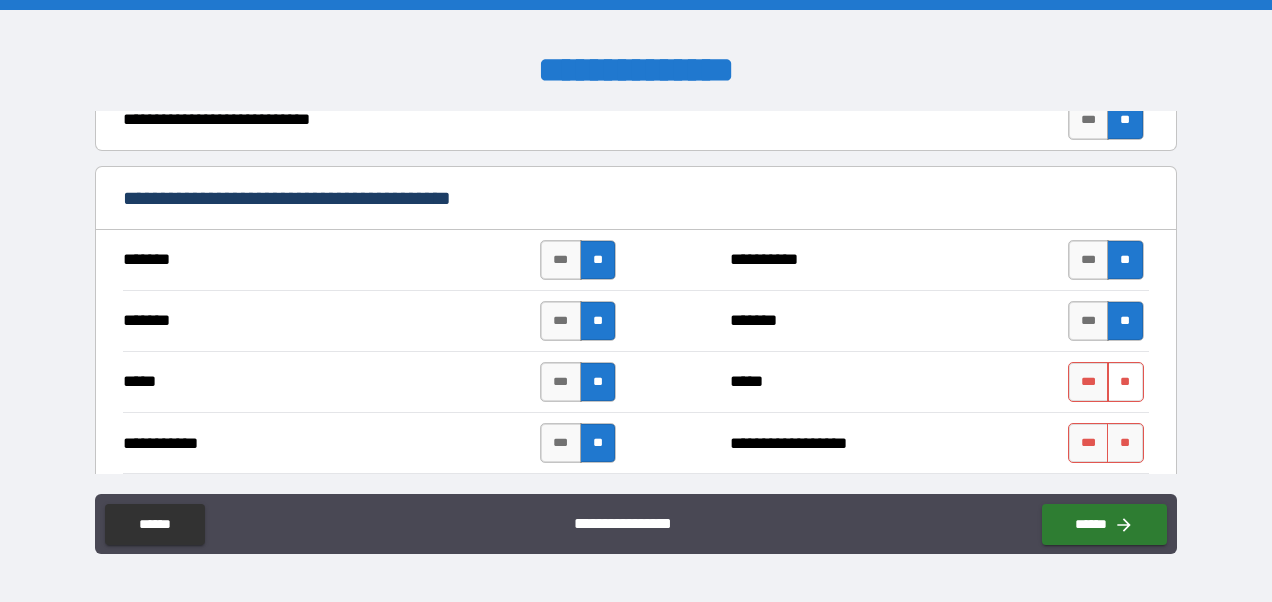 click on "**" at bounding box center (1125, 382) 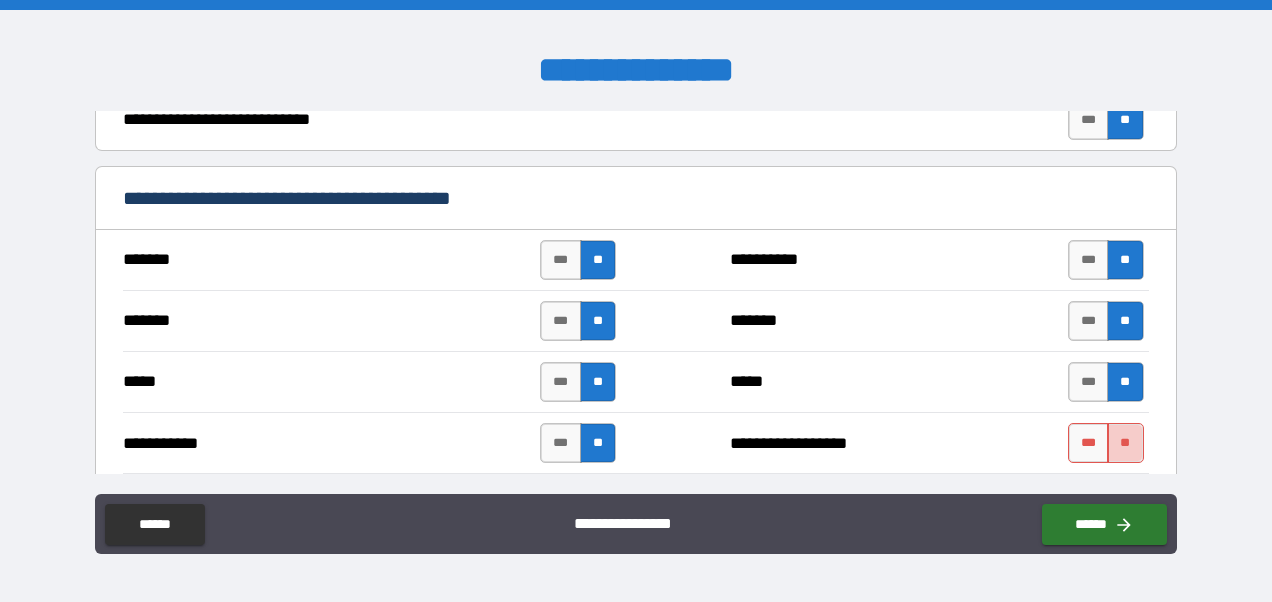click on "**" at bounding box center [1125, 443] 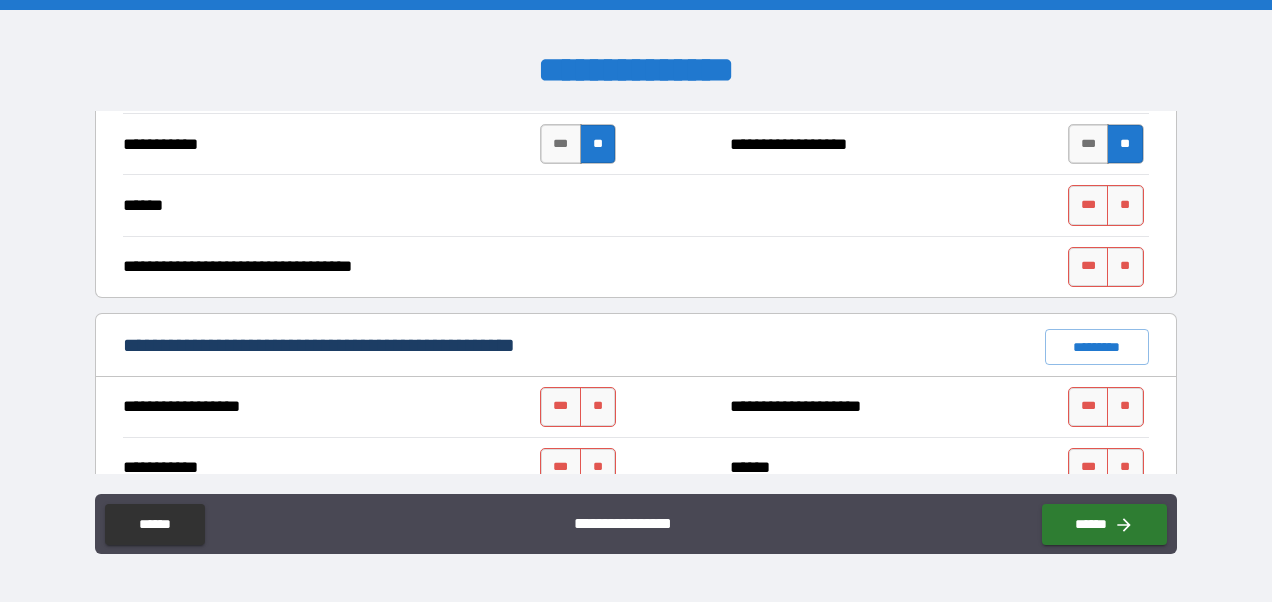 scroll, scrollTop: 1297, scrollLeft: 0, axis: vertical 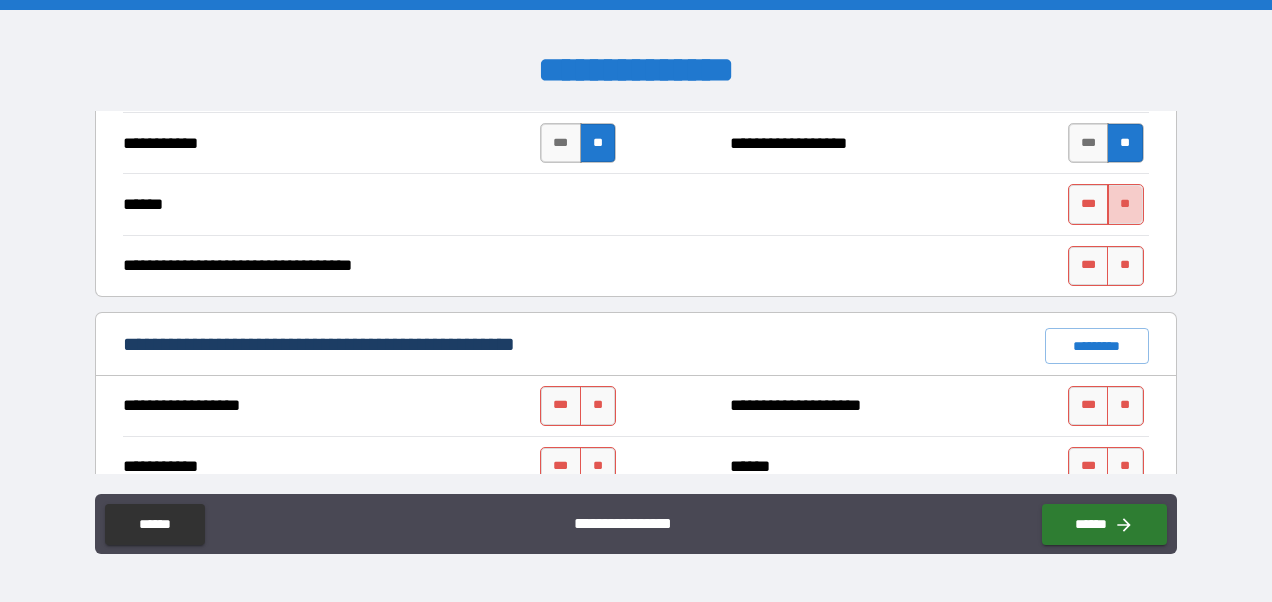 click on "**" at bounding box center (1125, 204) 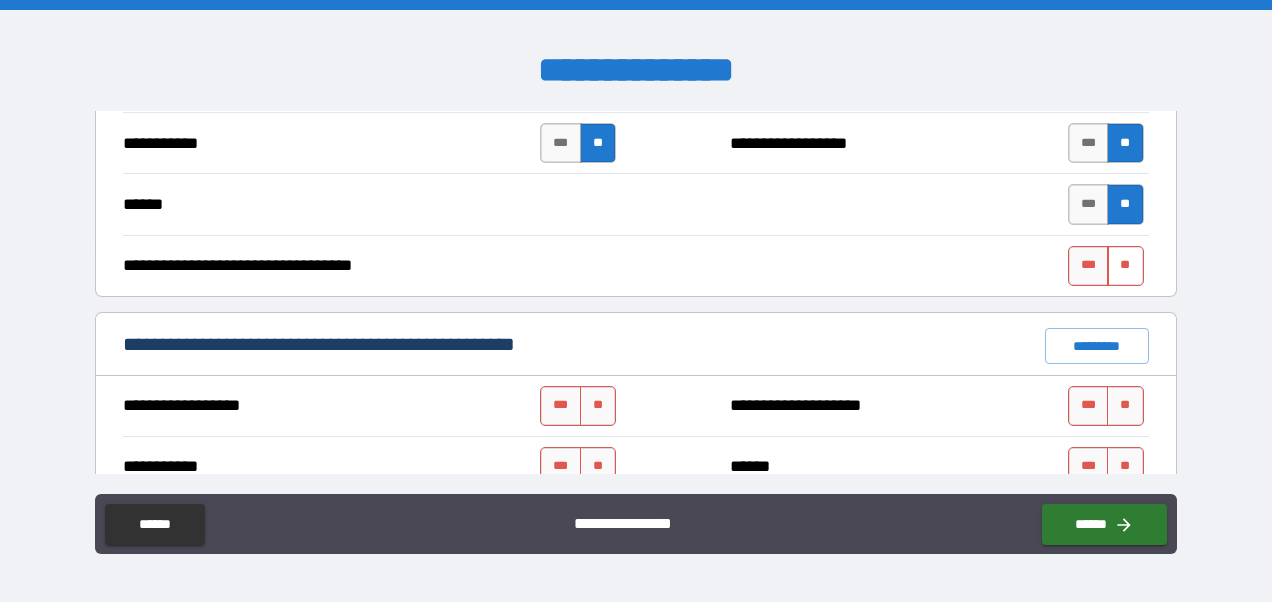 click on "**" at bounding box center [1125, 266] 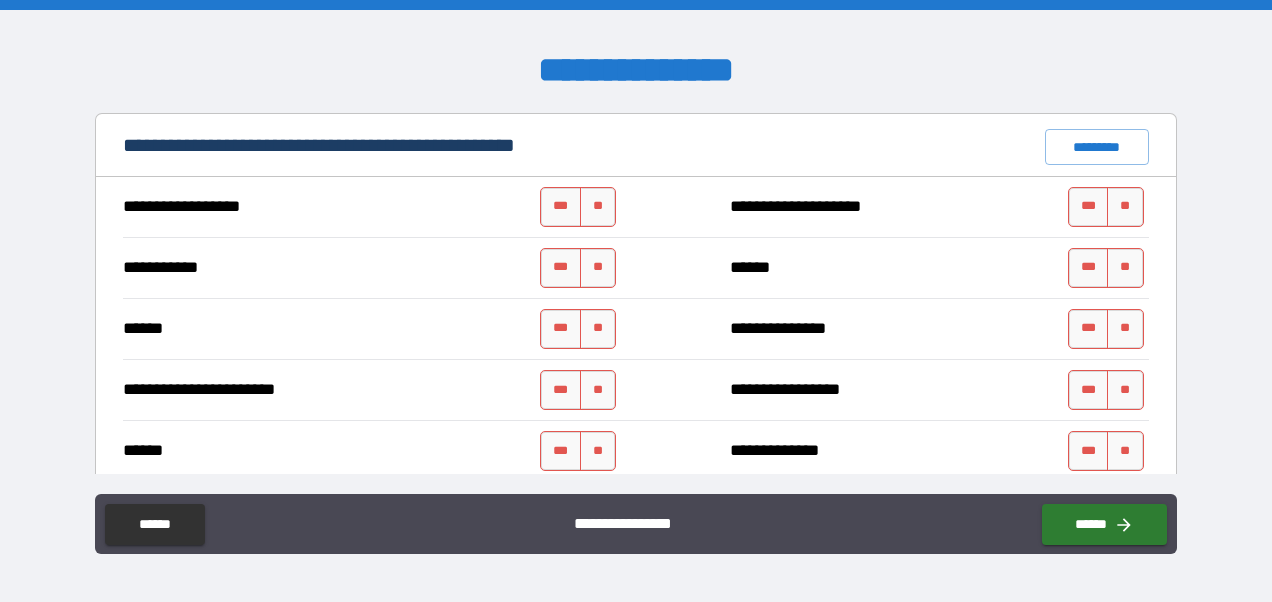 scroll, scrollTop: 1496, scrollLeft: 0, axis: vertical 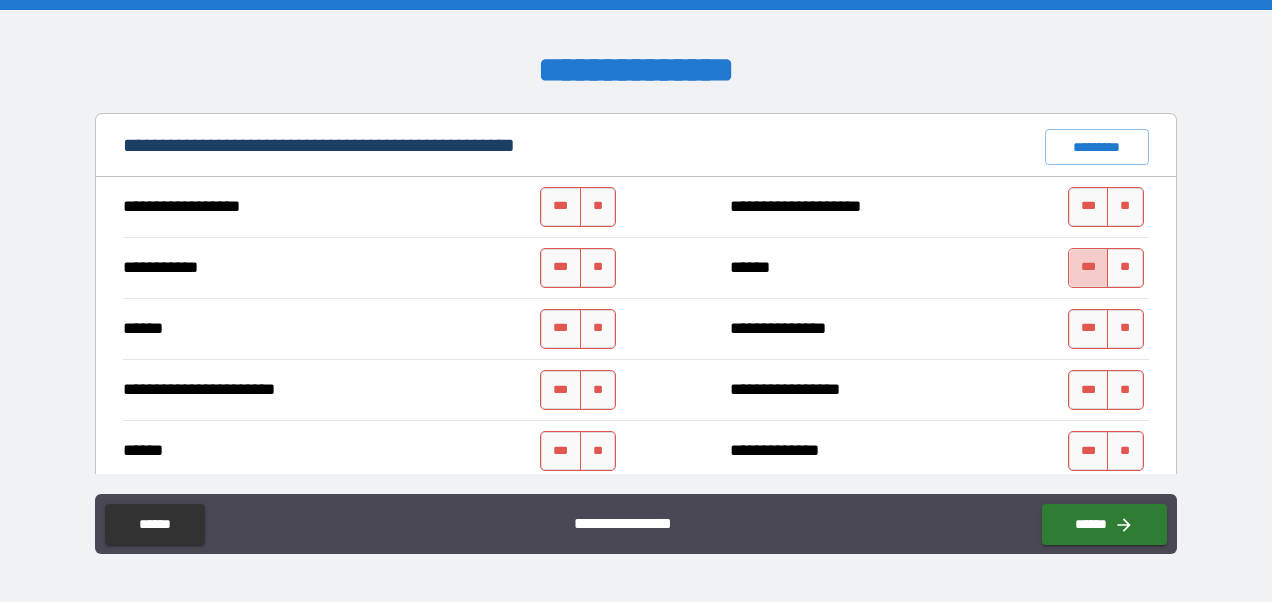click on "***" at bounding box center (1089, 268) 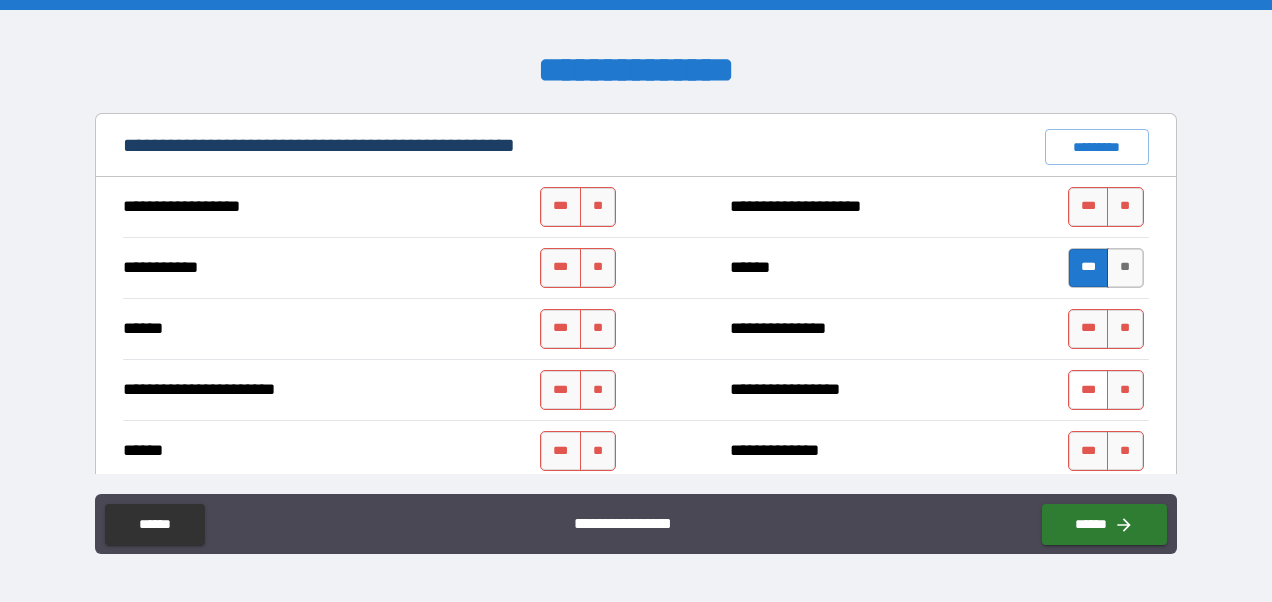 click on "***" at bounding box center [1089, 390] 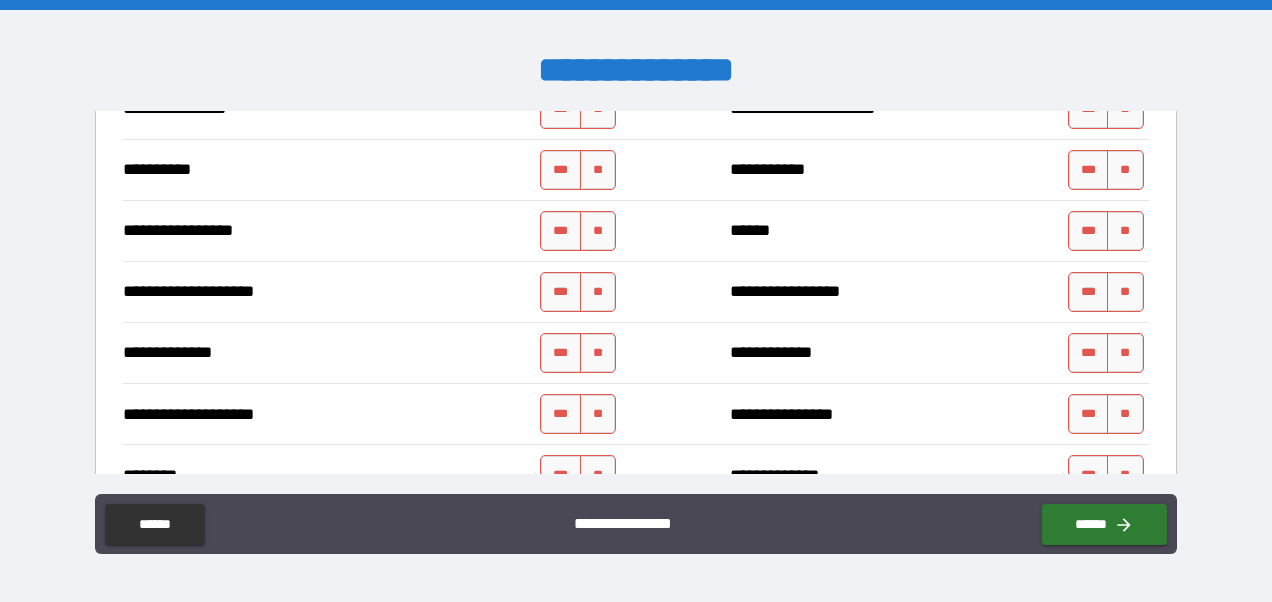 scroll, scrollTop: 2694, scrollLeft: 0, axis: vertical 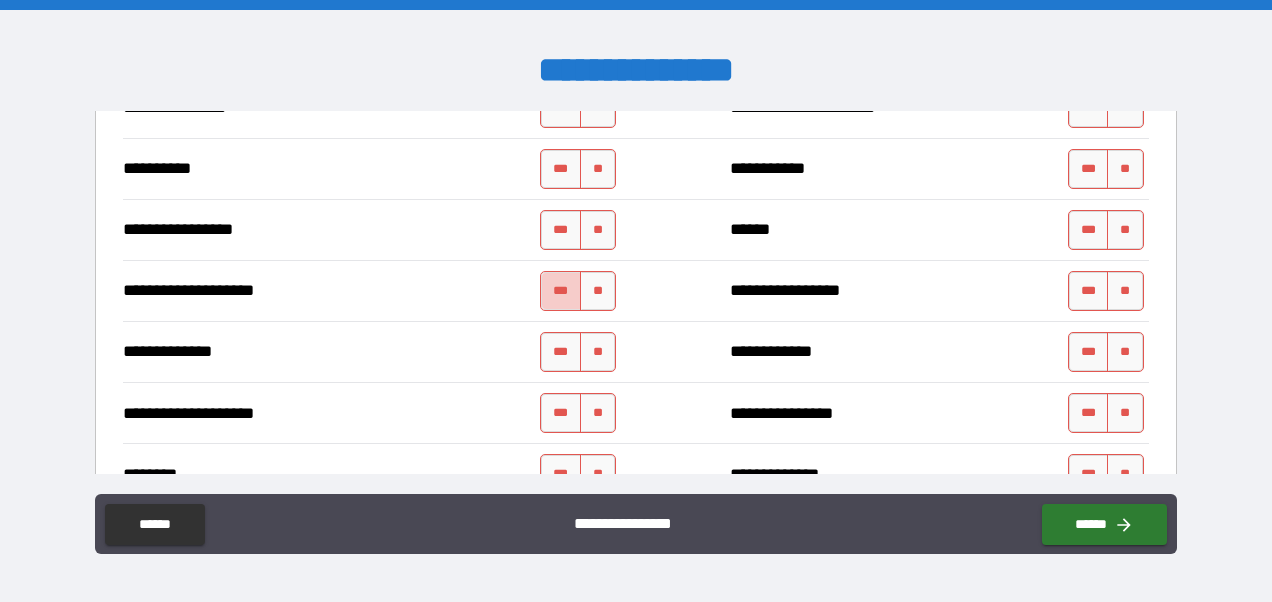 click on "***" at bounding box center [561, 291] 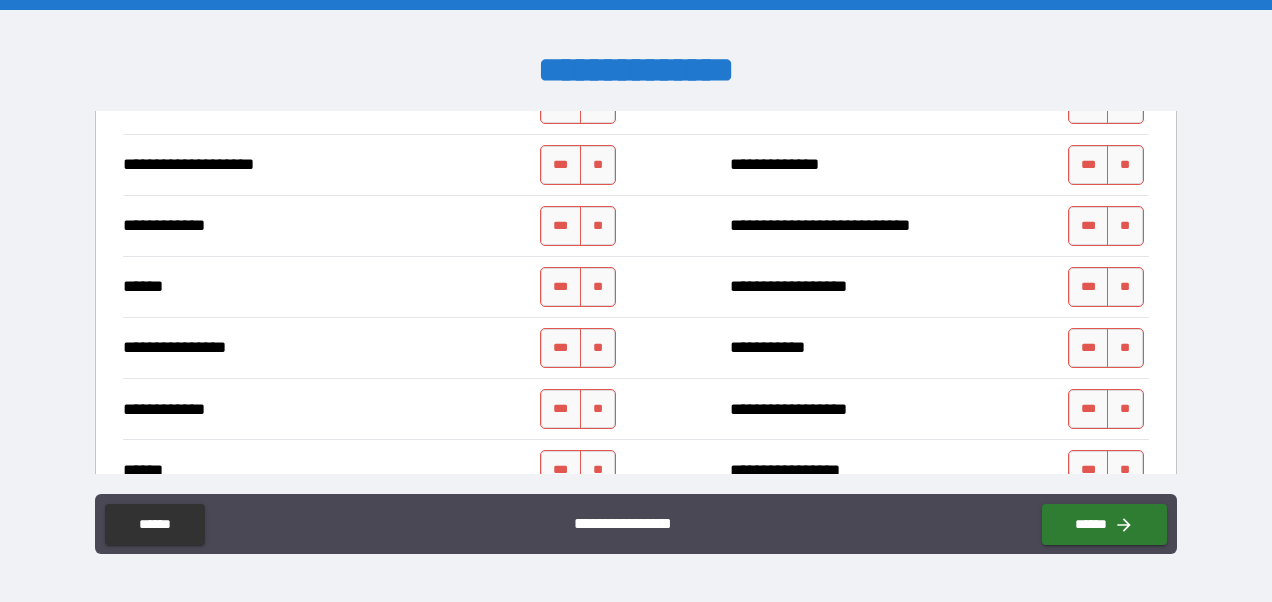 scroll, scrollTop: 3493, scrollLeft: 0, axis: vertical 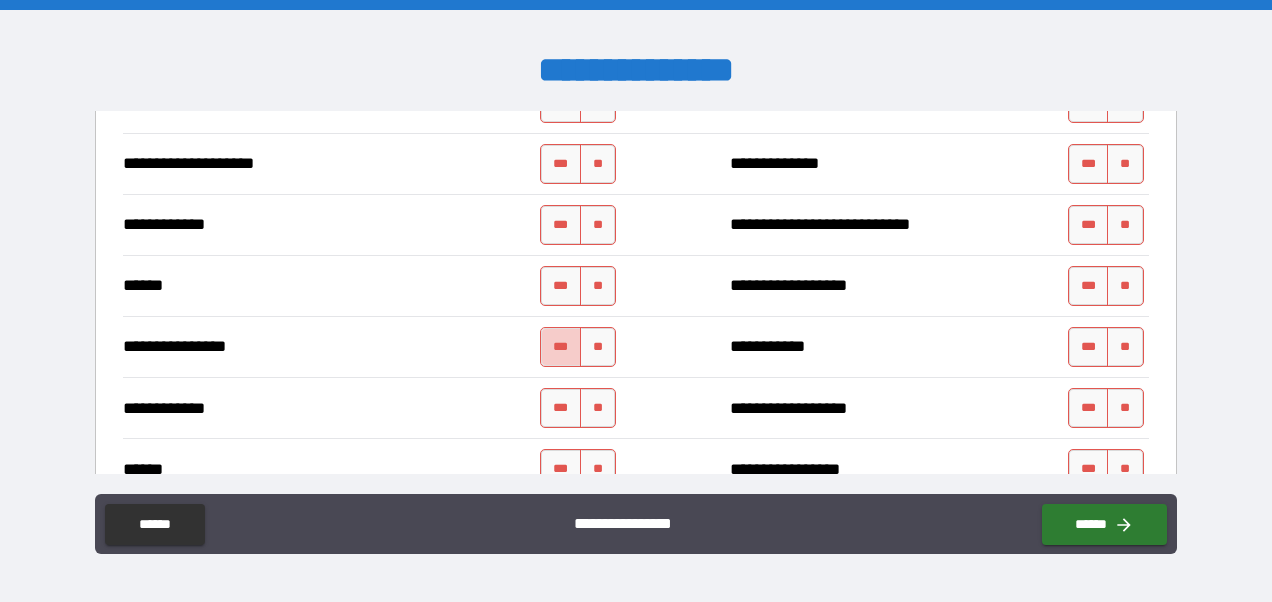 click on "***" at bounding box center [561, 347] 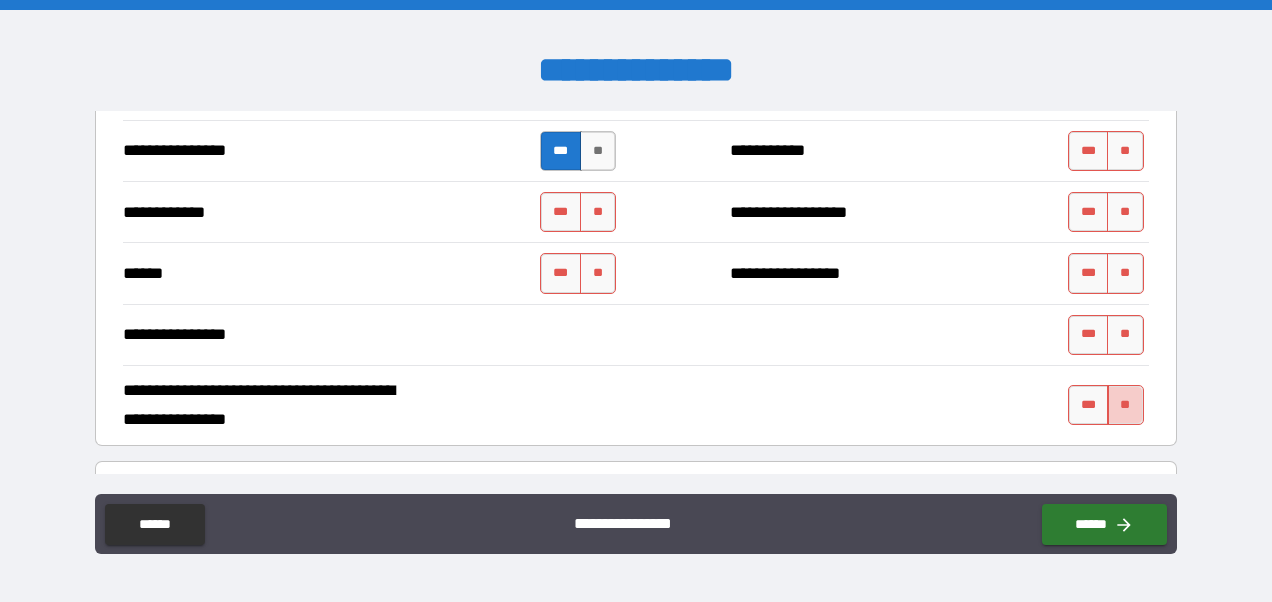 click on "**" at bounding box center (1125, 405) 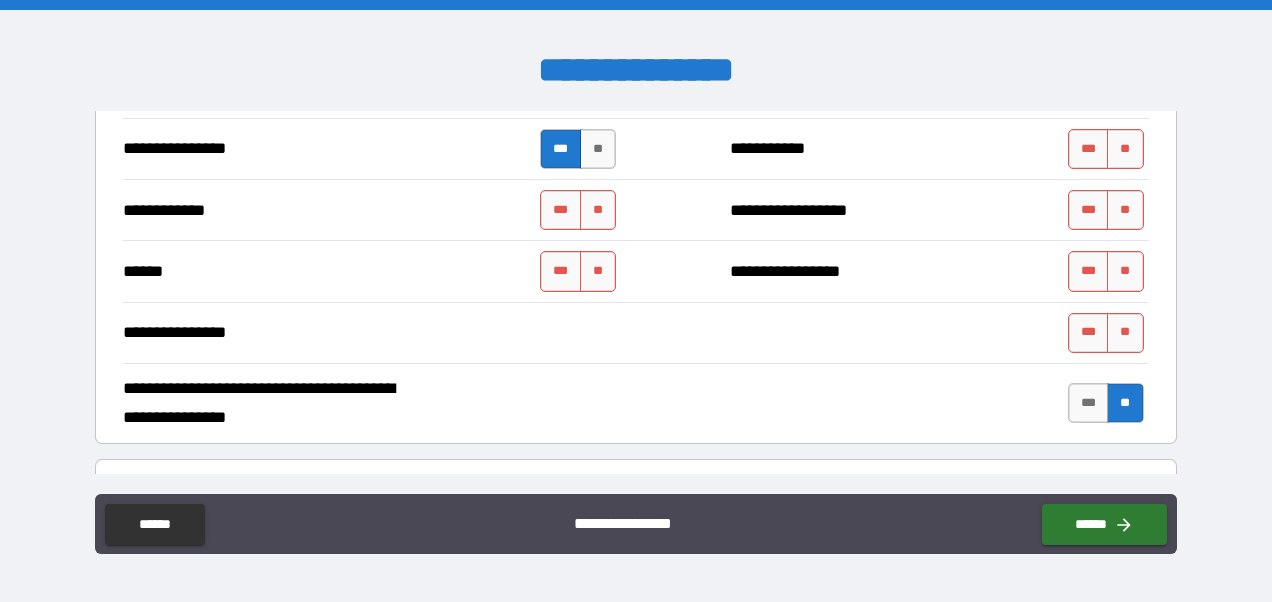 scroll, scrollTop: 3692, scrollLeft: 0, axis: vertical 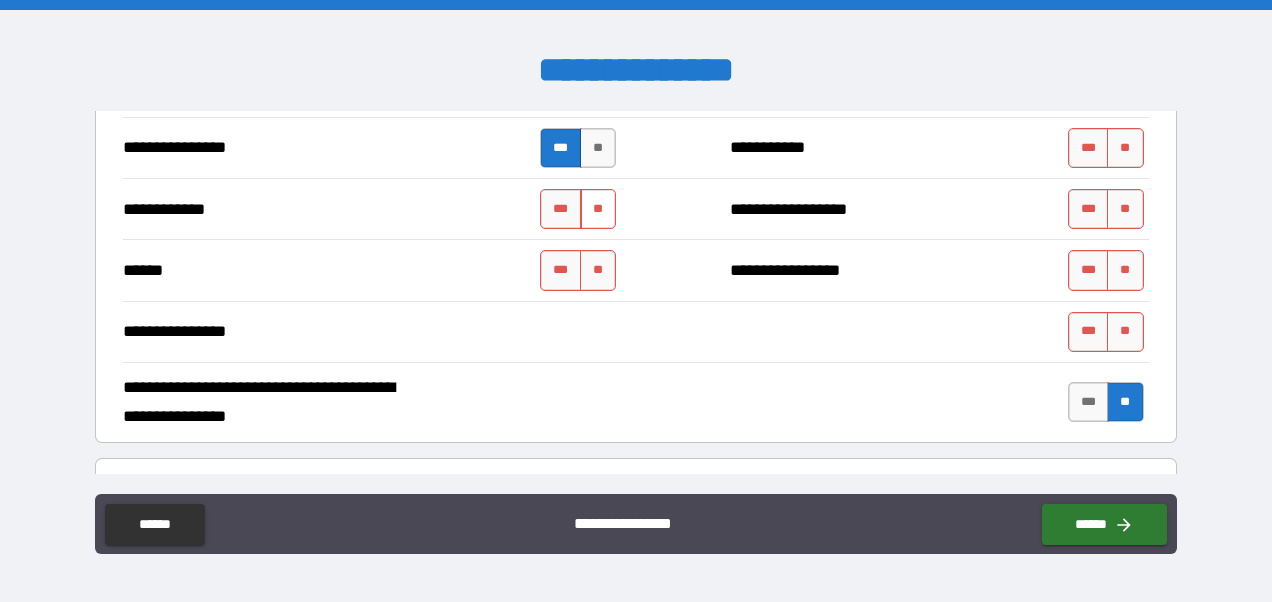 click on "**" at bounding box center [598, 209] 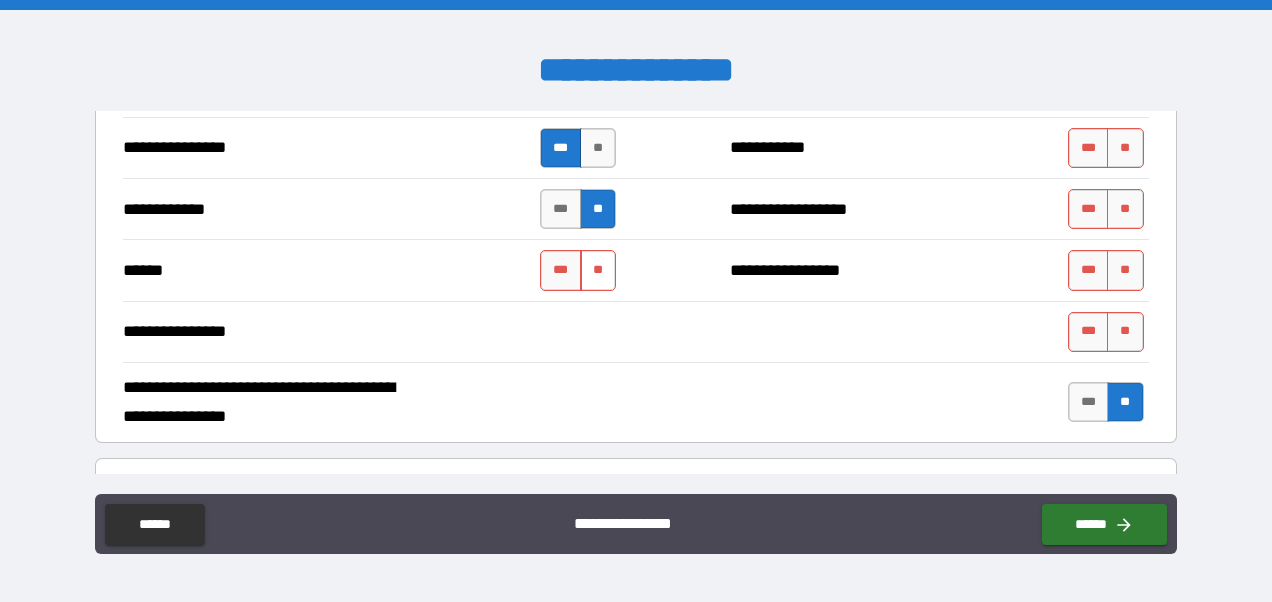 click on "**" at bounding box center [598, 270] 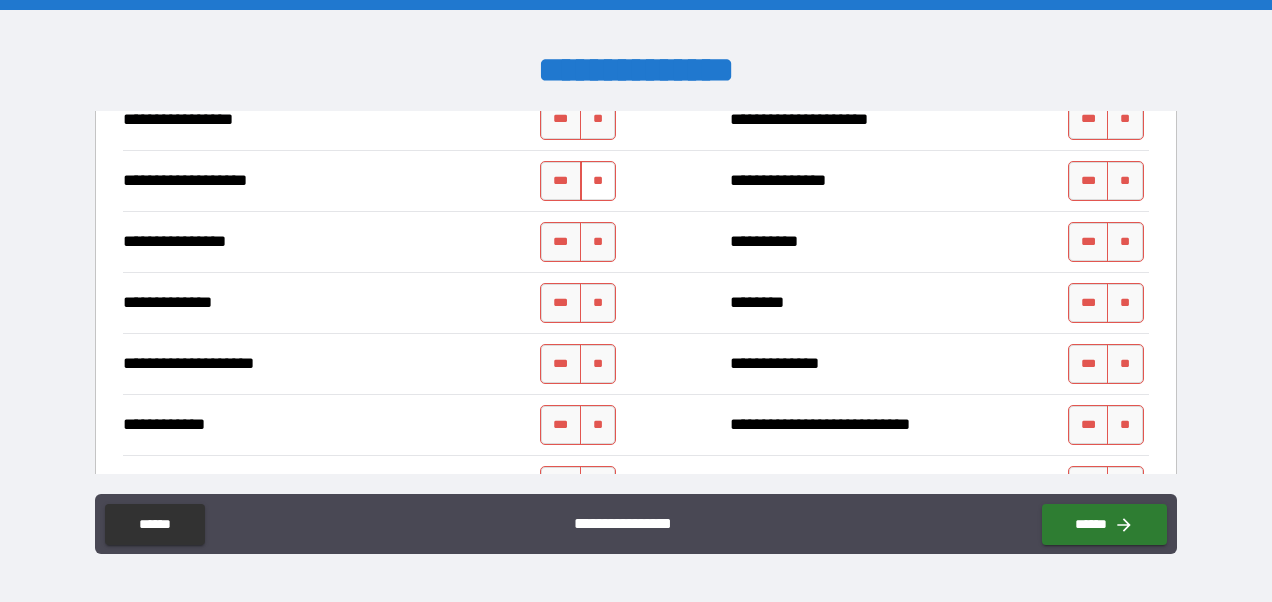 scroll, scrollTop: 3292, scrollLeft: 0, axis: vertical 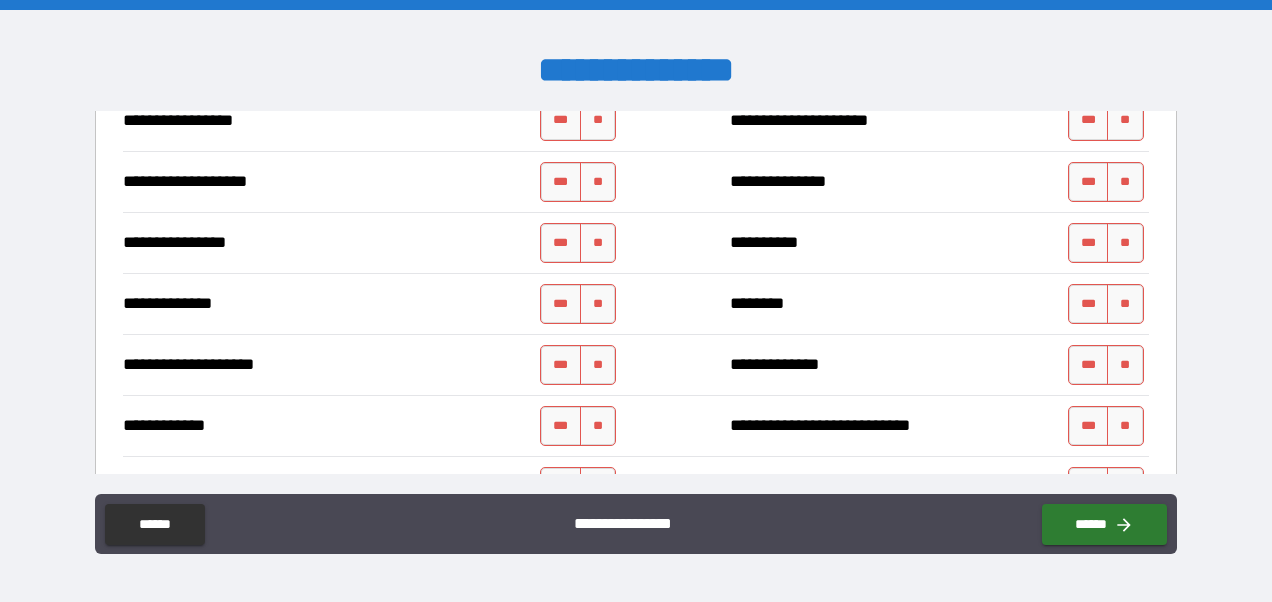 drag, startPoint x: 594, startPoint y: 166, endPoint x: 584, endPoint y: 198, distance: 33.526108 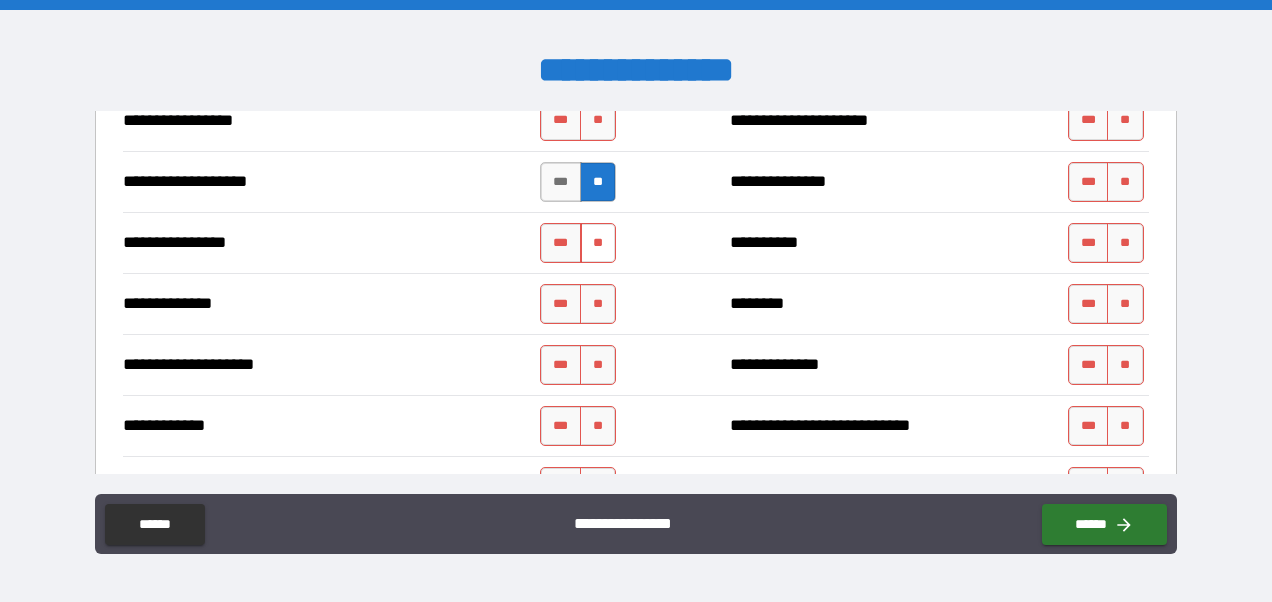 click on "**" at bounding box center (598, 243) 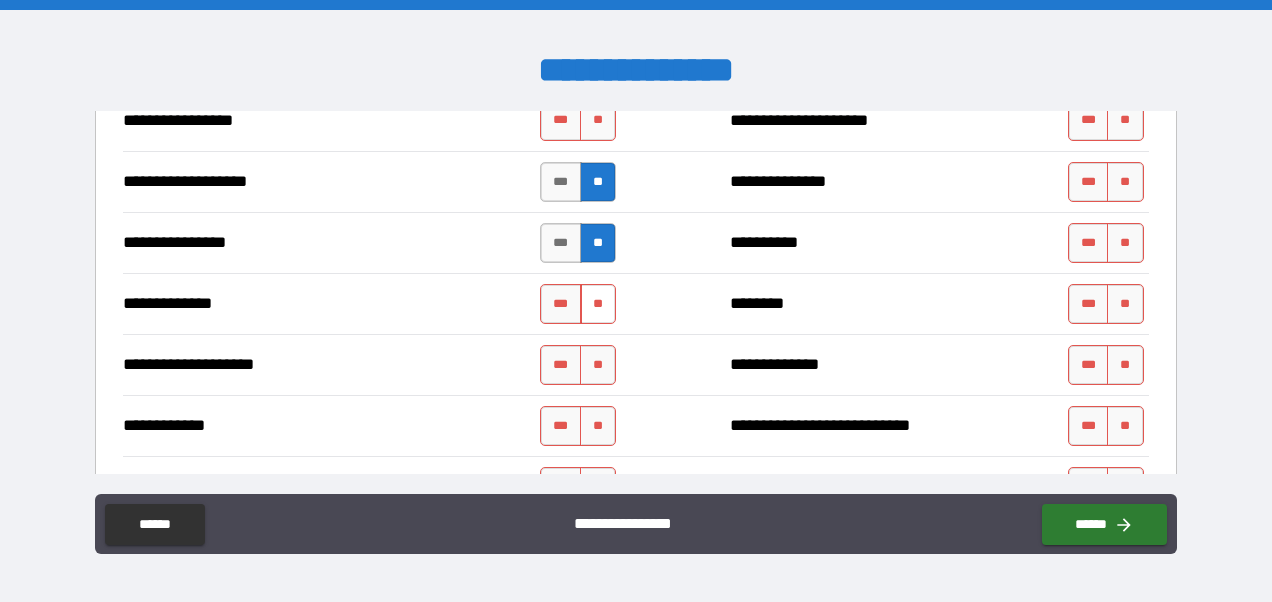 drag, startPoint x: 586, startPoint y: 280, endPoint x: 594, endPoint y: 334, distance: 54.589375 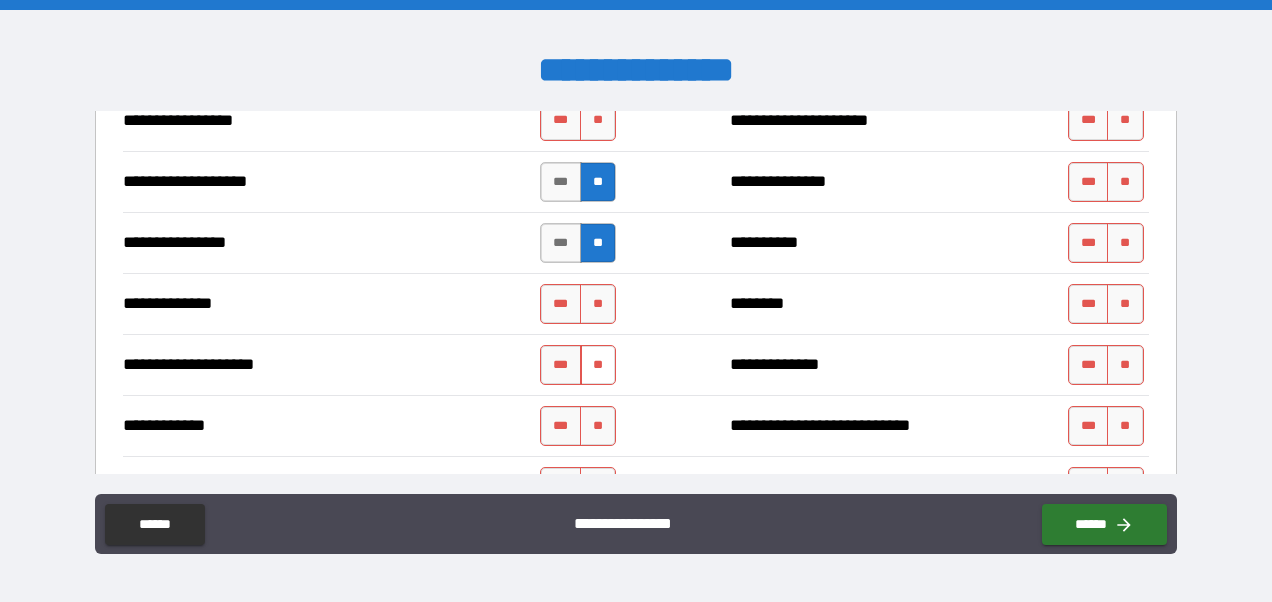 click on "**" at bounding box center (598, 304) 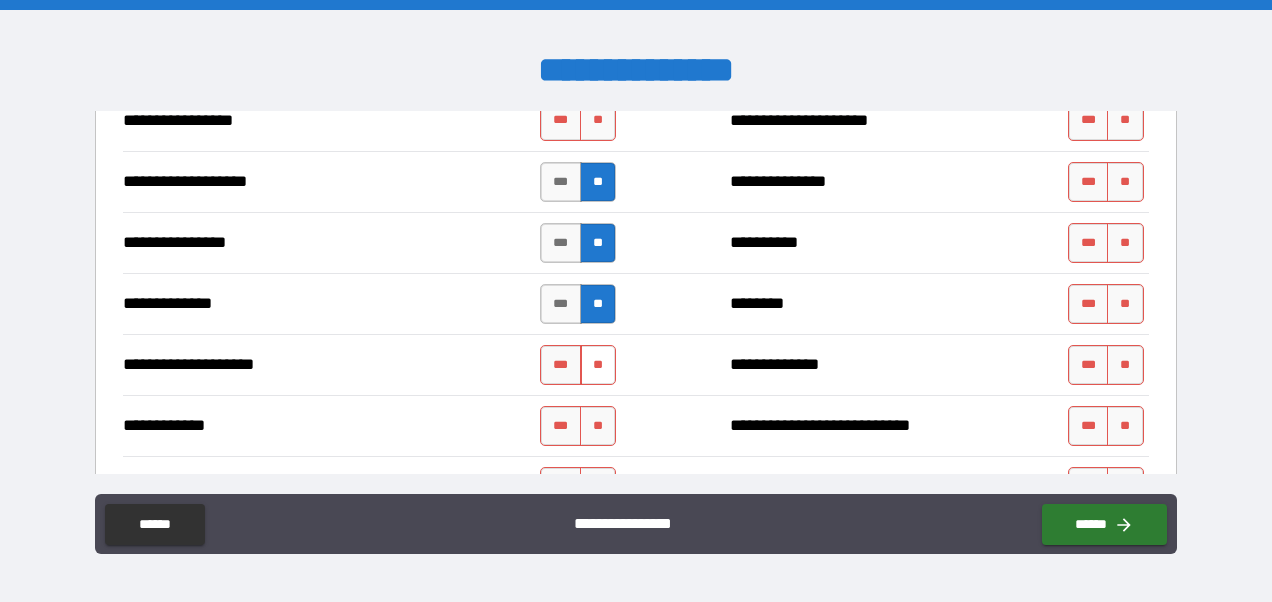 click on "**" at bounding box center (598, 365) 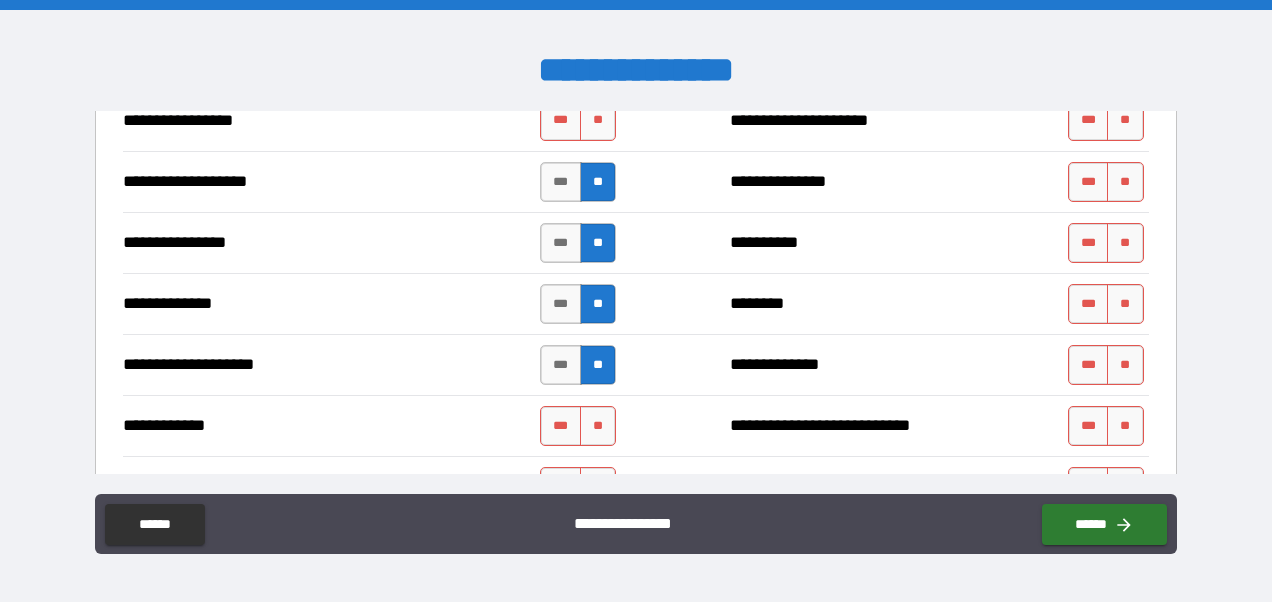 click on "**" at bounding box center [598, 426] 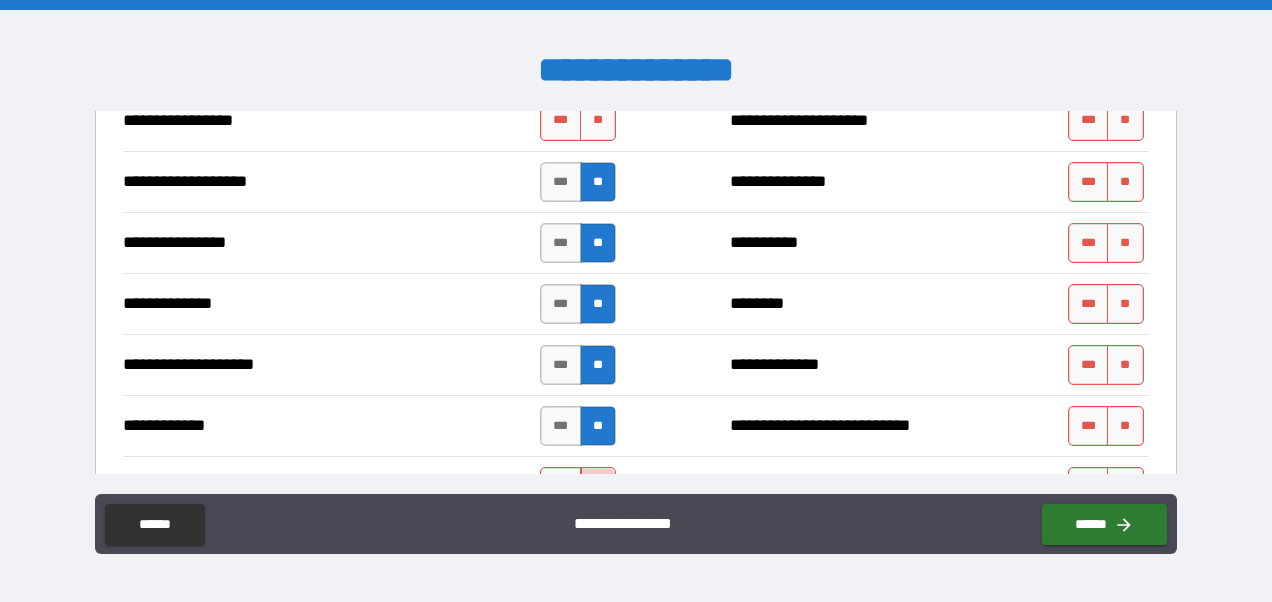 click on "**" at bounding box center [598, 487] 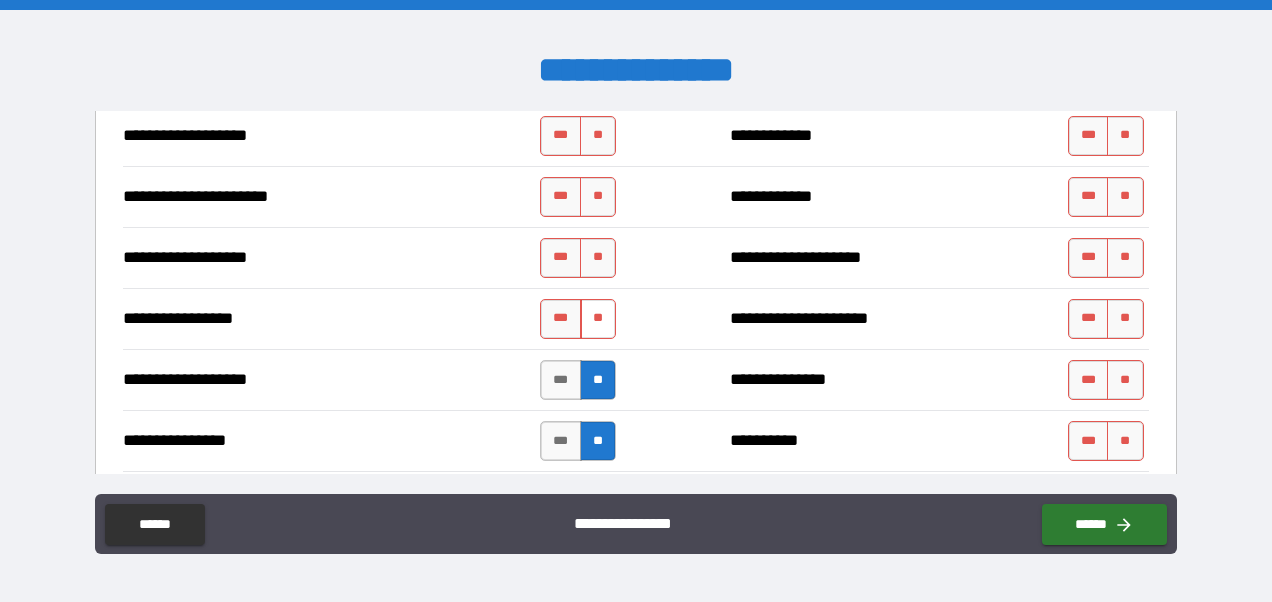 scroll, scrollTop: 3093, scrollLeft: 0, axis: vertical 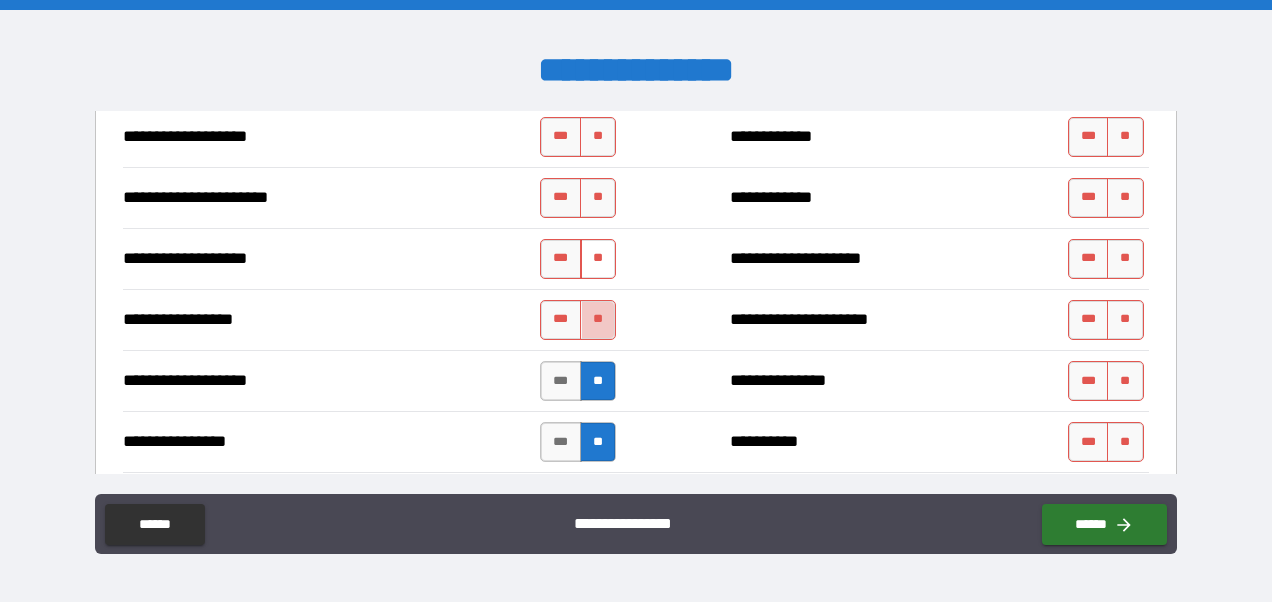 drag, startPoint x: 594, startPoint y: 305, endPoint x: 605, endPoint y: 255, distance: 51.1957 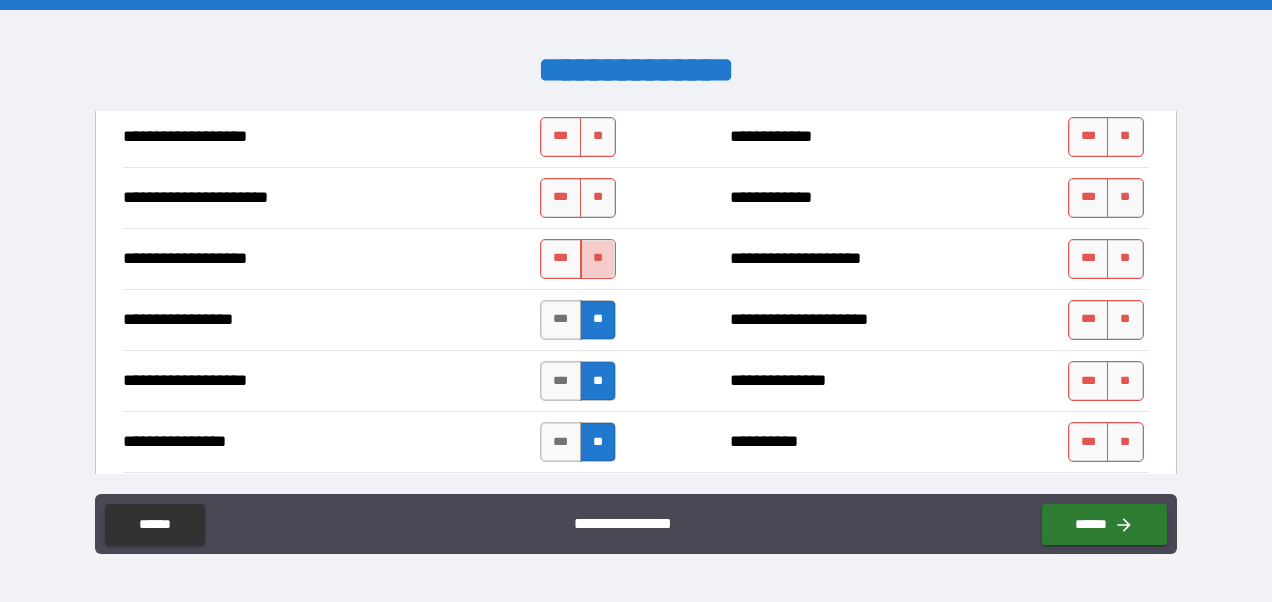 drag, startPoint x: 597, startPoint y: 237, endPoint x: 600, endPoint y: 170, distance: 67.06713 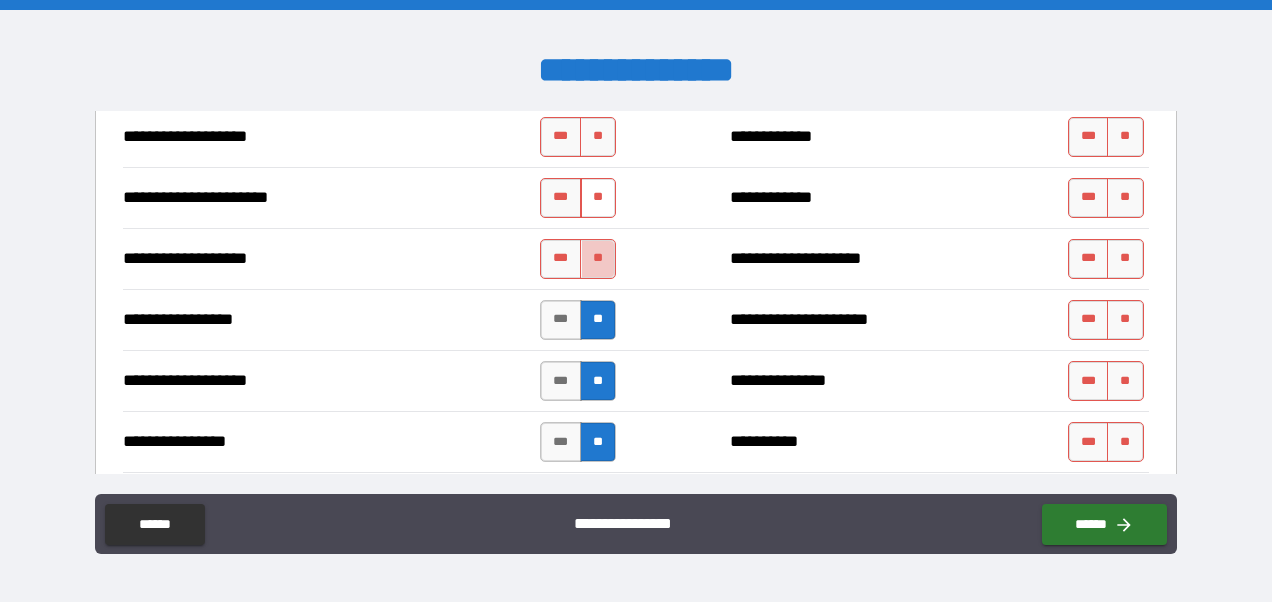 click on "**" at bounding box center (598, 259) 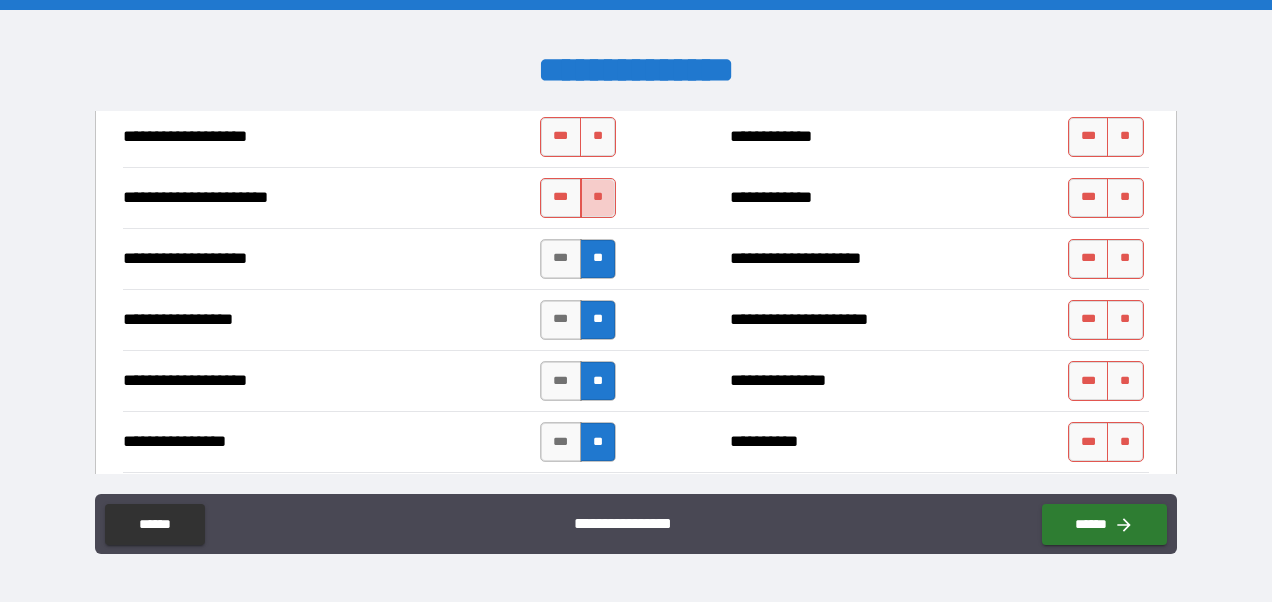 click on "**" at bounding box center [598, 198] 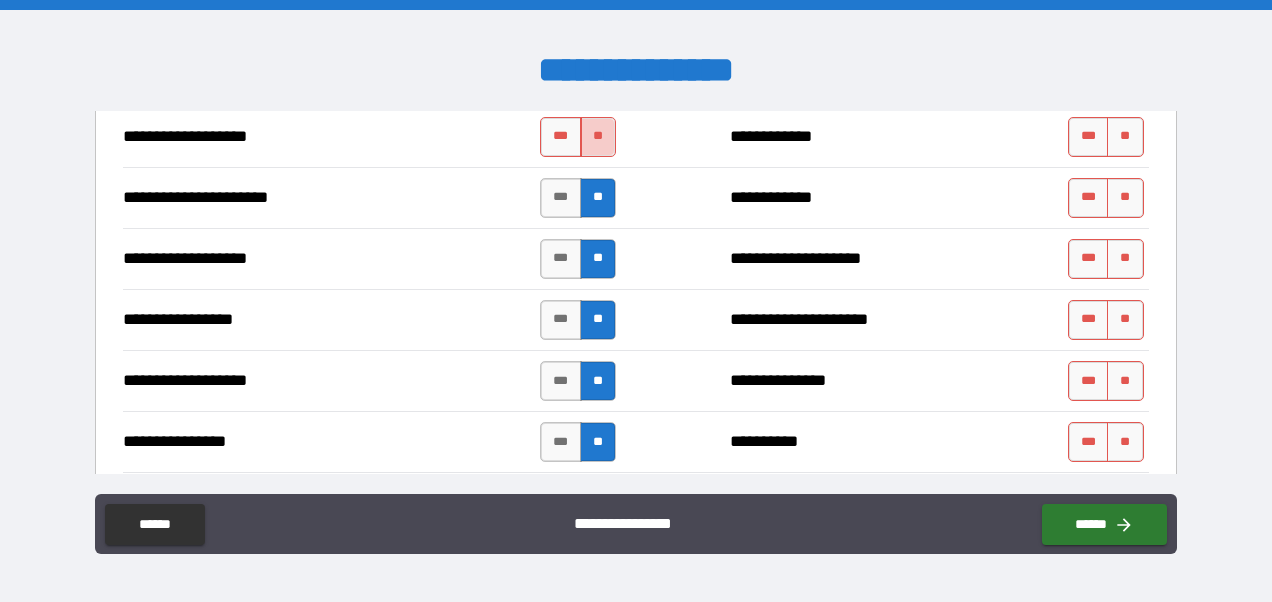 click on "**" at bounding box center (598, 137) 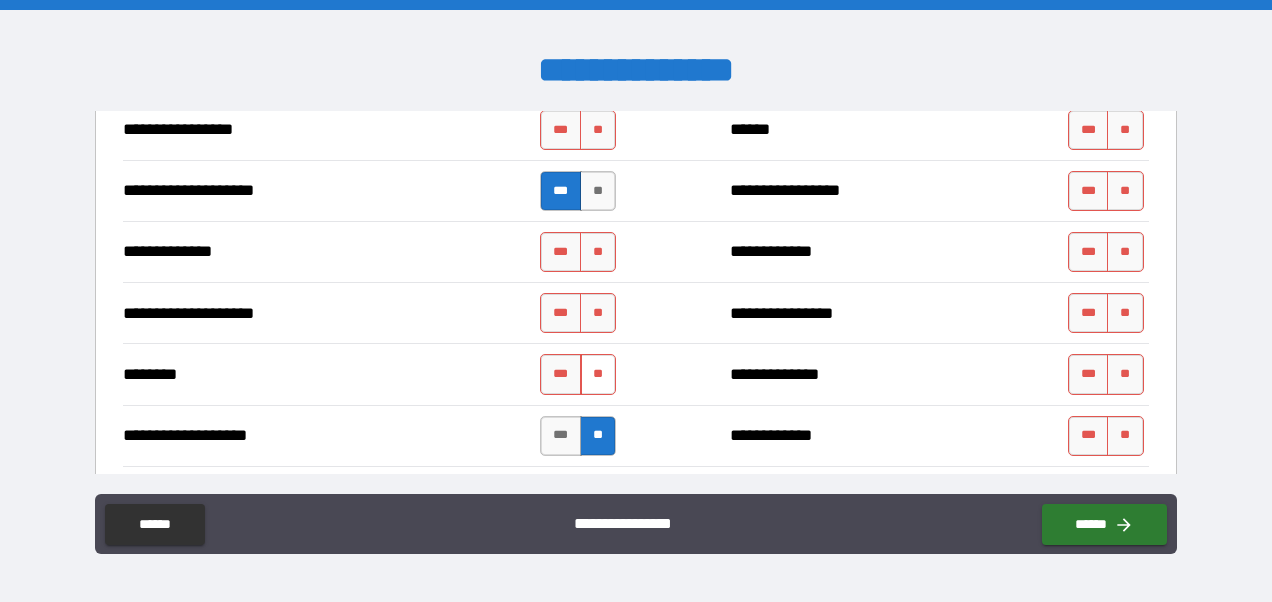 scroll, scrollTop: 2793, scrollLeft: 0, axis: vertical 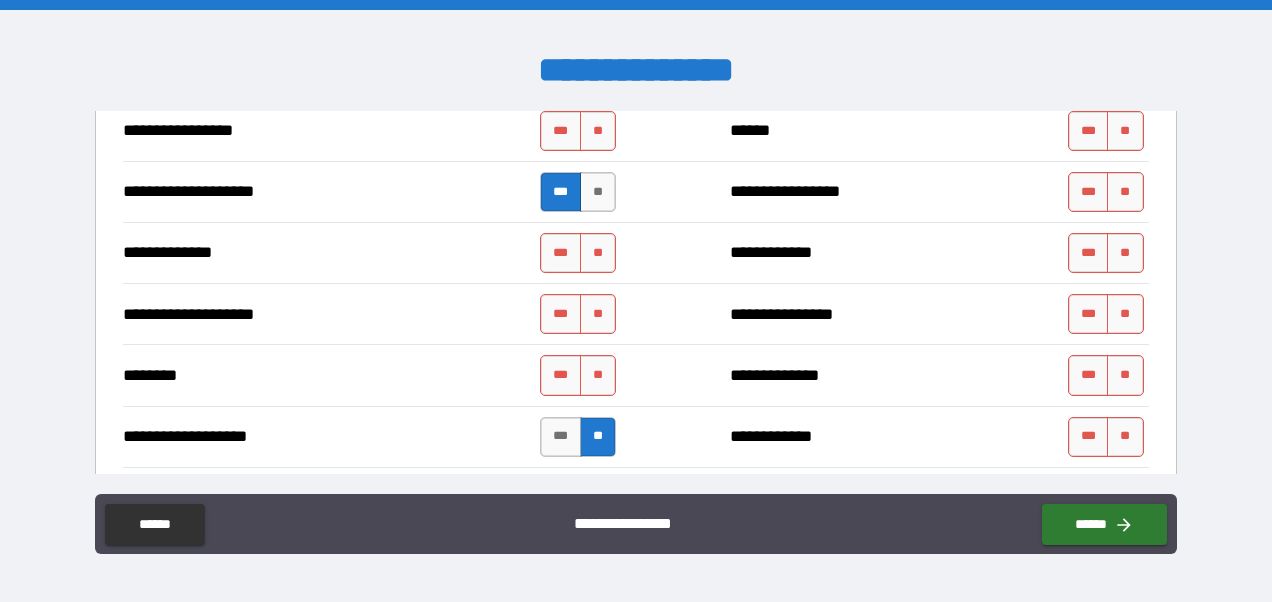 drag, startPoint x: 596, startPoint y: 353, endPoint x: 600, endPoint y: 320, distance: 33.24154 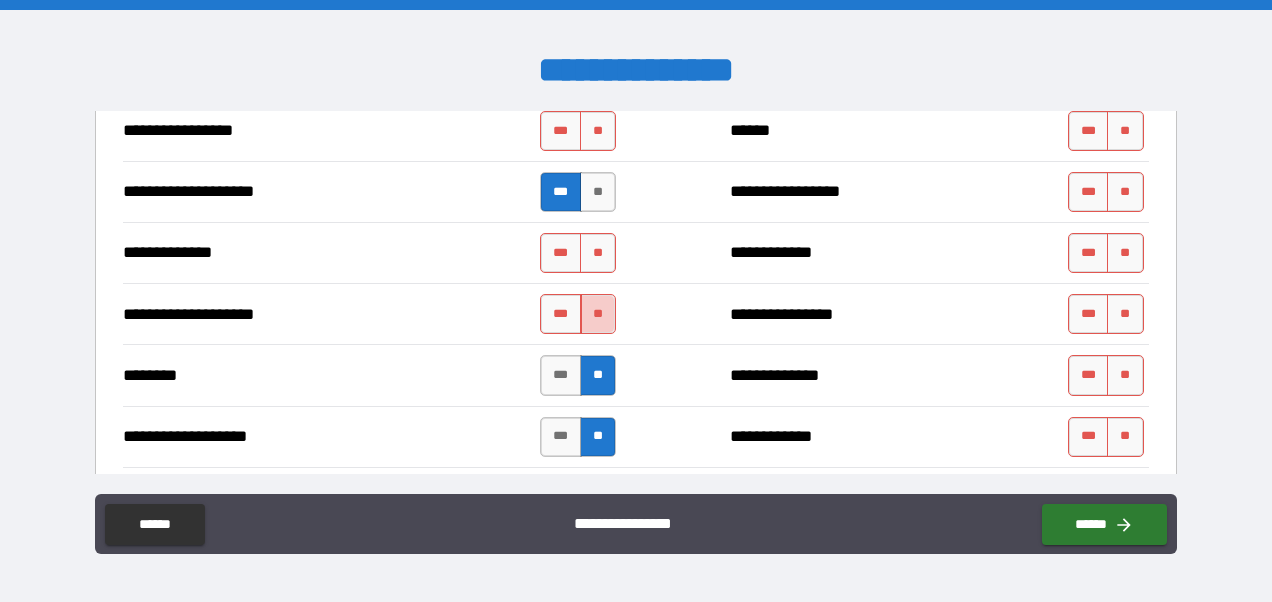 drag, startPoint x: 597, startPoint y: 309, endPoint x: 598, endPoint y: 262, distance: 47.010635 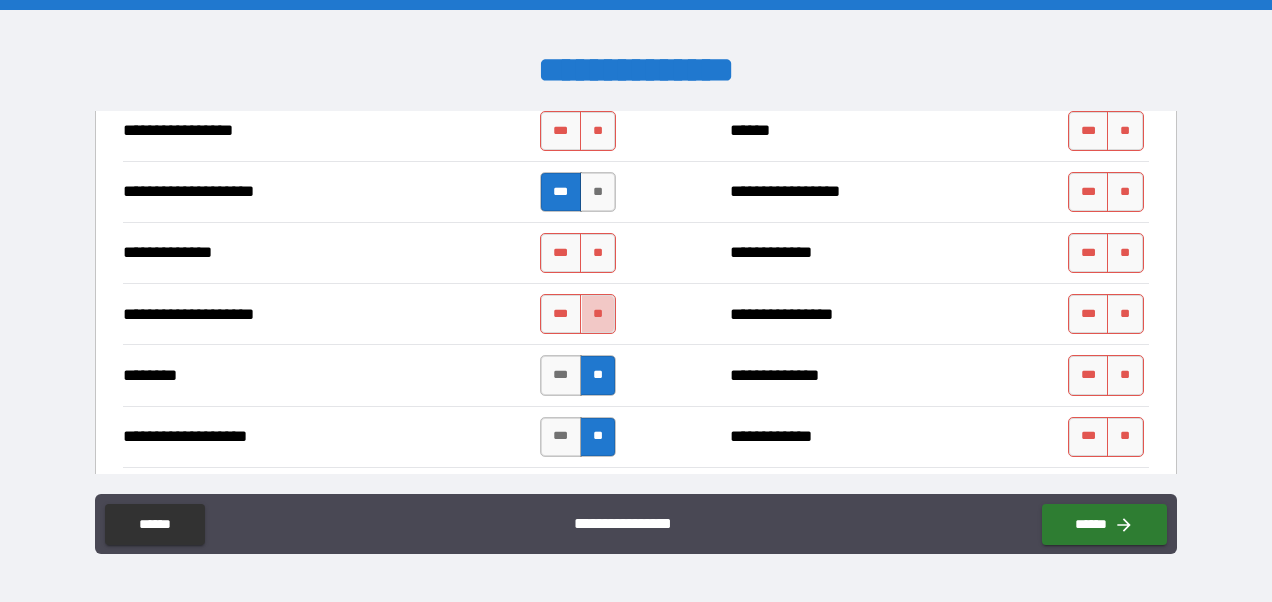 click on "**" at bounding box center (598, 314) 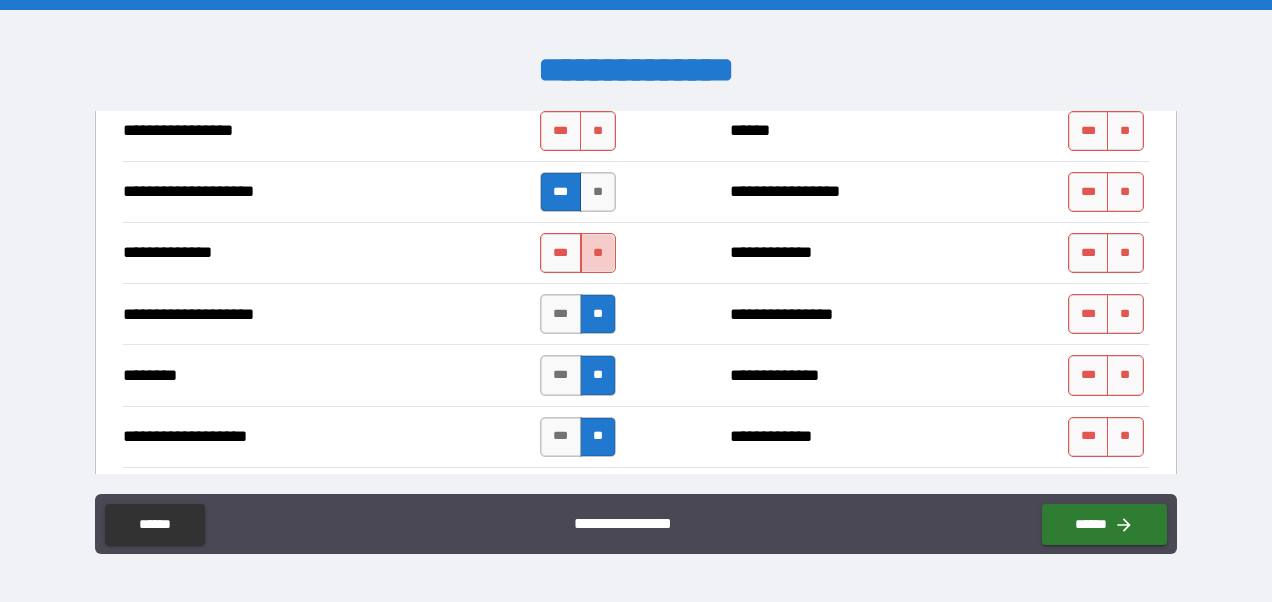 click on "**" at bounding box center (598, 253) 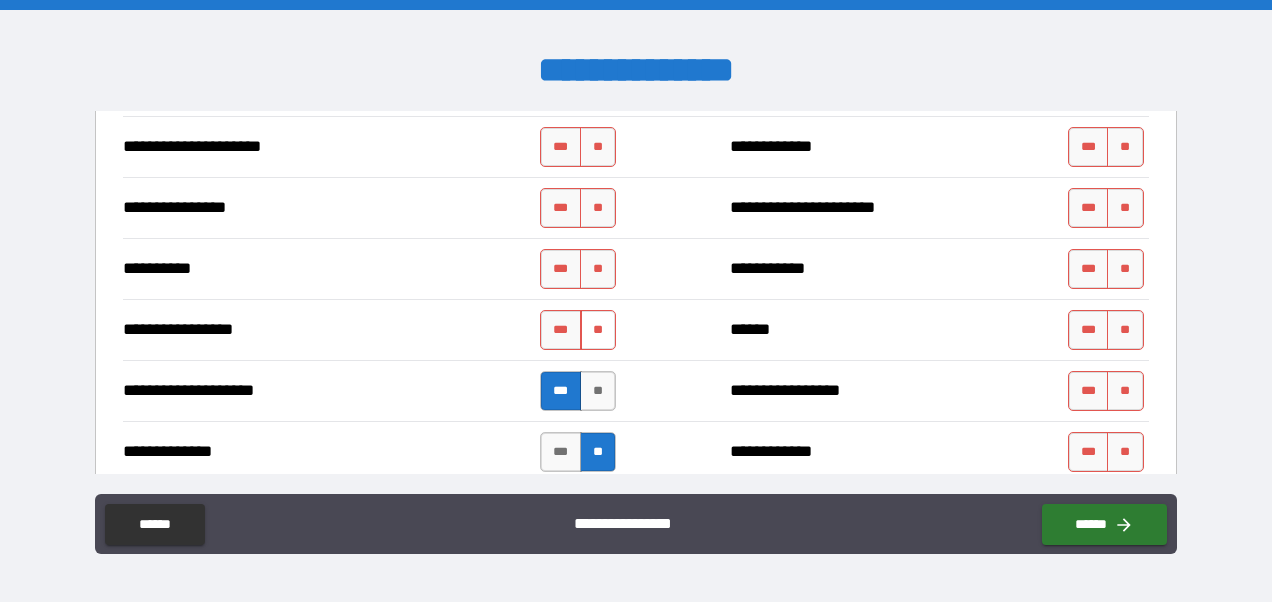 scroll, scrollTop: 2593, scrollLeft: 0, axis: vertical 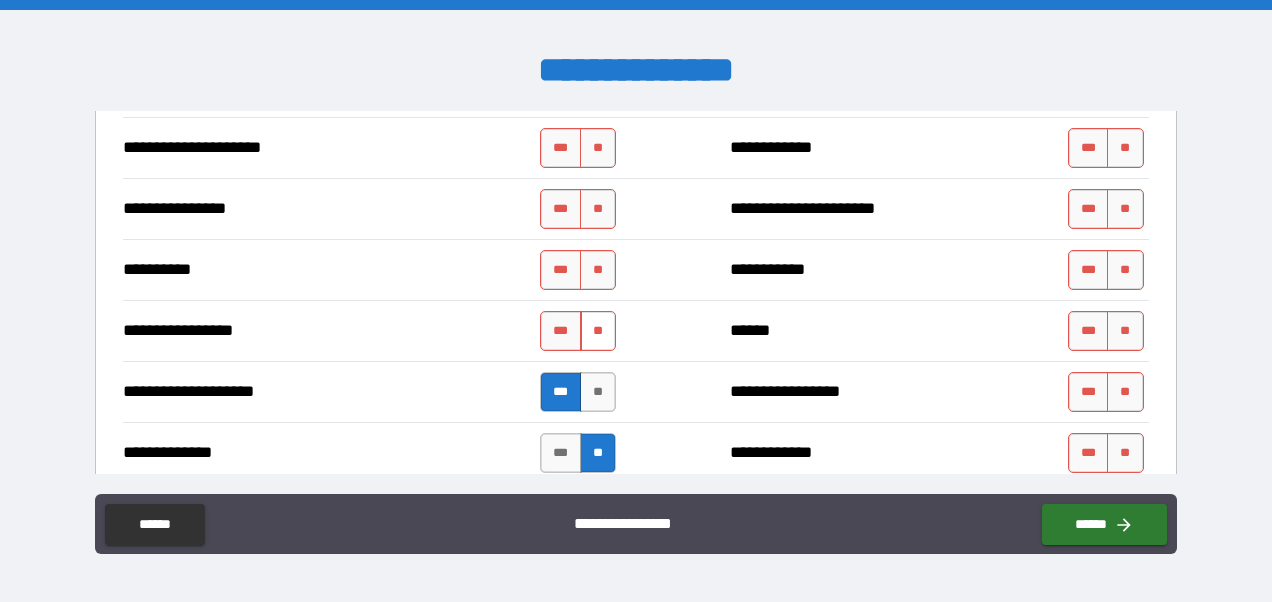 click on "**" at bounding box center (598, 331) 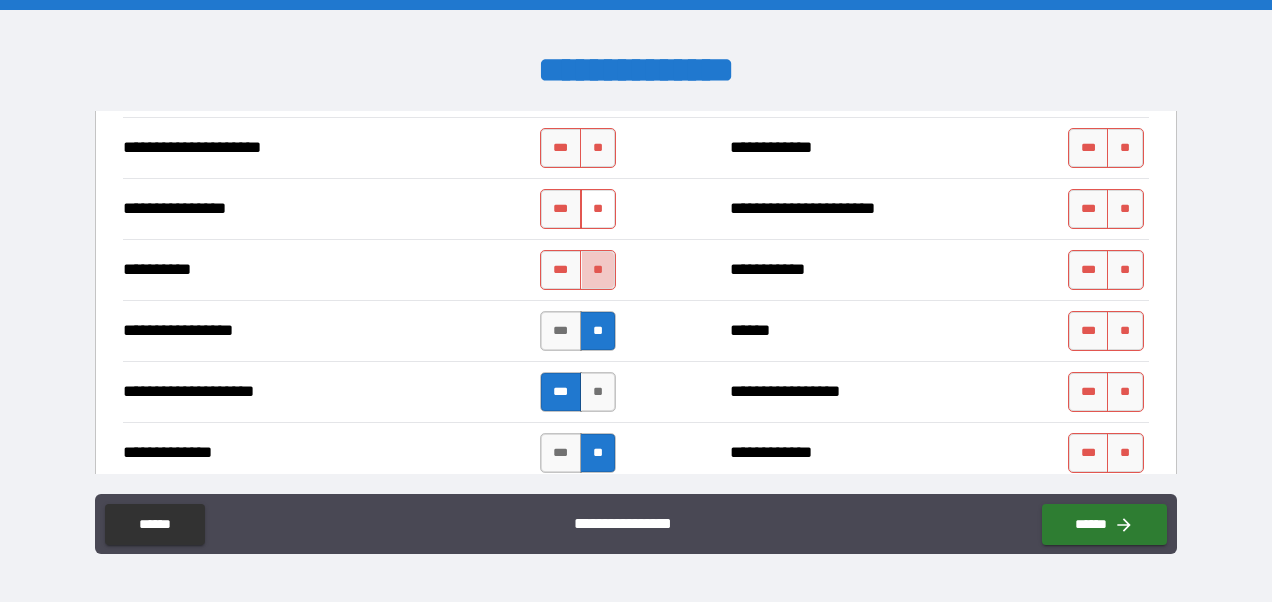 drag, startPoint x: 594, startPoint y: 265, endPoint x: 596, endPoint y: 213, distance: 52.03845 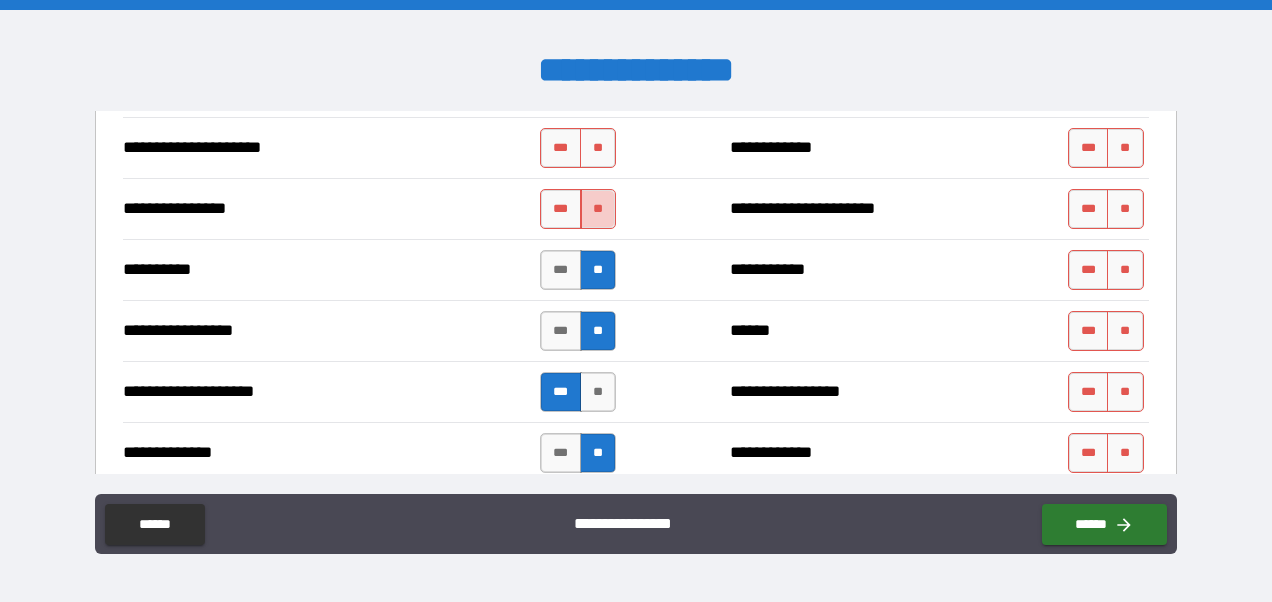 drag, startPoint x: 596, startPoint y: 208, endPoint x: 598, endPoint y: 152, distance: 56.0357 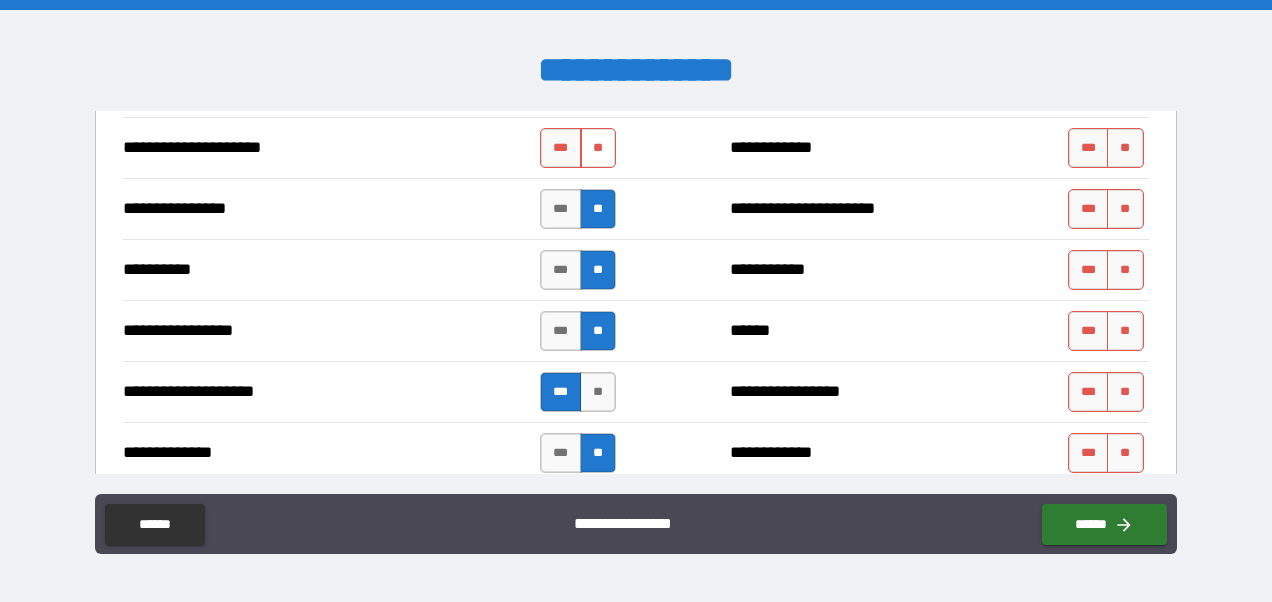 click on "**" at bounding box center (598, 148) 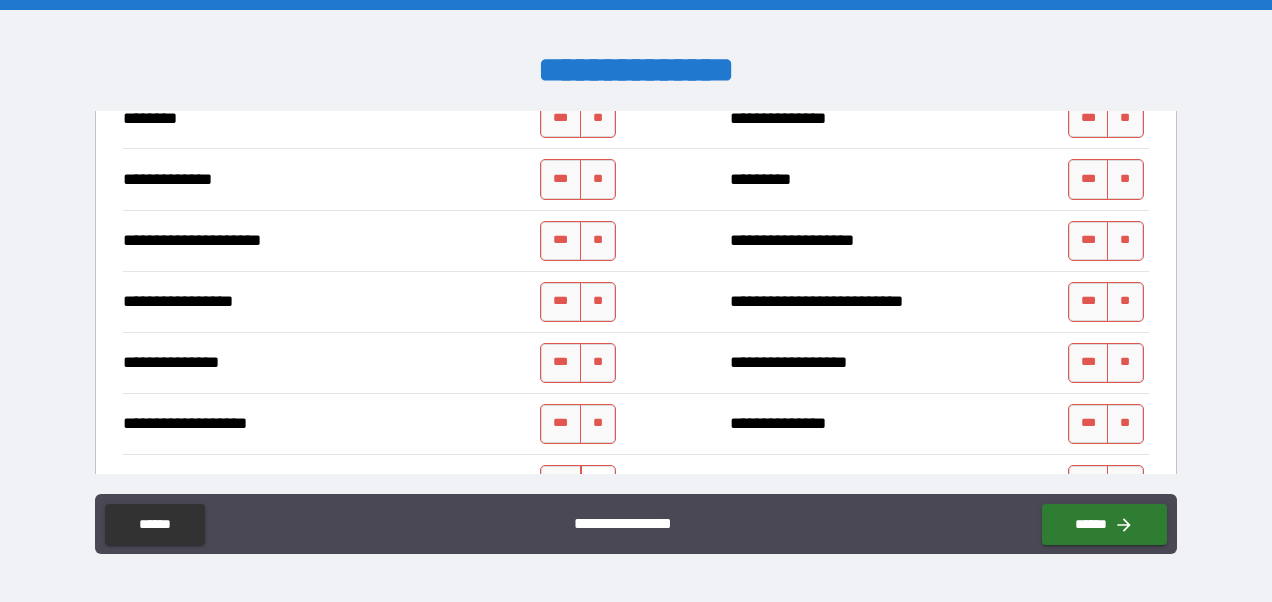 scroll, scrollTop: 2194, scrollLeft: 0, axis: vertical 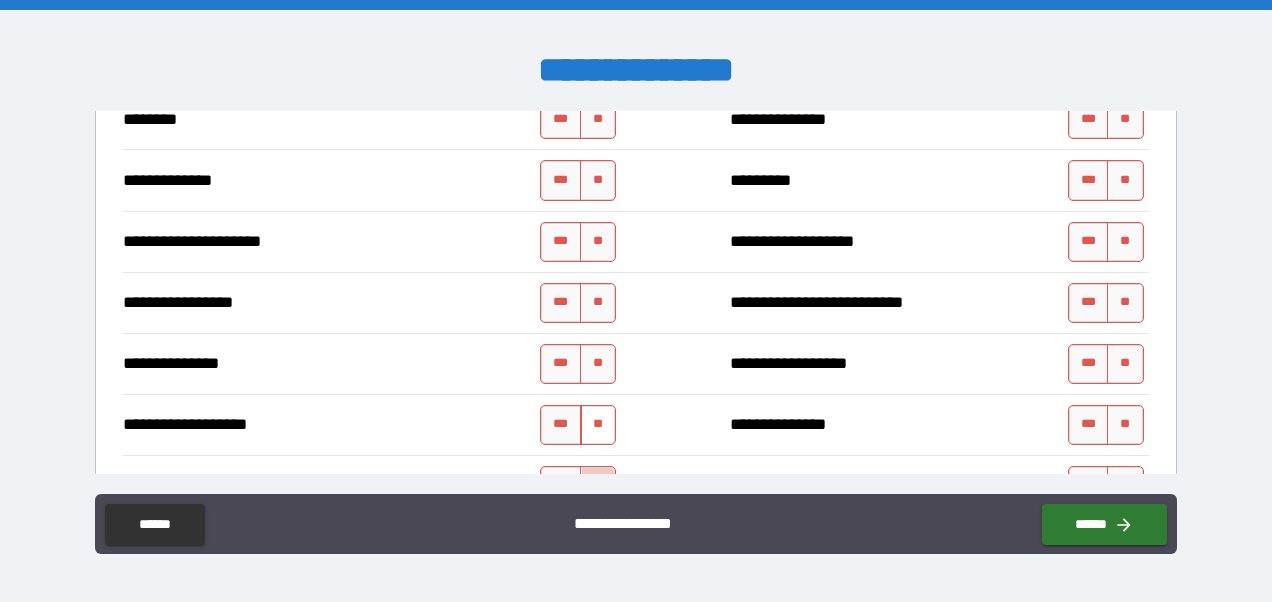 drag, startPoint x: 592, startPoint y: 460, endPoint x: 594, endPoint y: 428, distance: 32.06244 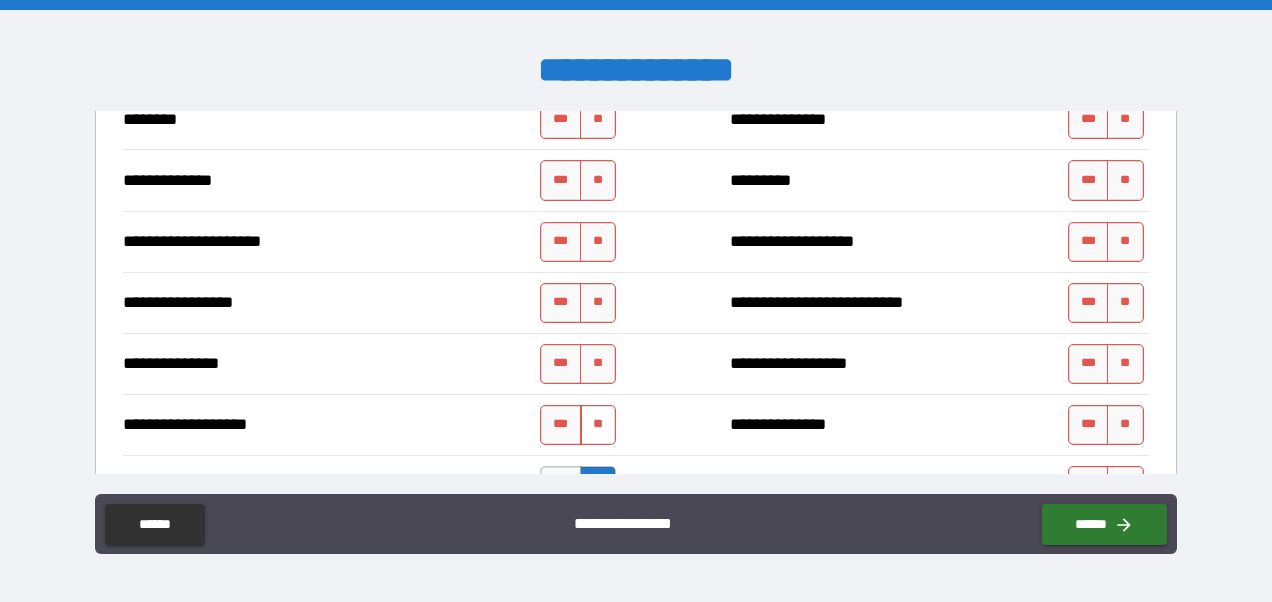 click on "**" at bounding box center (598, 425) 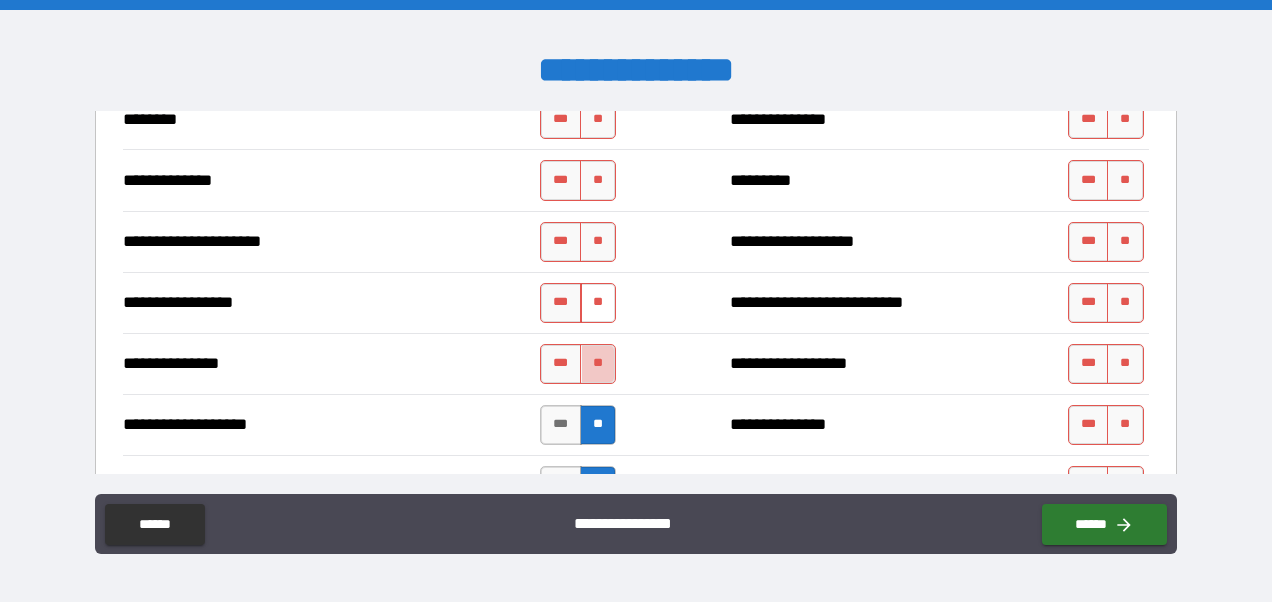drag, startPoint x: 596, startPoint y: 355, endPoint x: 598, endPoint y: 298, distance: 57.035076 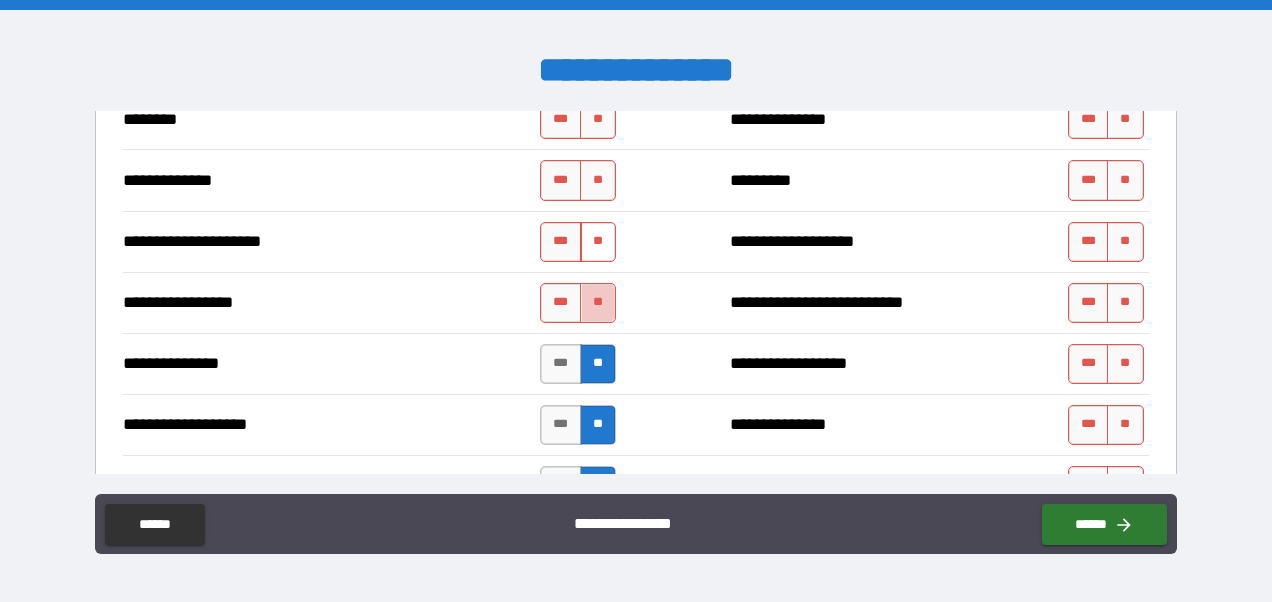 drag, startPoint x: 598, startPoint y: 298, endPoint x: 594, endPoint y: 232, distance: 66.1211 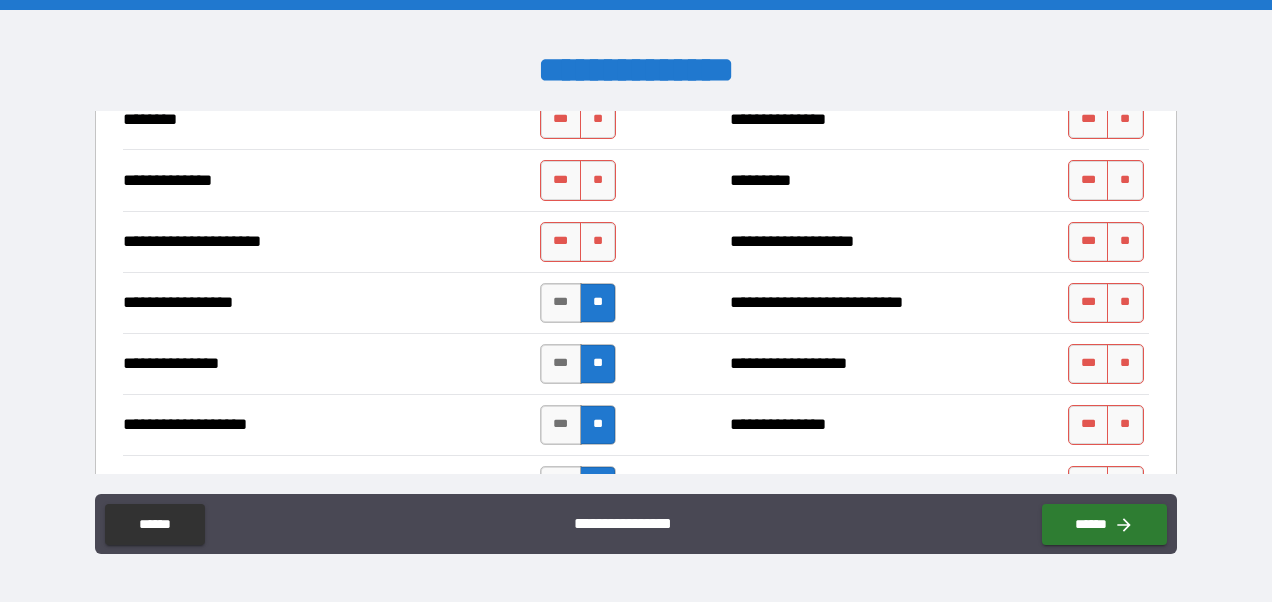 click on "**********" at bounding box center [635, 241] 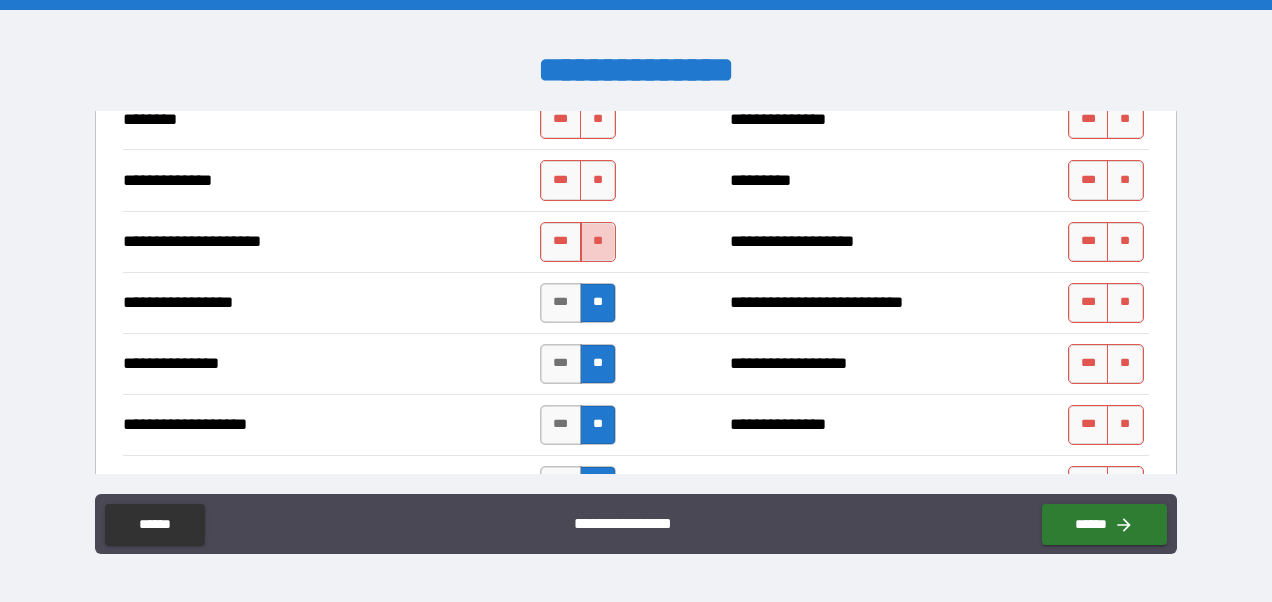 click on "**" at bounding box center (598, 242) 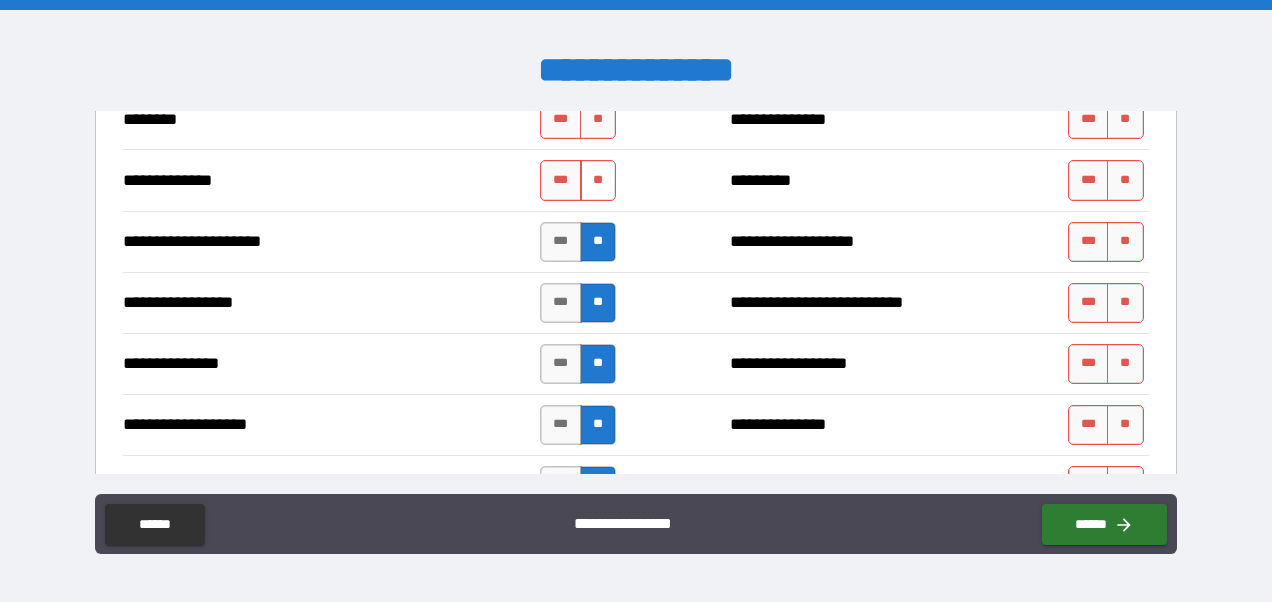 click on "**" at bounding box center (598, 180) 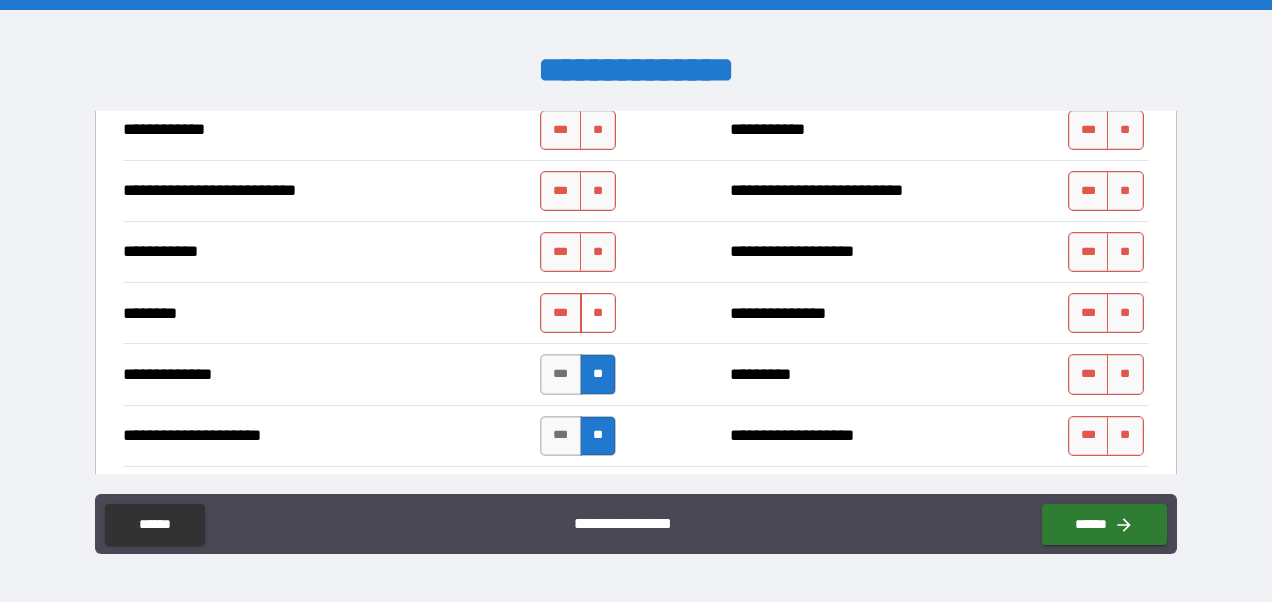 click on "**" at bounding box center [598, 313] 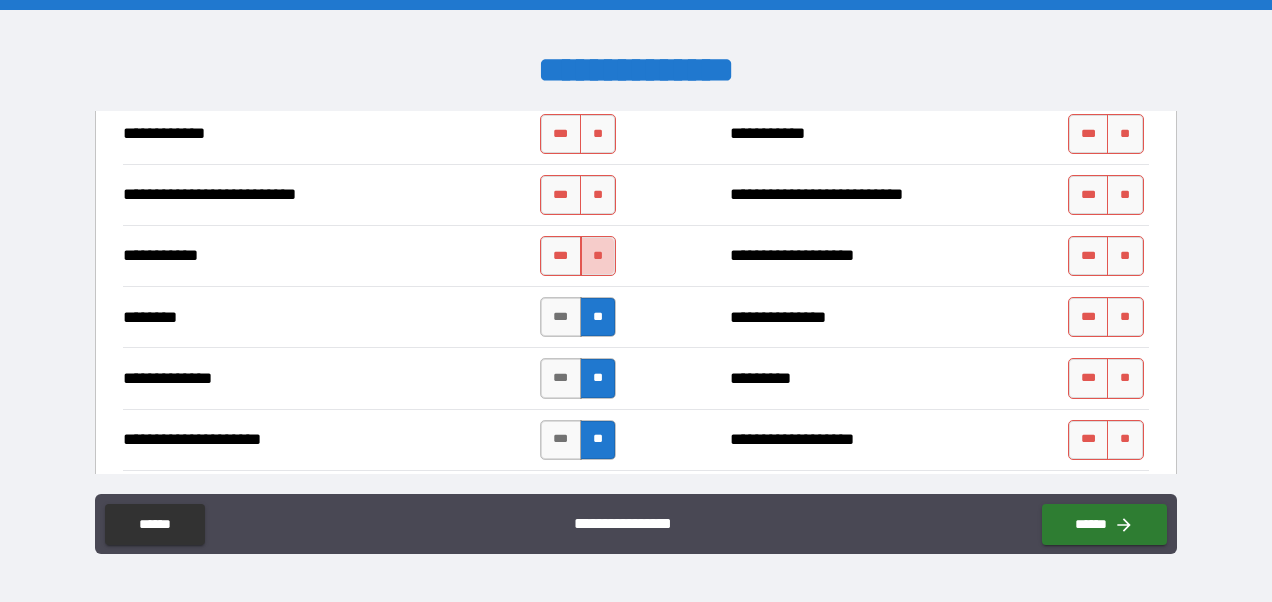 click on "**" at bounding box center (598, 256) 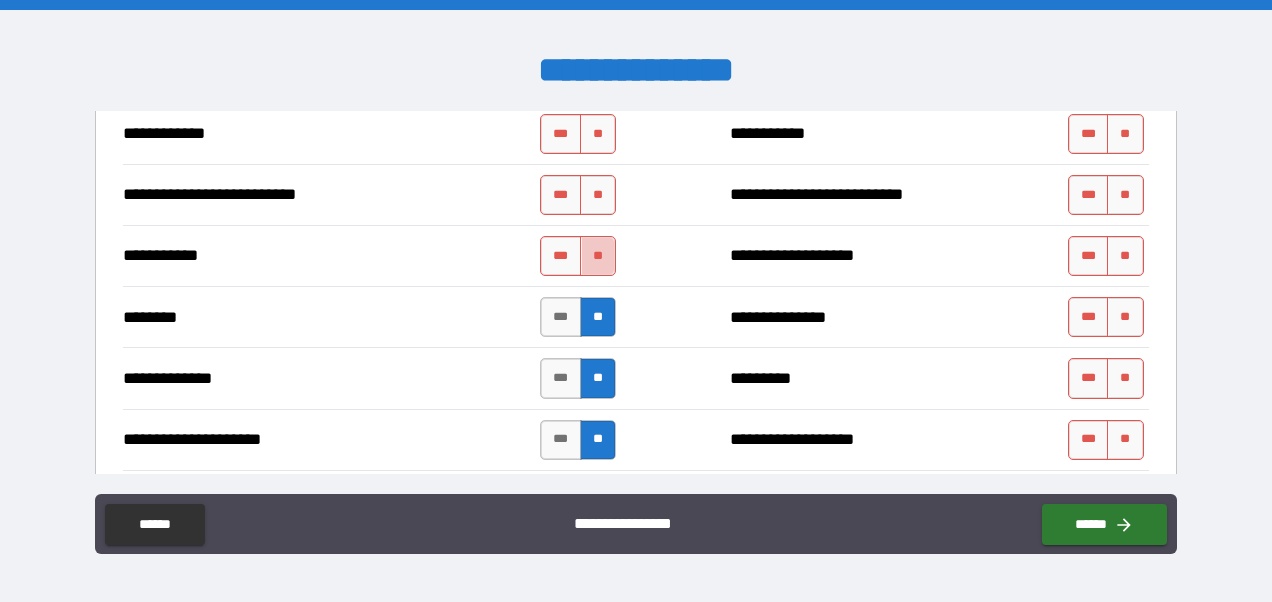 scroll, scrollTop: 1995, scrollLeft: 0, axis: vertical 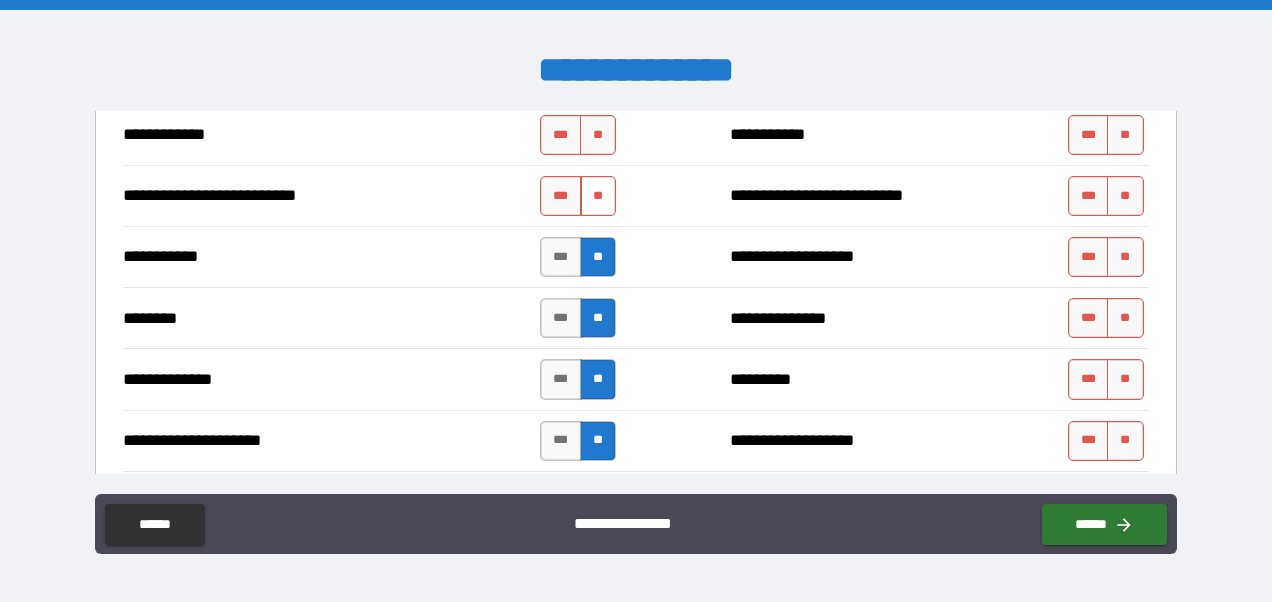 click on "**" at bounding box center (598, 196) 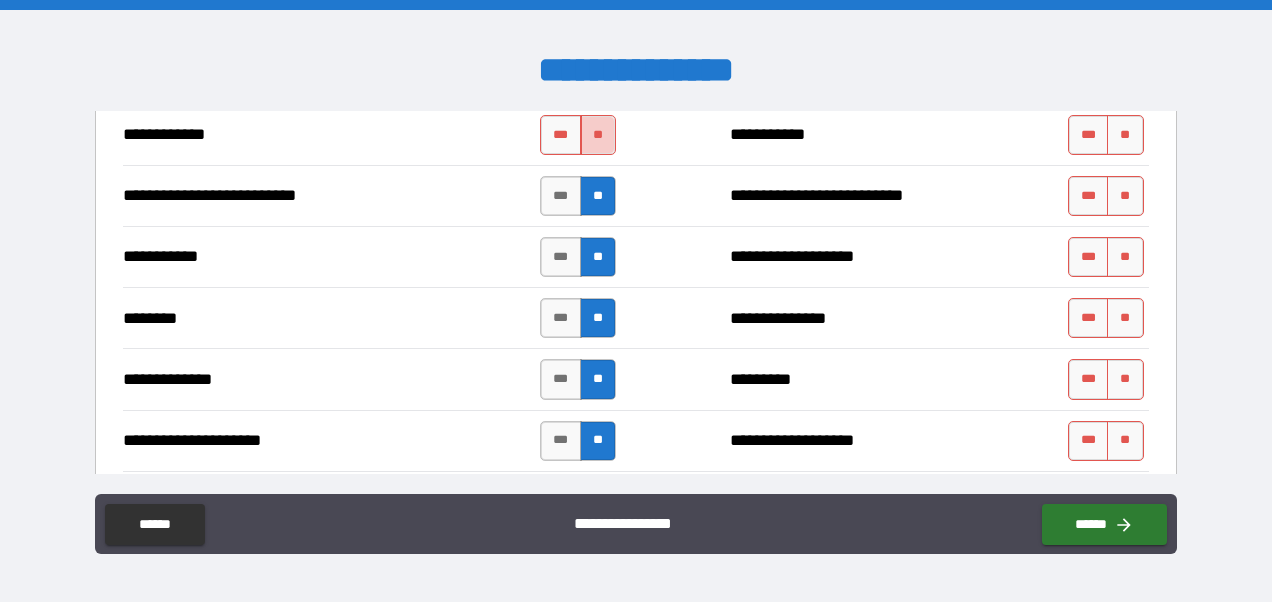 click on "**" at bounding box center (598, 135) 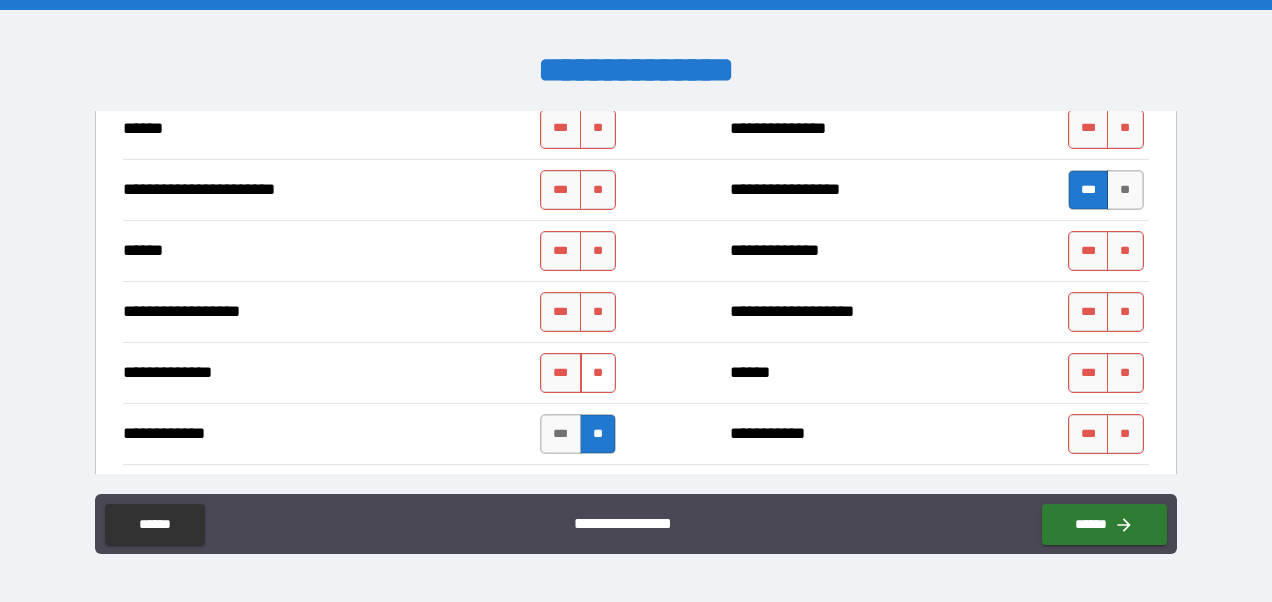 scroll, scrollTop: 1695, scrollLeft: 0, axis: vertical 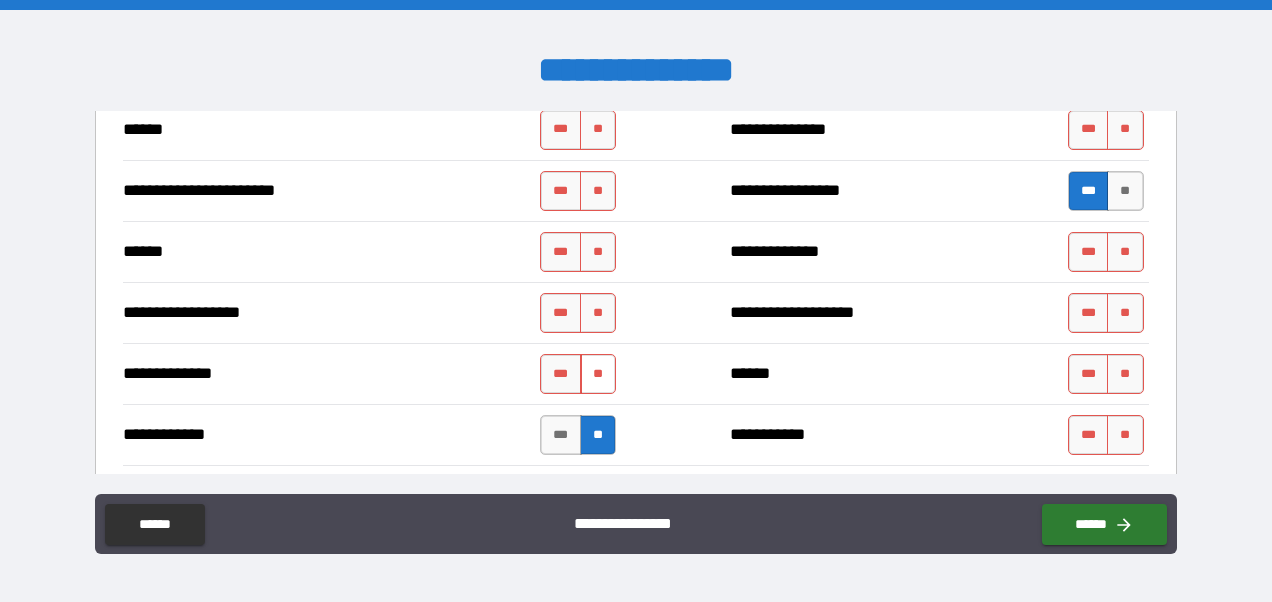 click on "**" at bounding box center [598, 374] 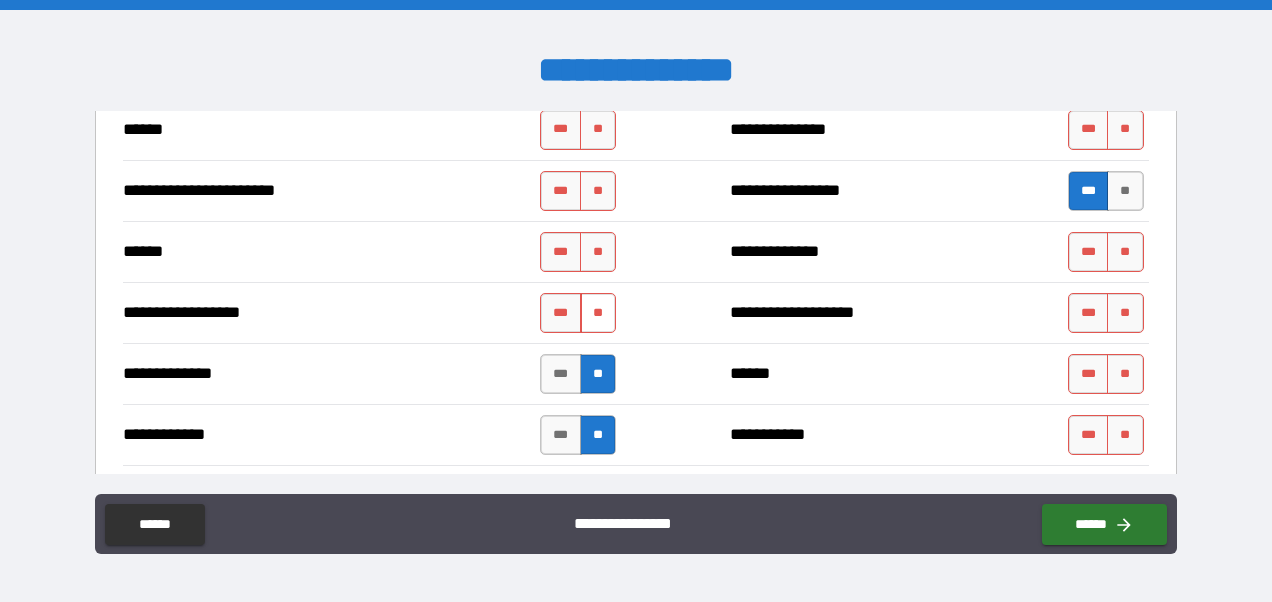 click on "**" at bounding box center [598, 313] 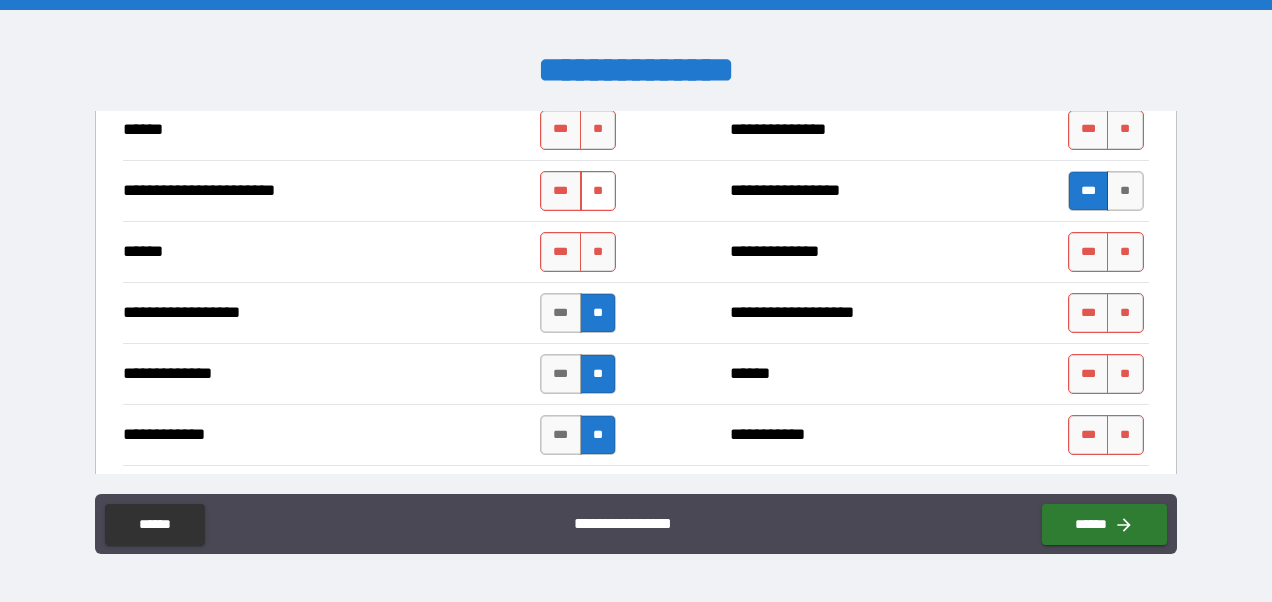 drag, startPoint x: 593, startPoint y: 240, endPoint x: 596, endPoint y: 196, distance: 44.102154 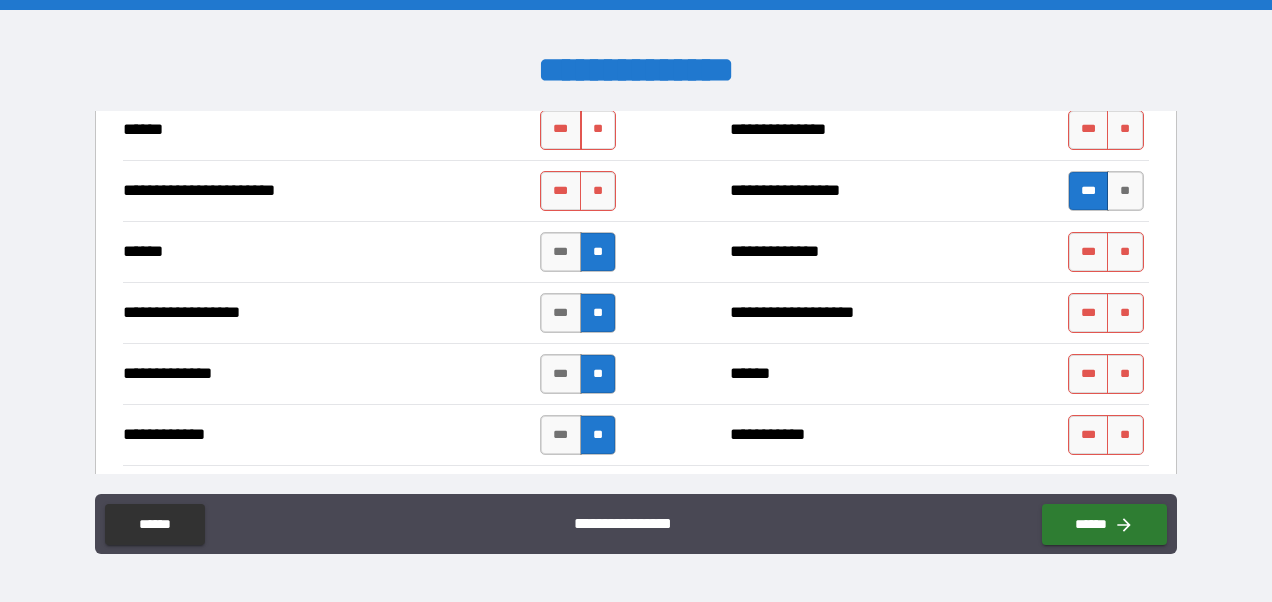 drag, startPoint x: 595, startPoint y: 181, endPoint x: 600, endPoint y: 118, distance: 63.1981 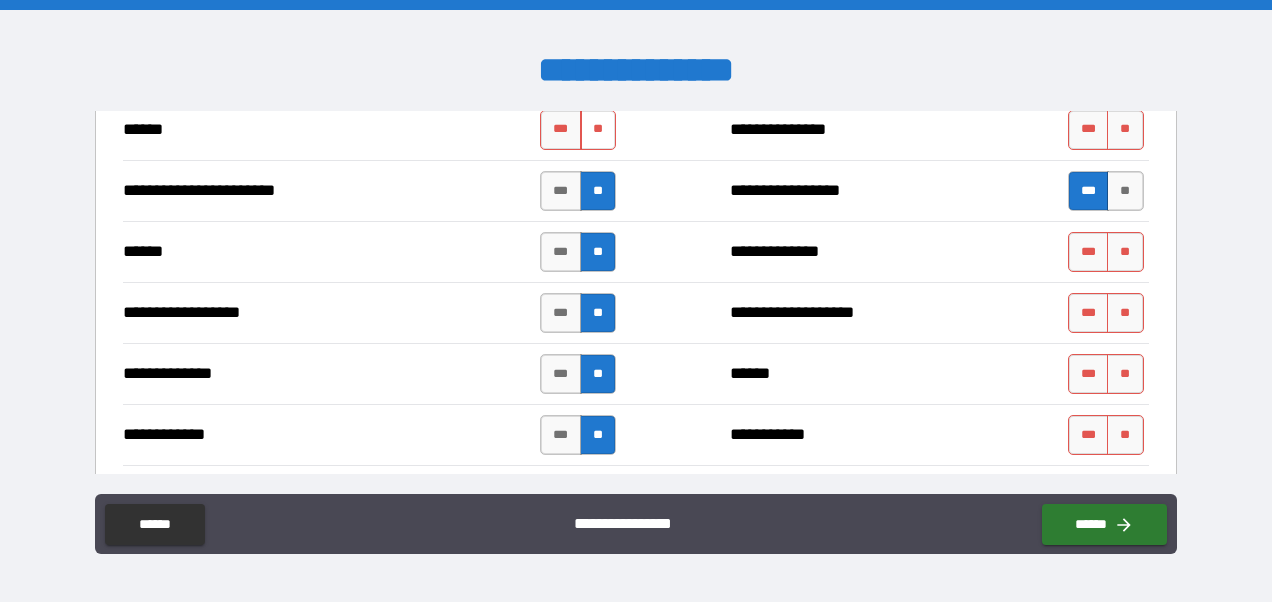 click on "**" at bounding box center (598, 130) 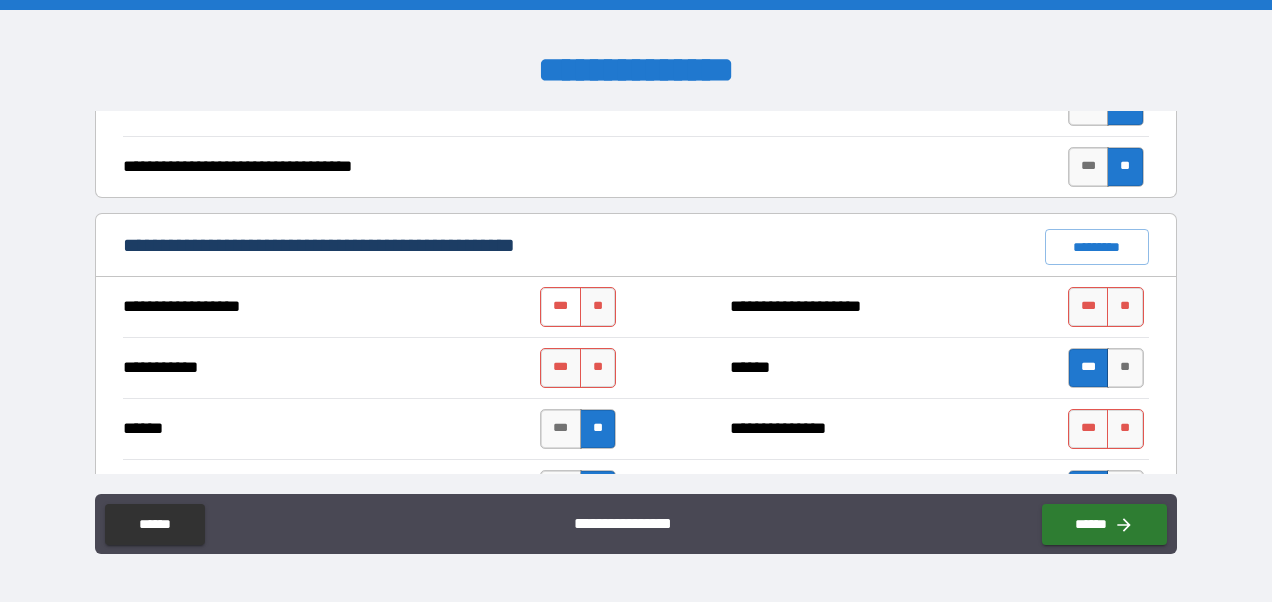 scroll, scrollTop: 1396, scrollLeft: 0, axis: vertical 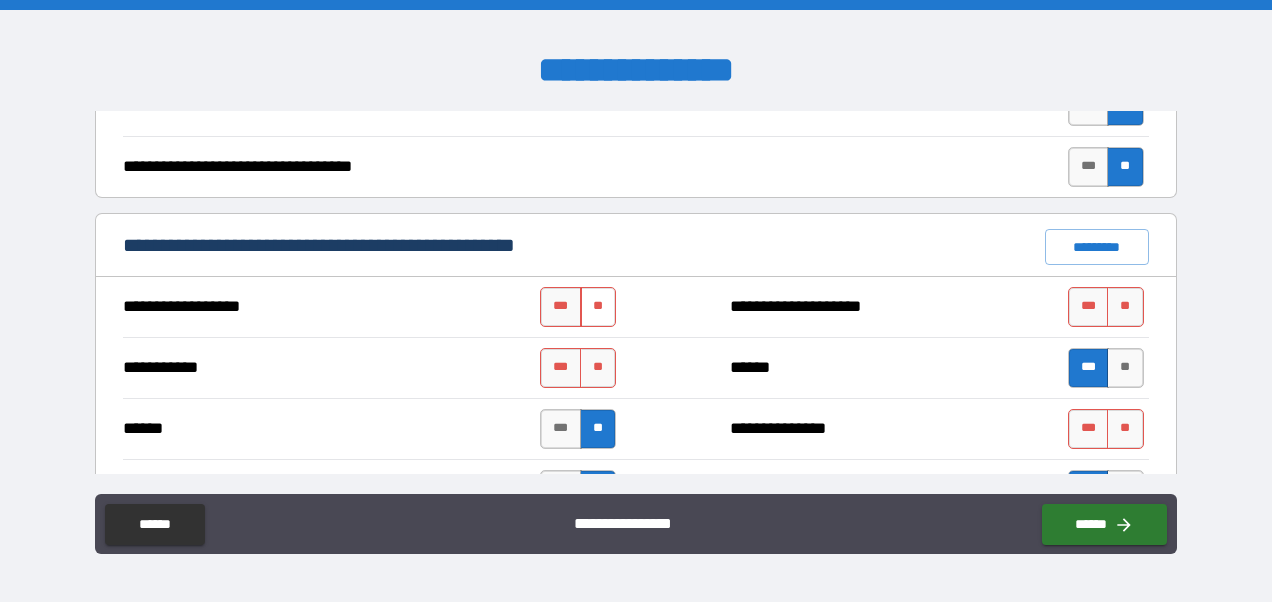 drag, startPoint x: 589, startPoint y: 292, endPoint x: 580, endPoint y: 313, distance: 22.847319 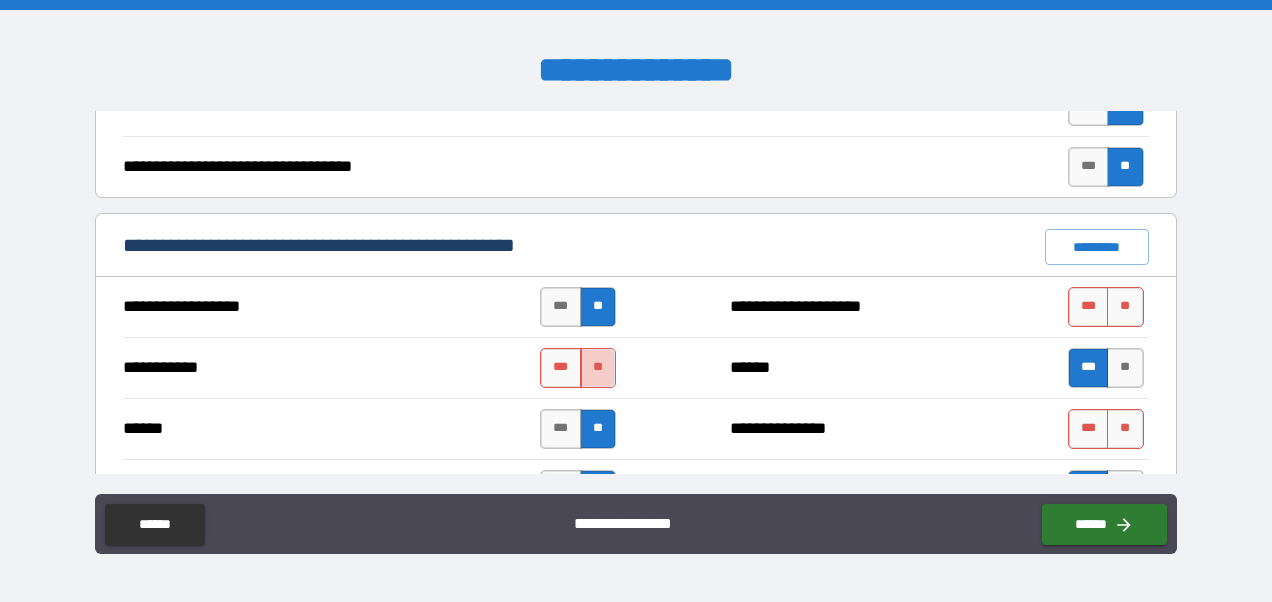 click on "**" at bounding box center (598, 368) 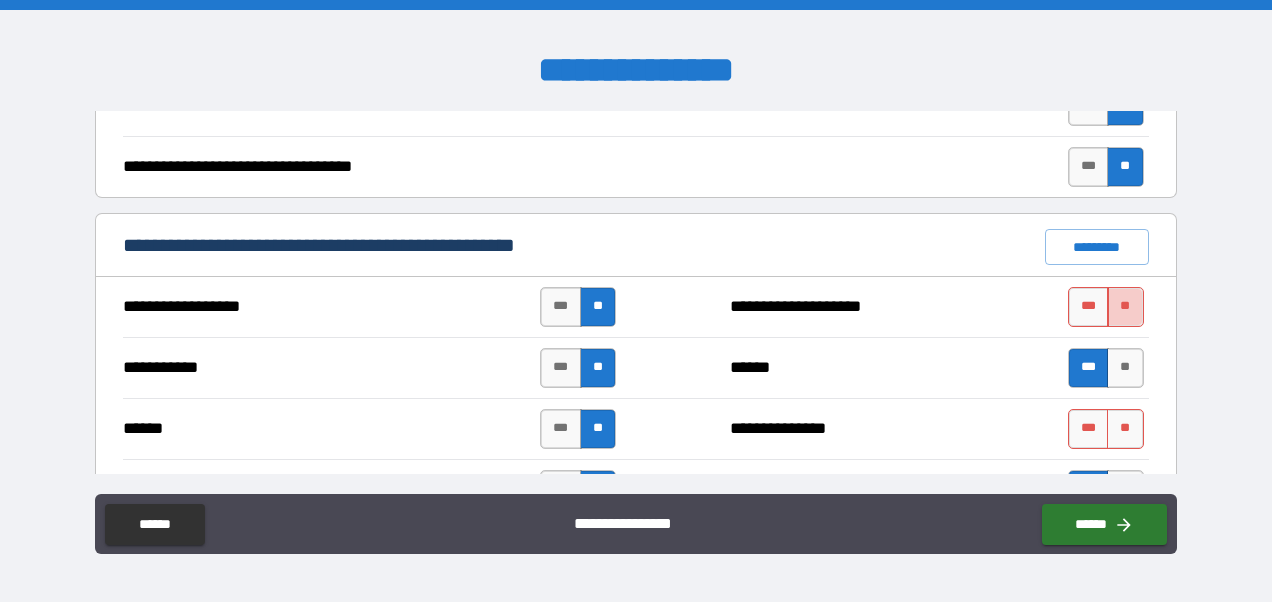 click on "**" at bounding box center [1125, 307] 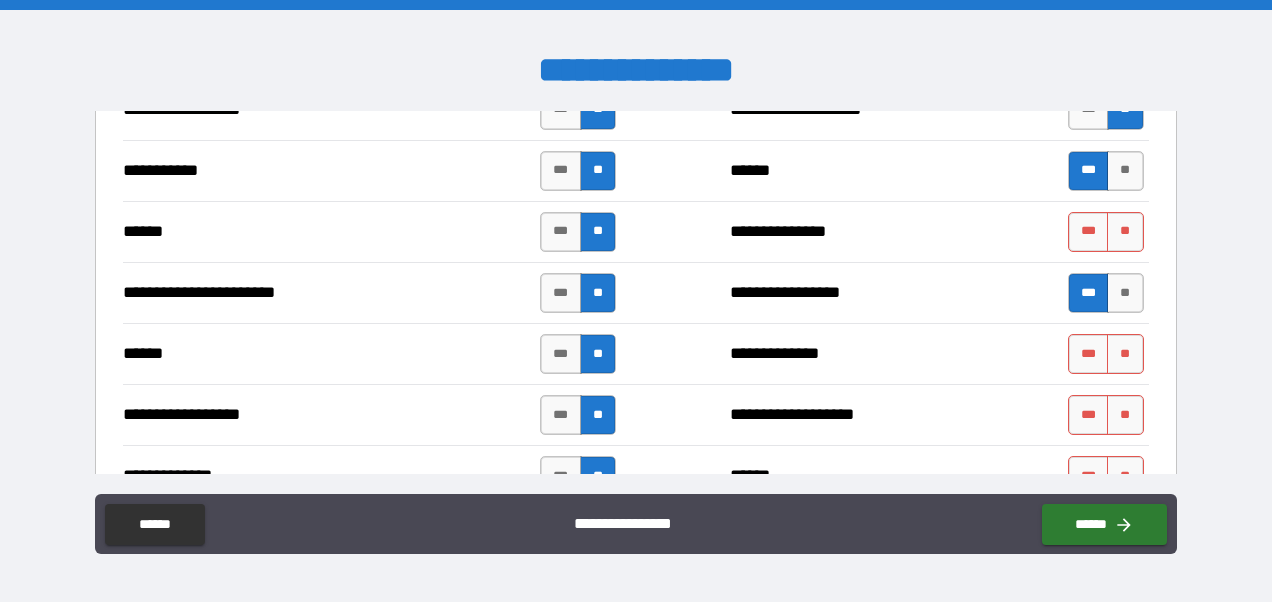 scroll, scrollTop: 1594, scrollLeft: 0, axis: vertical 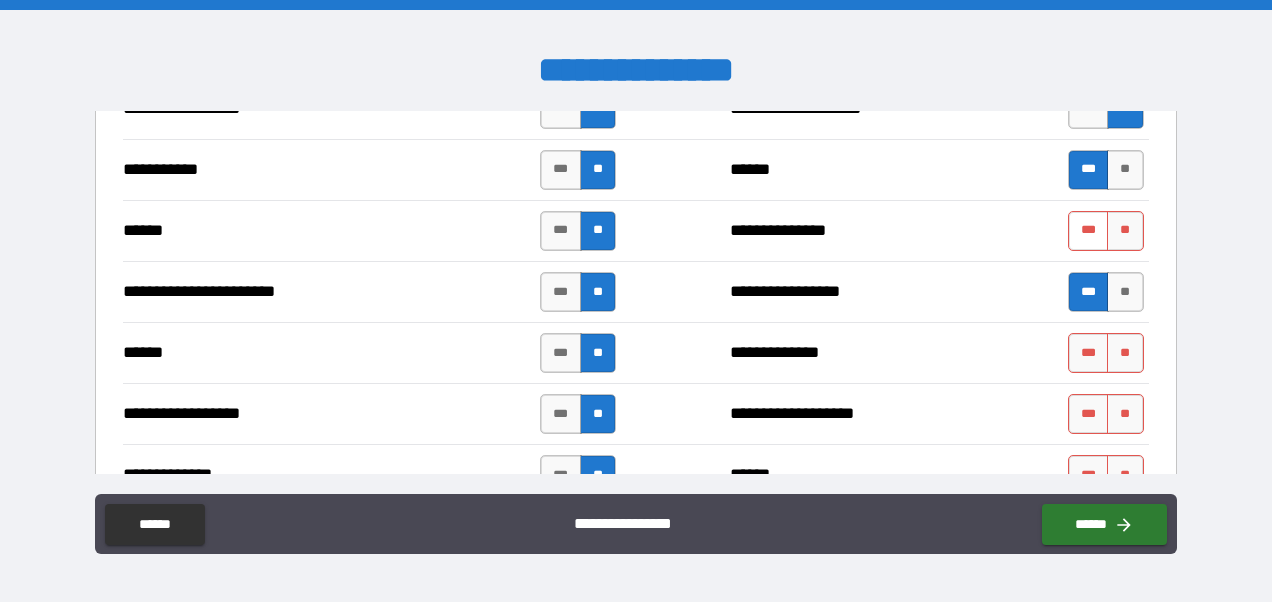 click on "***" at bounding box center [1089, 231] 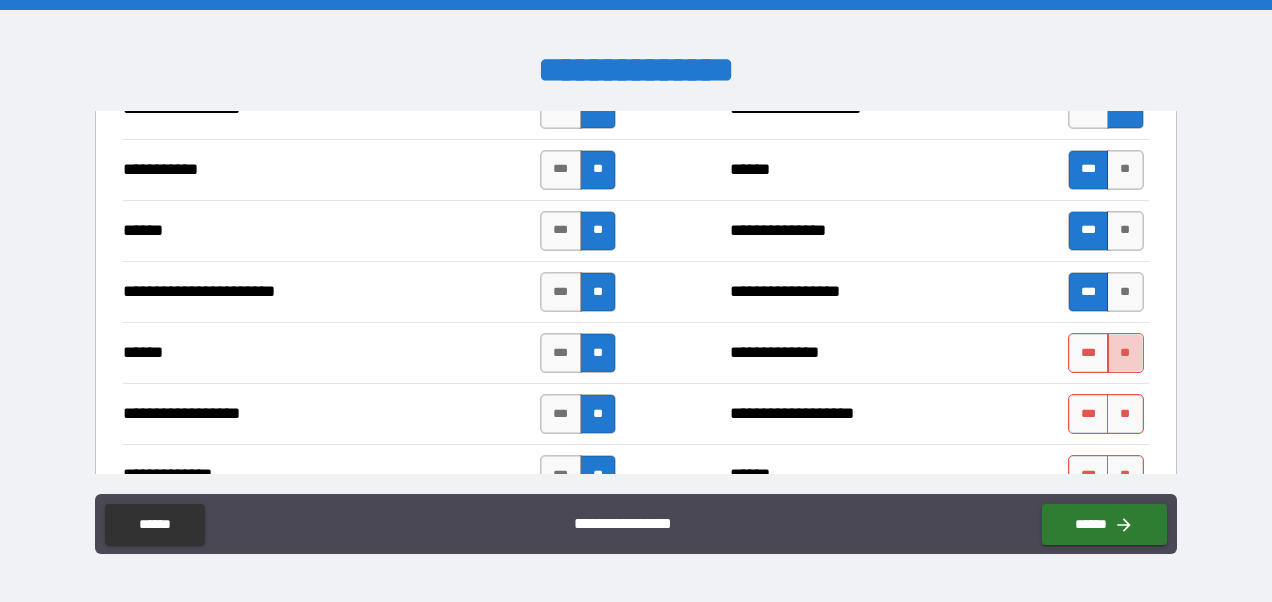 click on "**" at bounding box center (1125, 353) 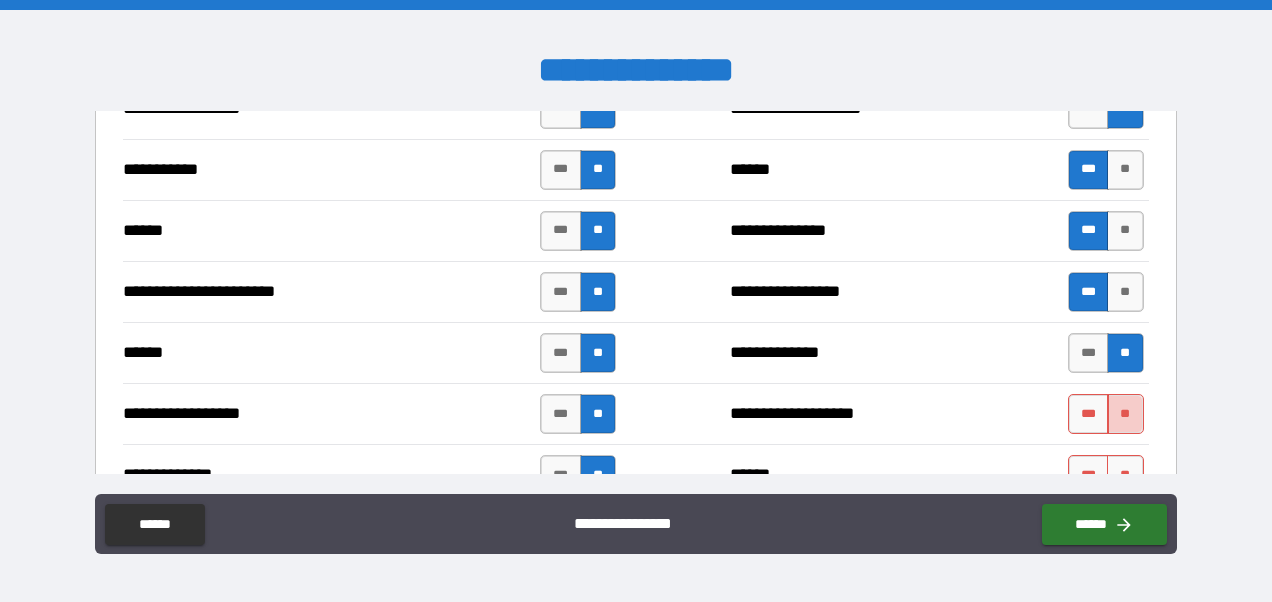 click on "**" at bounding box center [1125, 414] 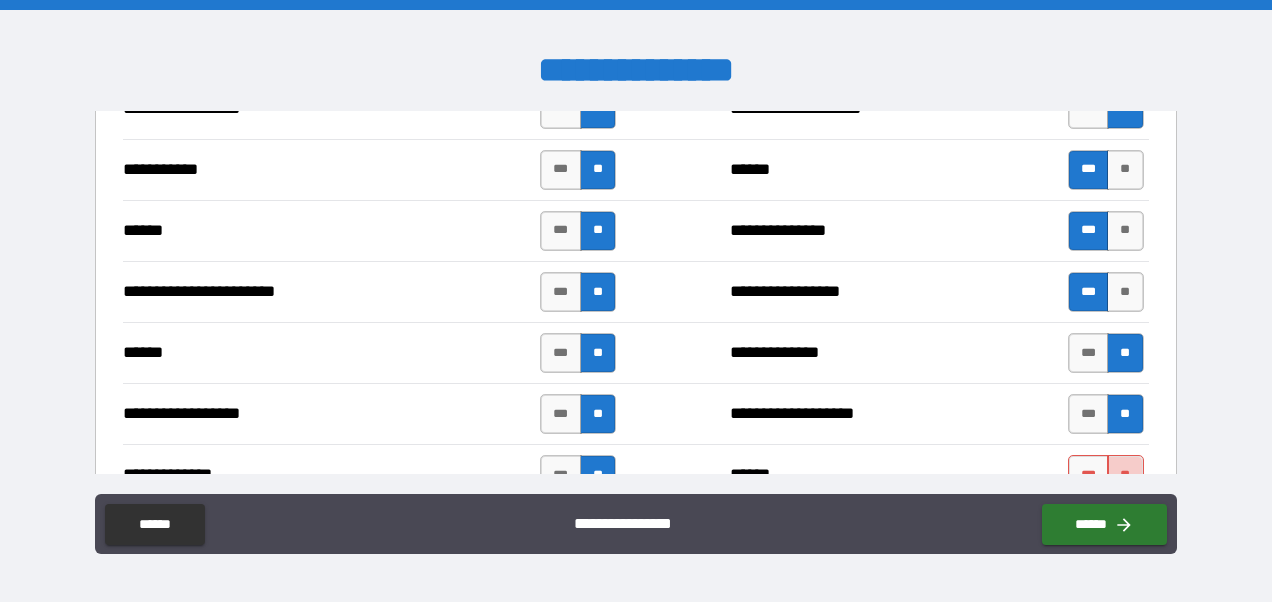 click on "**" at bounding box center (1125, 475) 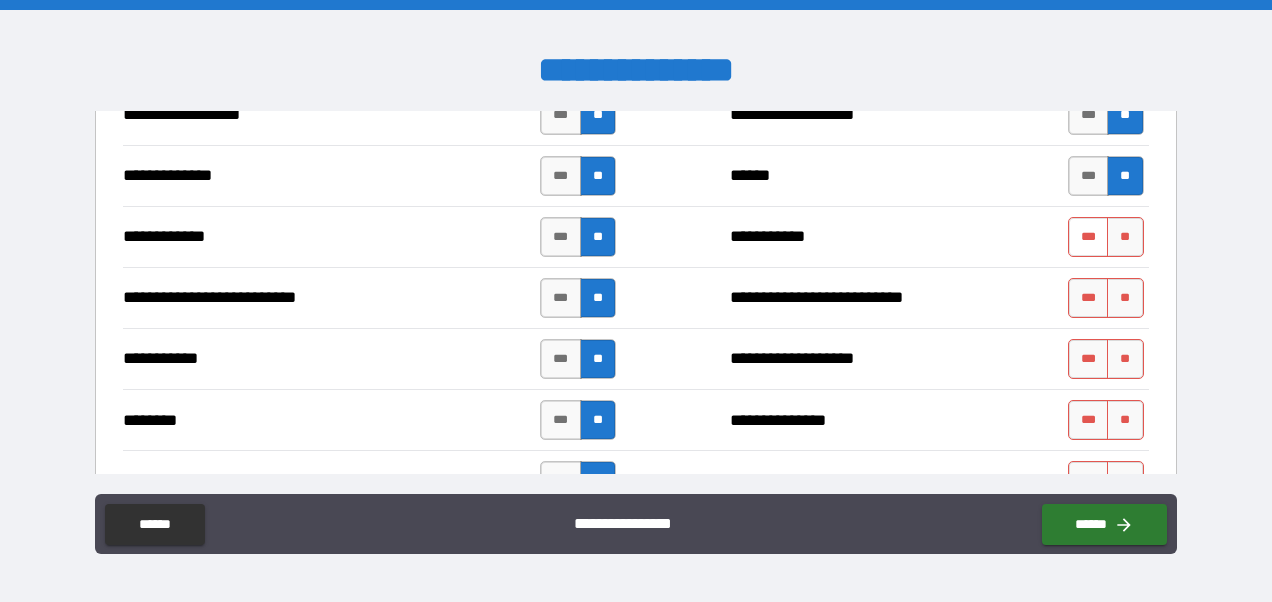 scroll, scrollTop: 1894, scrollLeft: 0, axis: vertical 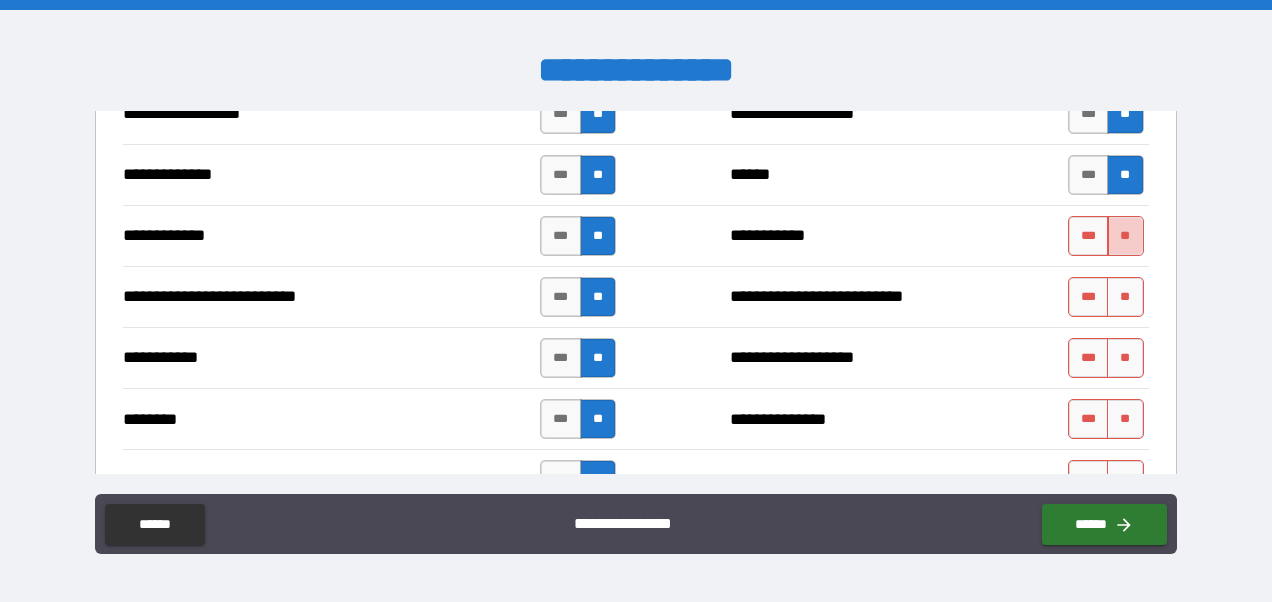 click on "**" at bounding box center [1125, 236] 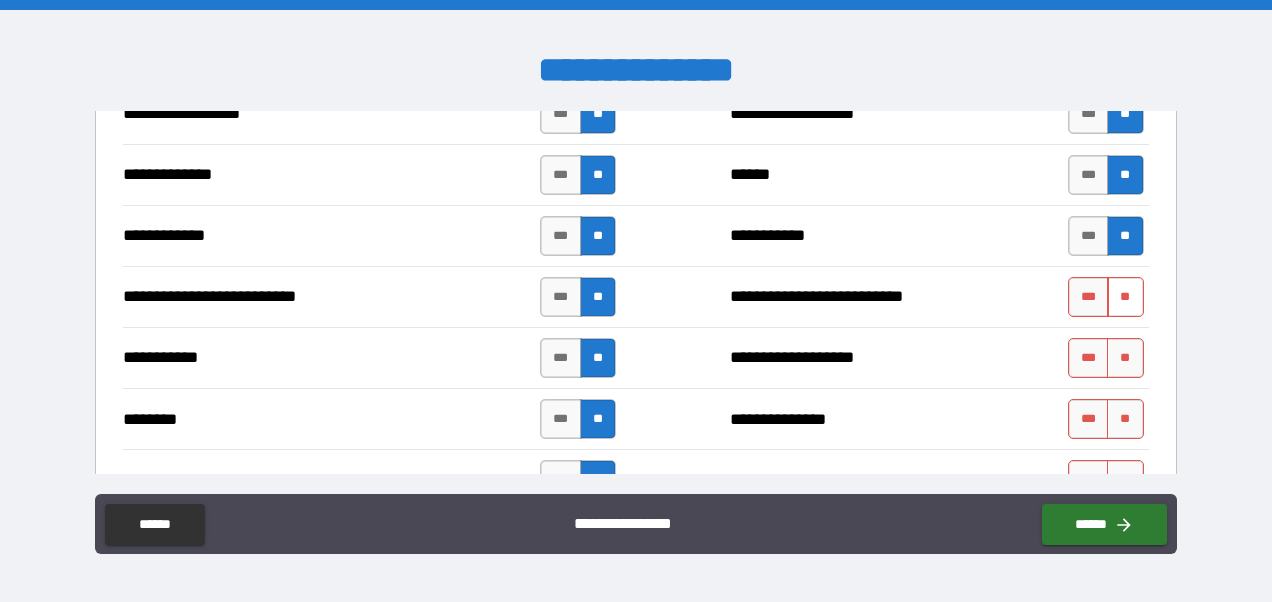 click on "**" at bounding box center [1125, 297] 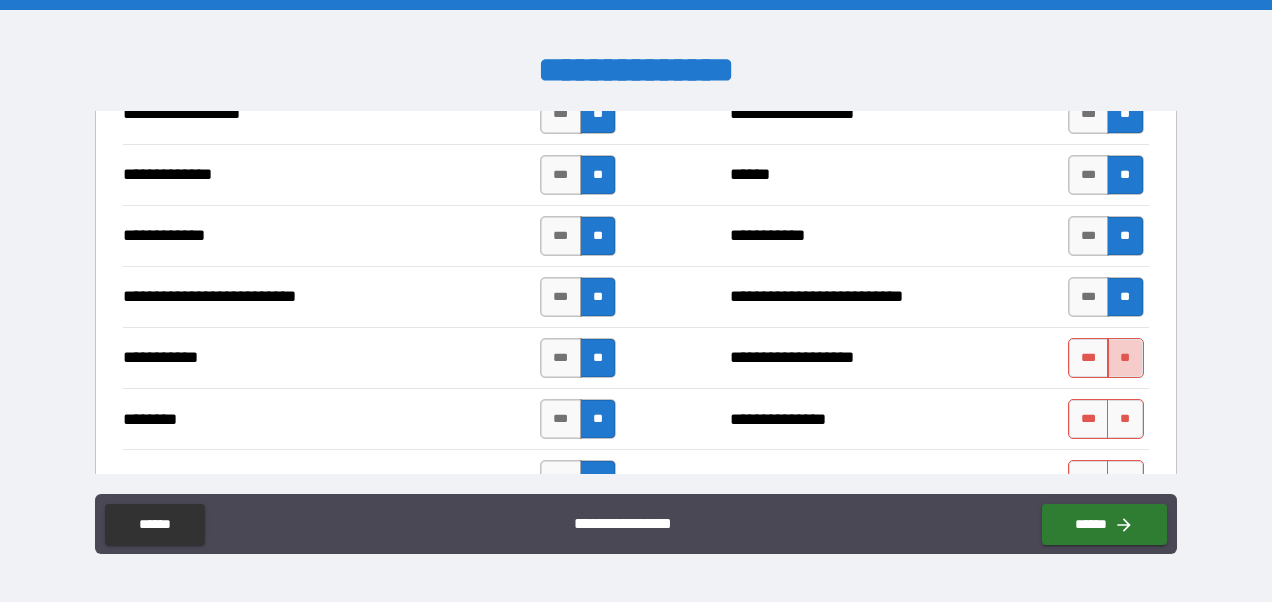 click on "**" at bounding box center [1125, 358] 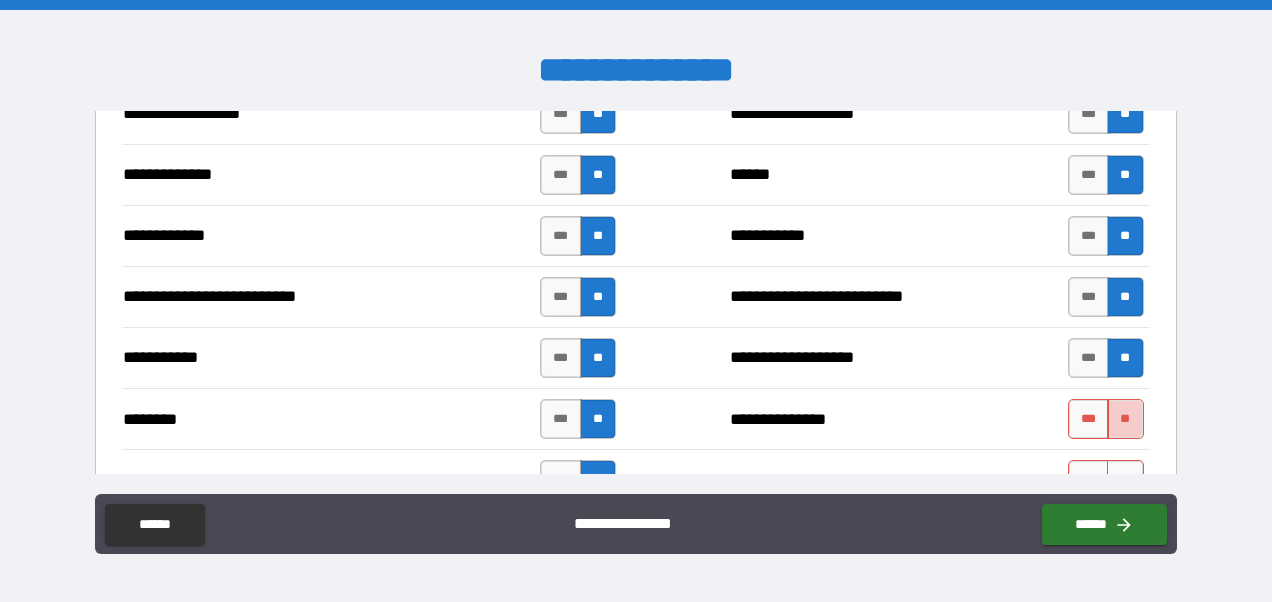 click on "**" at bounding box center [1125, 419] 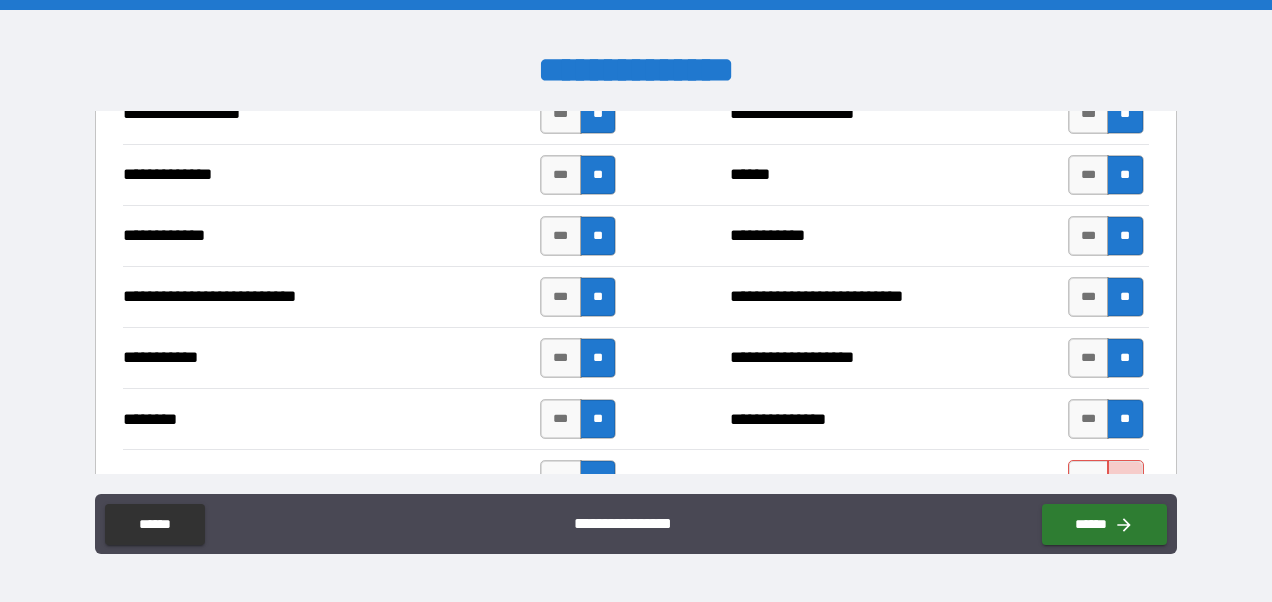 click on "**" at bounding box center (1125, 480) 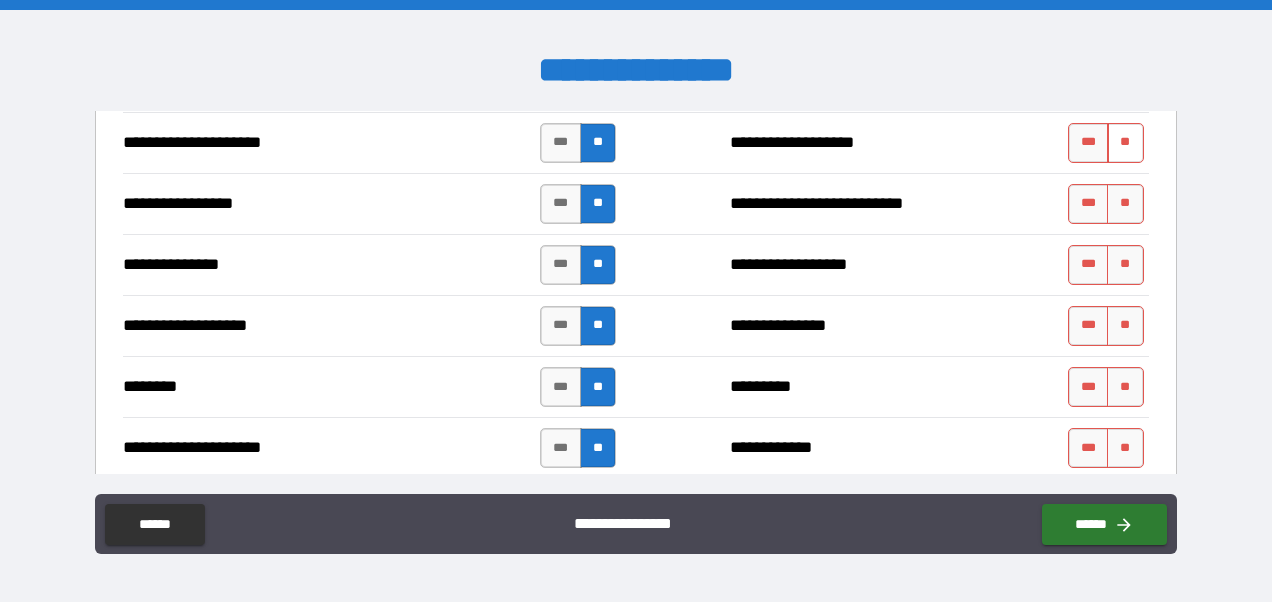 scroll, scrollTop: 2294, scrollLeft: 0, axis: vertical 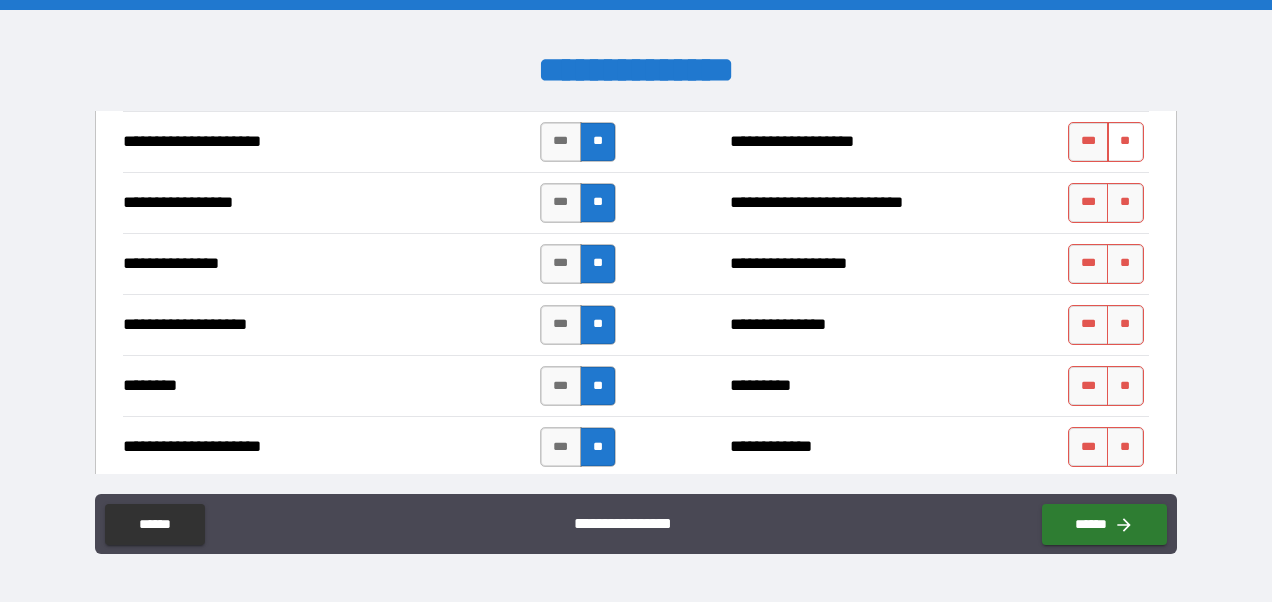 click on "**" at bounding box center [1125, 142] 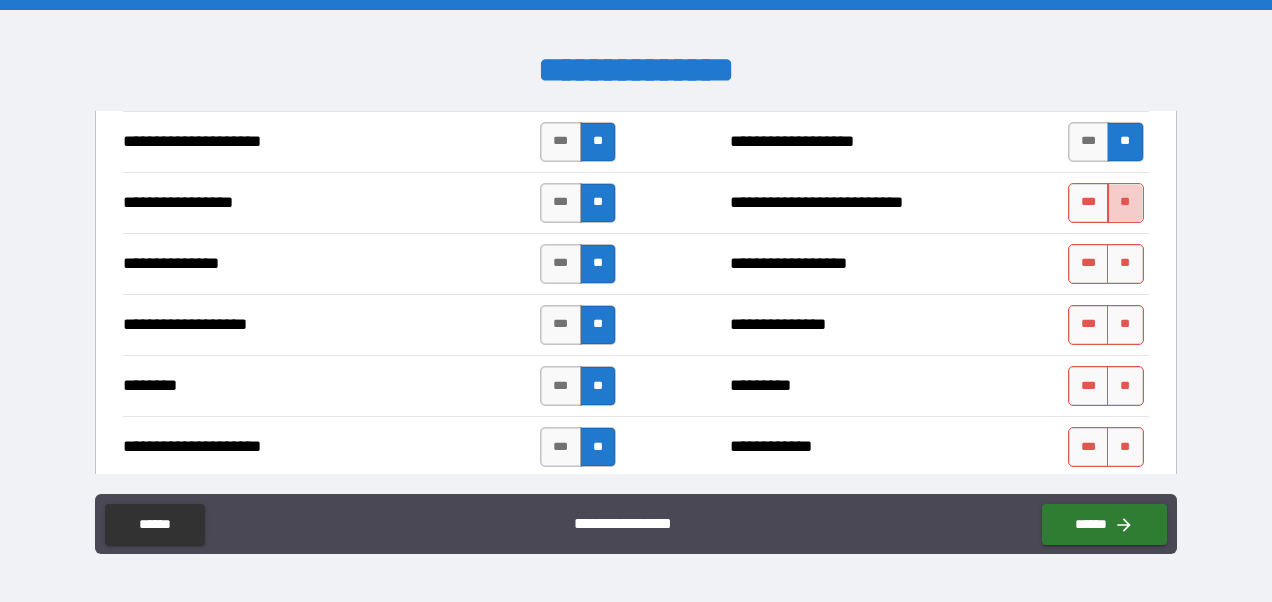 click on "**" at bounding box center (1125, 203) 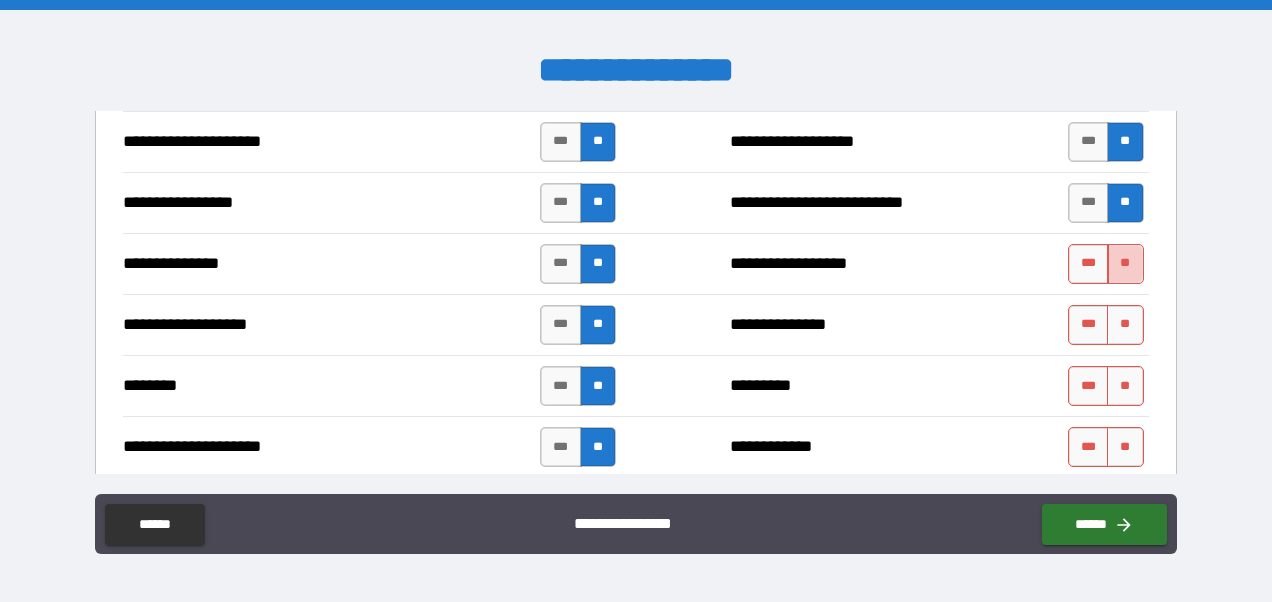 click on "**" at bounding box center [1125, 264] 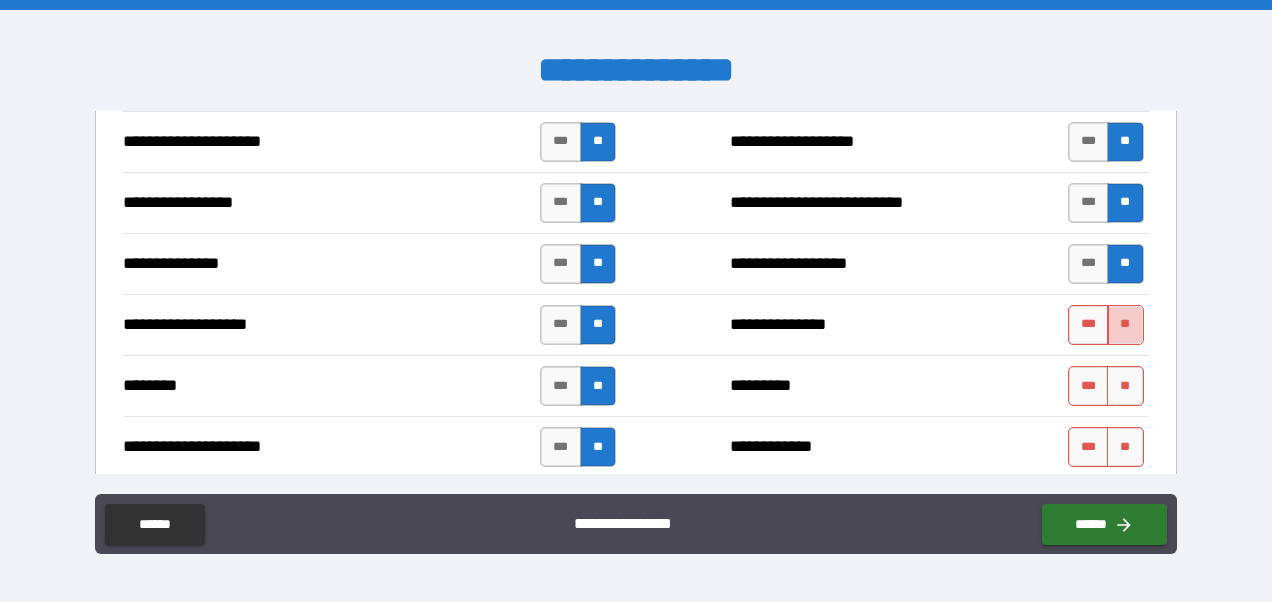 click on "**" at bounding box center [1125, 325] 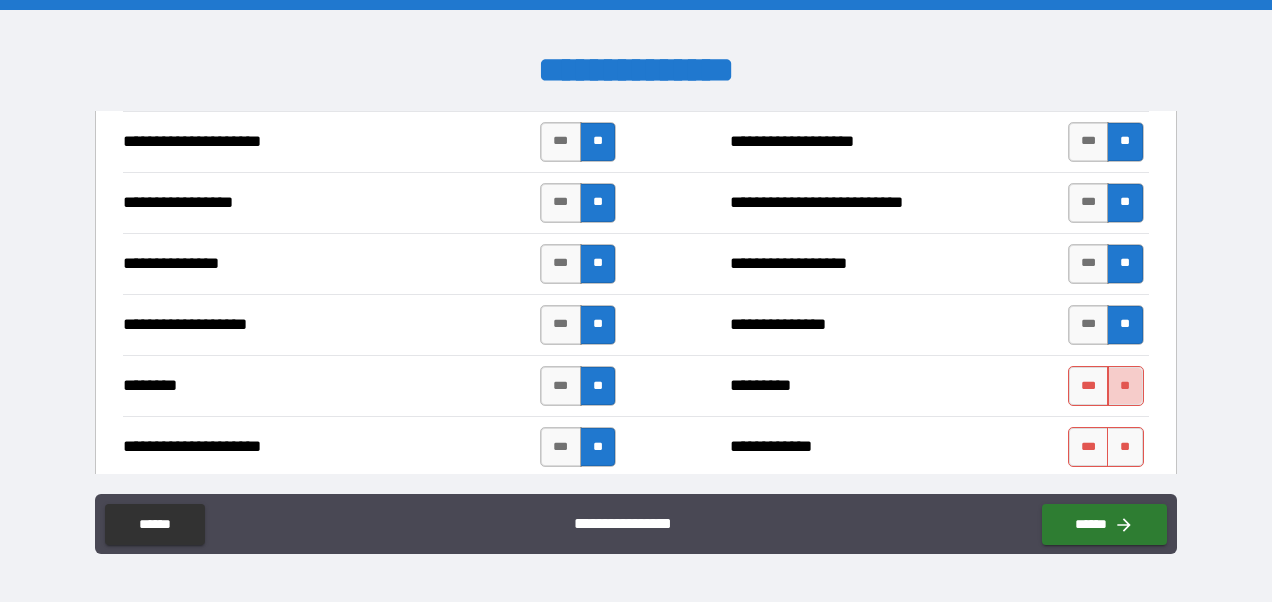 click on "**" at bounding box center [1125, 386] 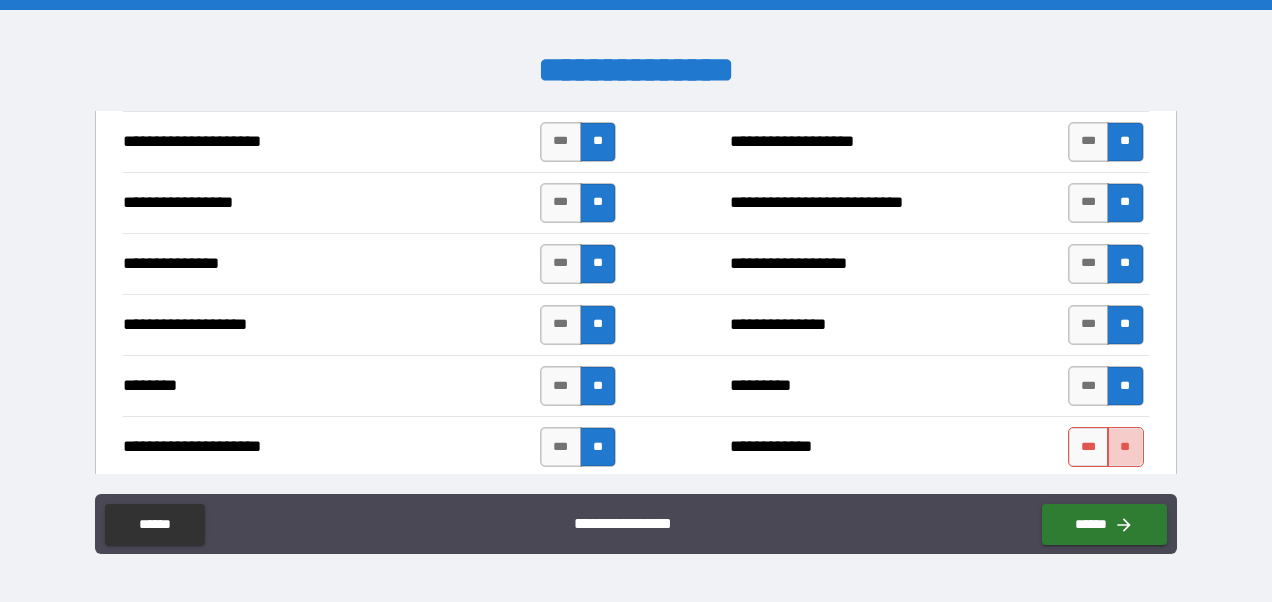 click on "**" at bounding box center [1125, 447] 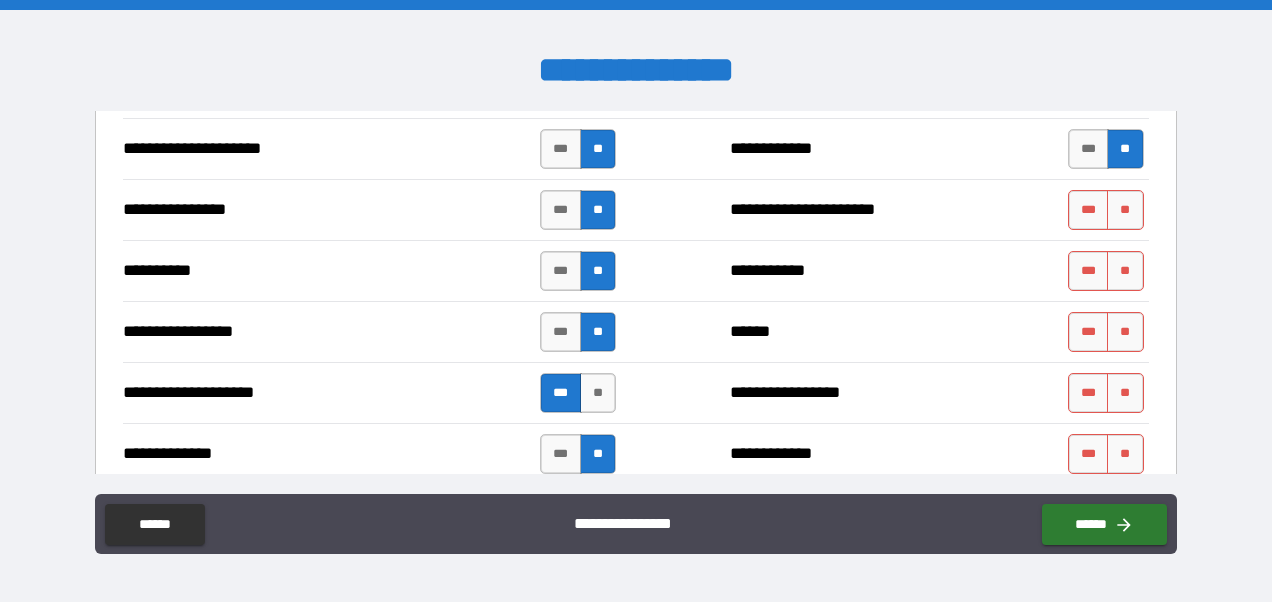 scroll, scrollTop: 2593, scrollLeft: 0, axis: vertical 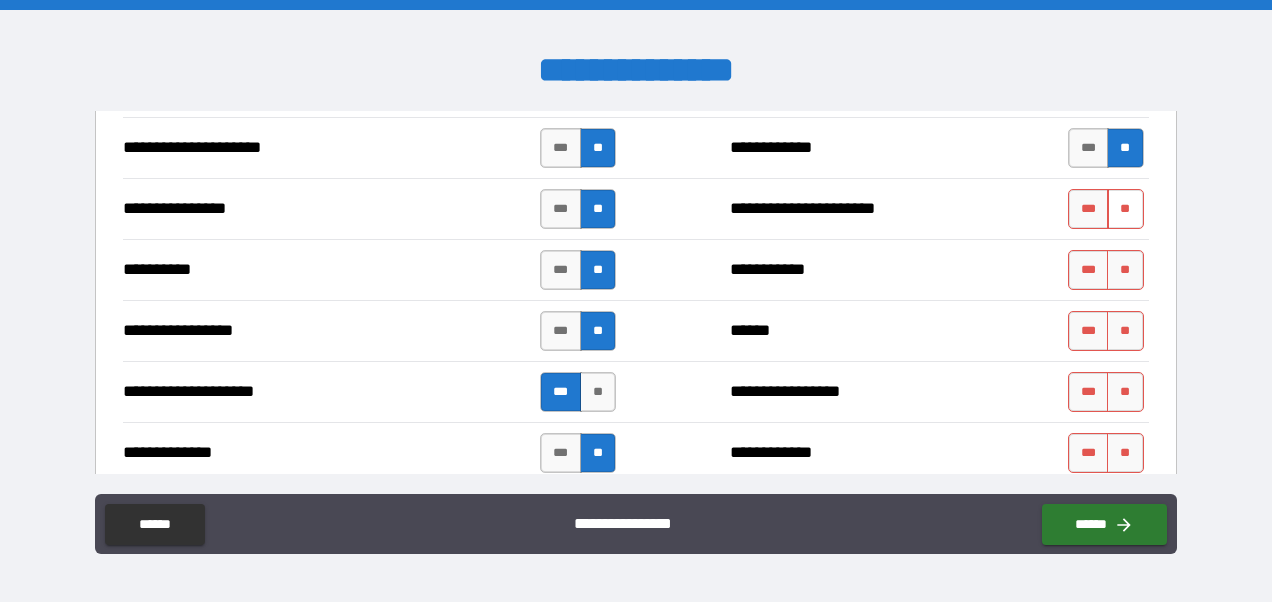 click on "**" at bounding box center [1125, 209] 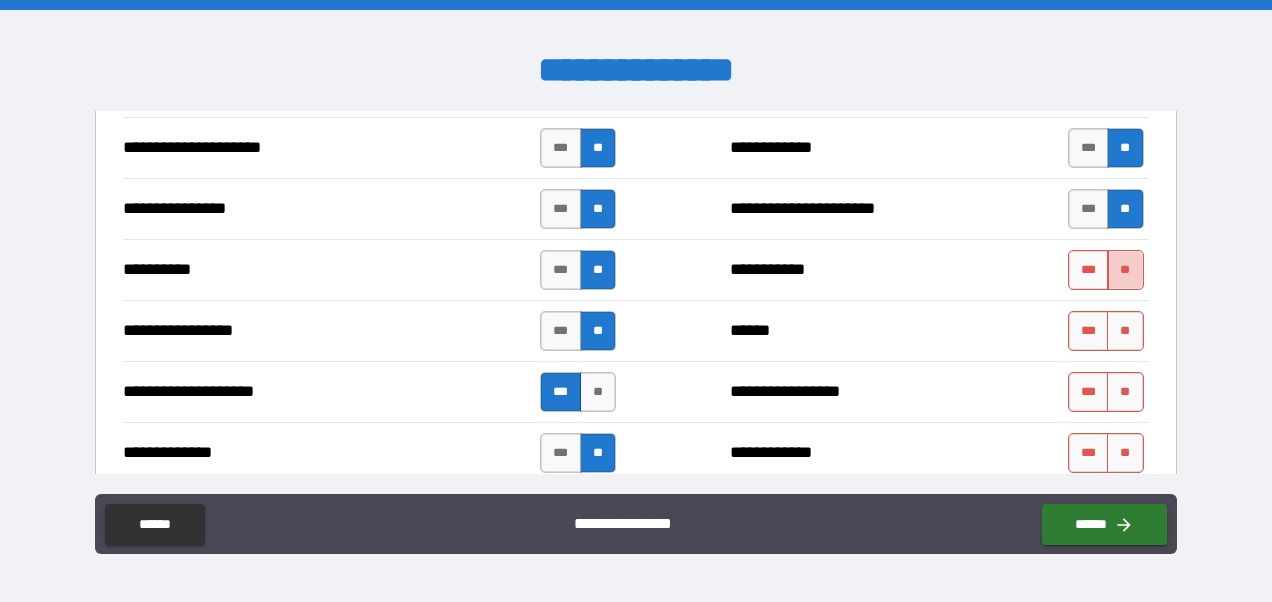 click on "**" at bounding box center [1125, 270] 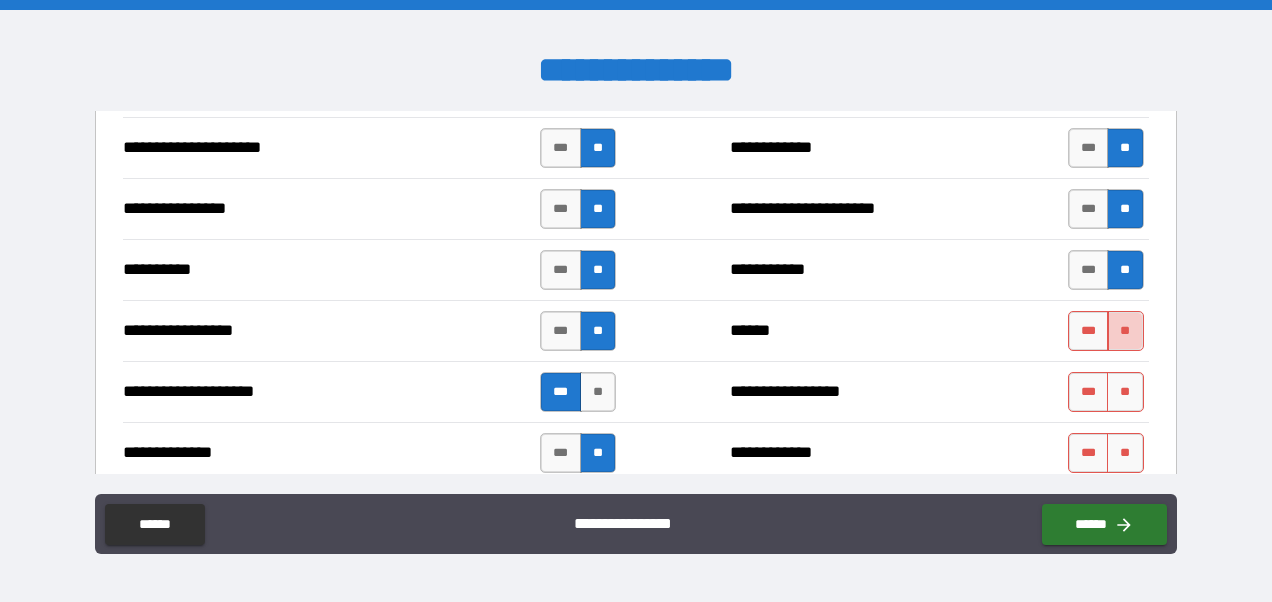 click on "**" at bounding box center (1125, 331) 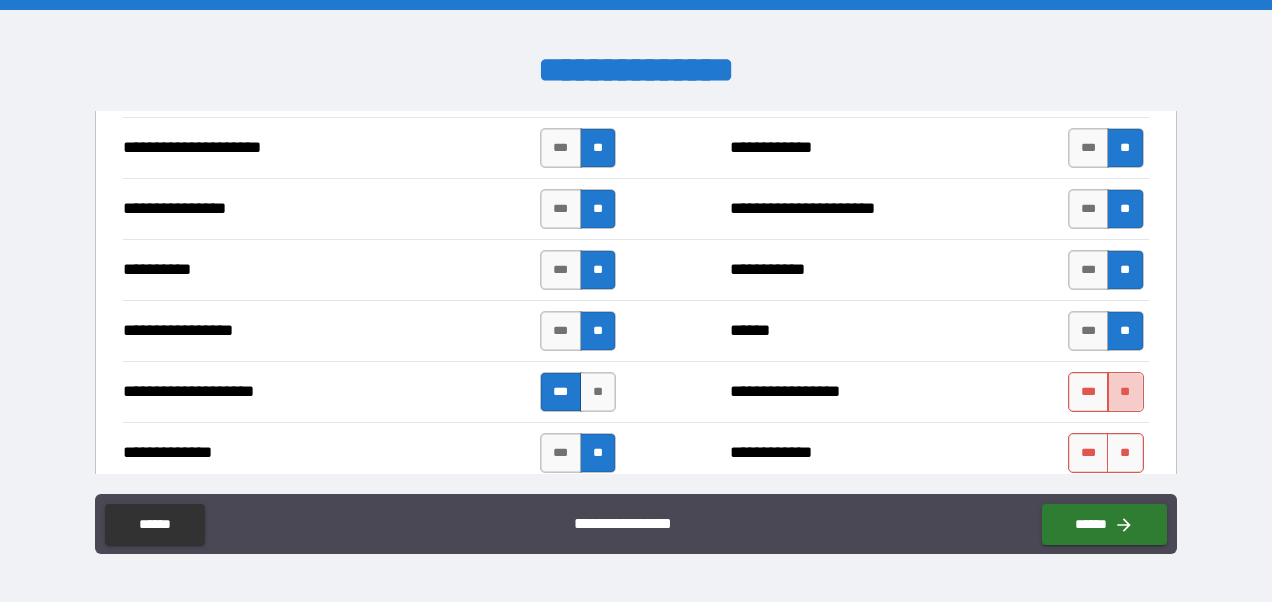 click on "**" at bounding box center [1125, 392] 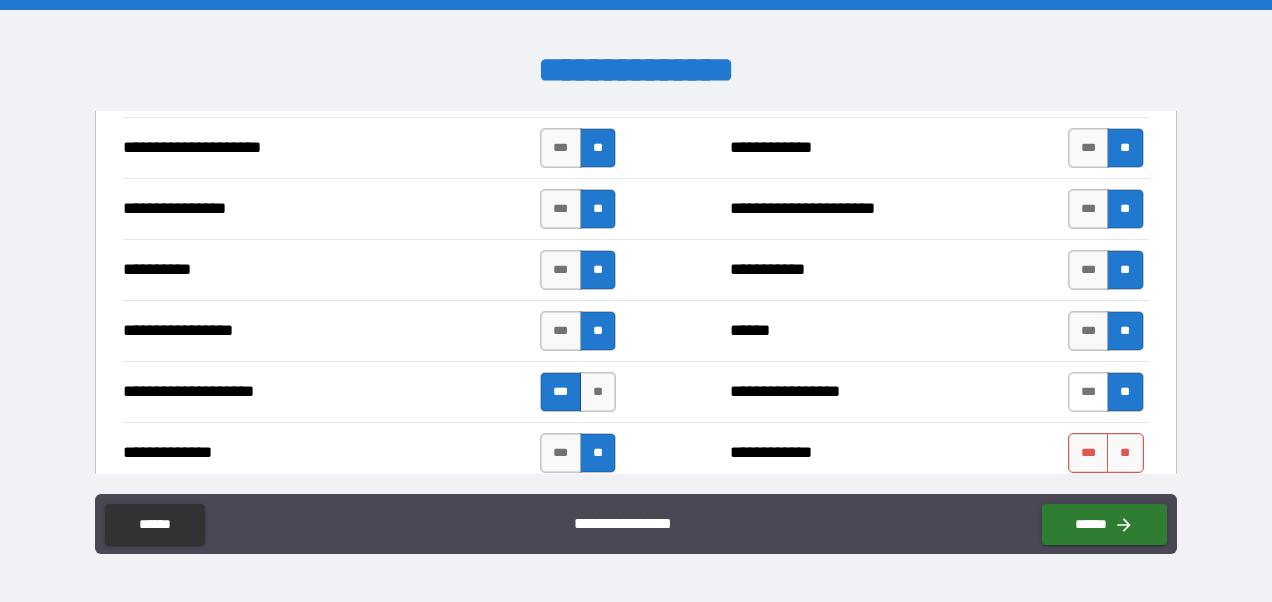 click on "***" at bounding box center [1089, 392] 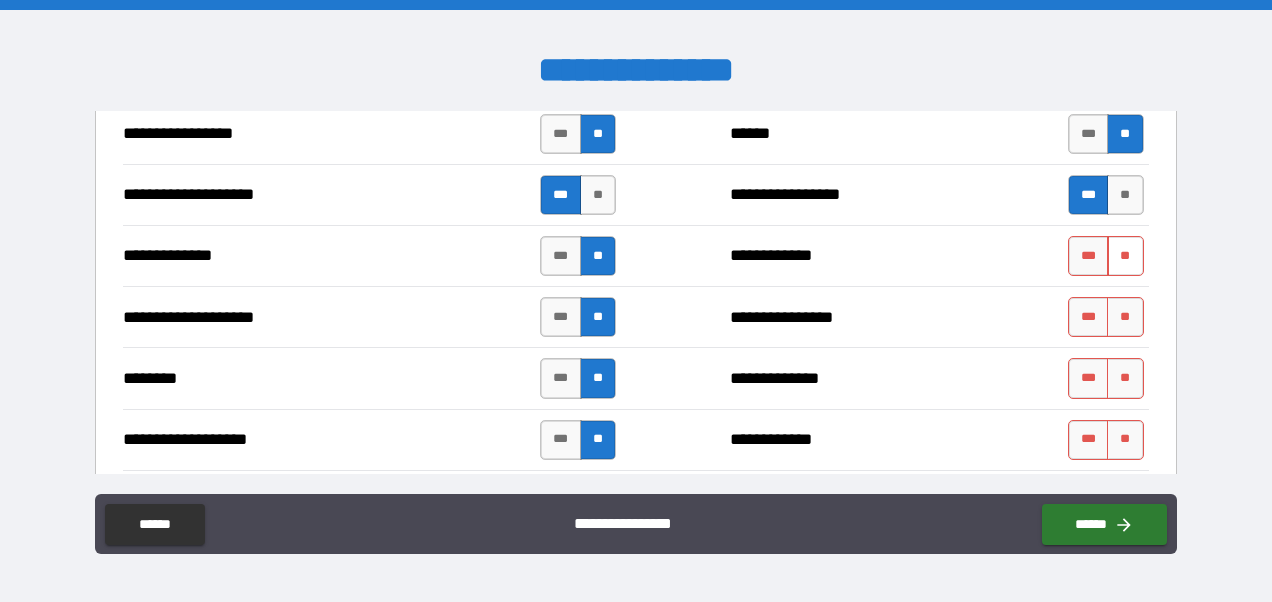 scroll, scrollTop: 2792, scrollLeft: 0, axis: vertical 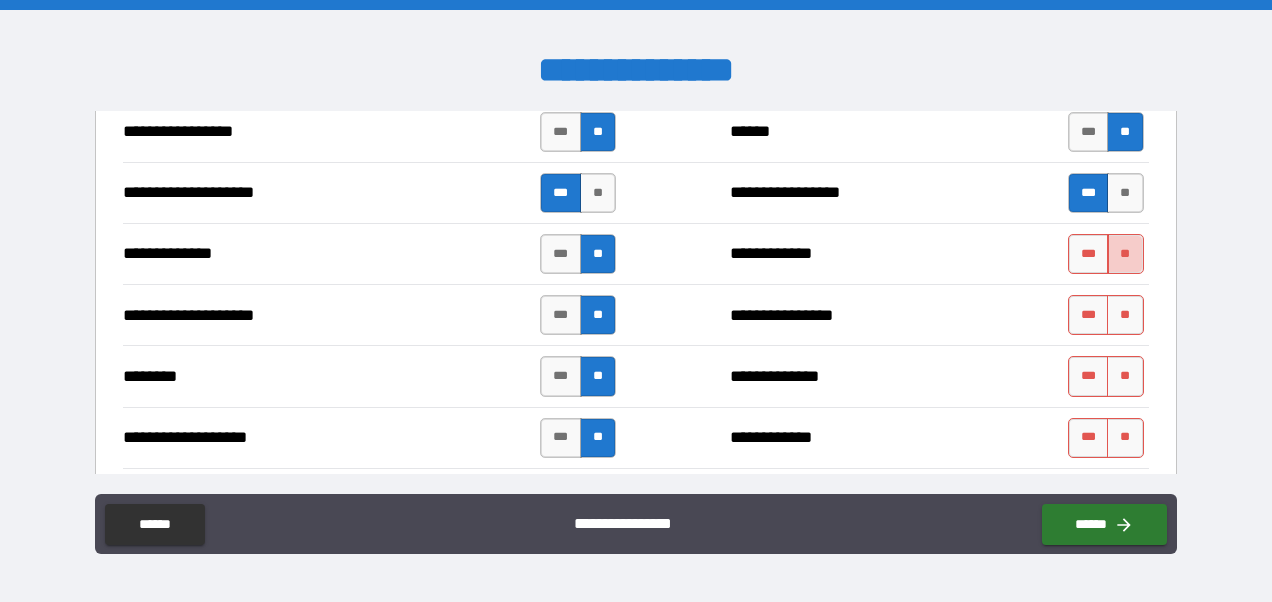 click on "**" at bounding box center (1125, 254) 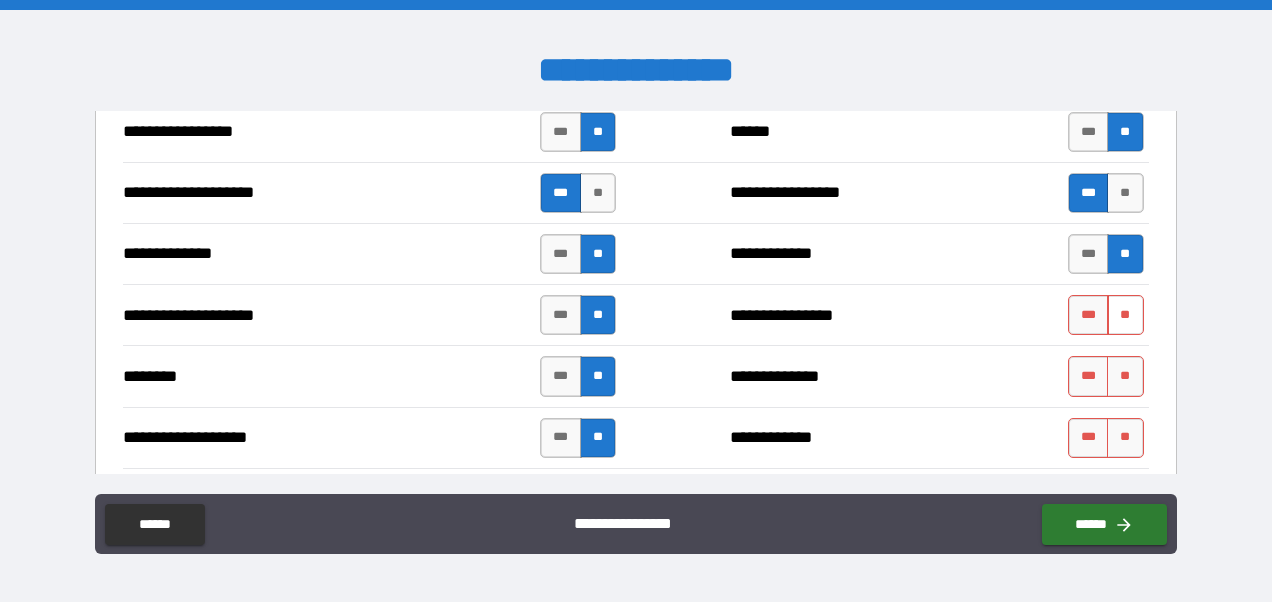 click on "**" at bounding box center (1125, 315) 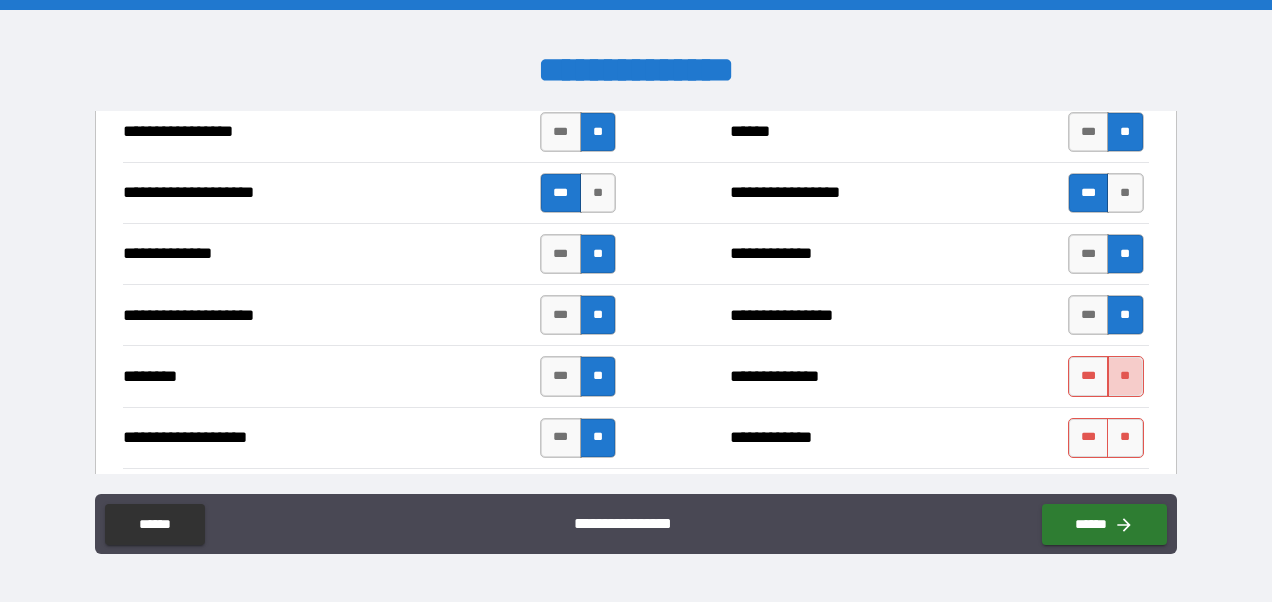click on "**" at bounding box center (1125, 376) 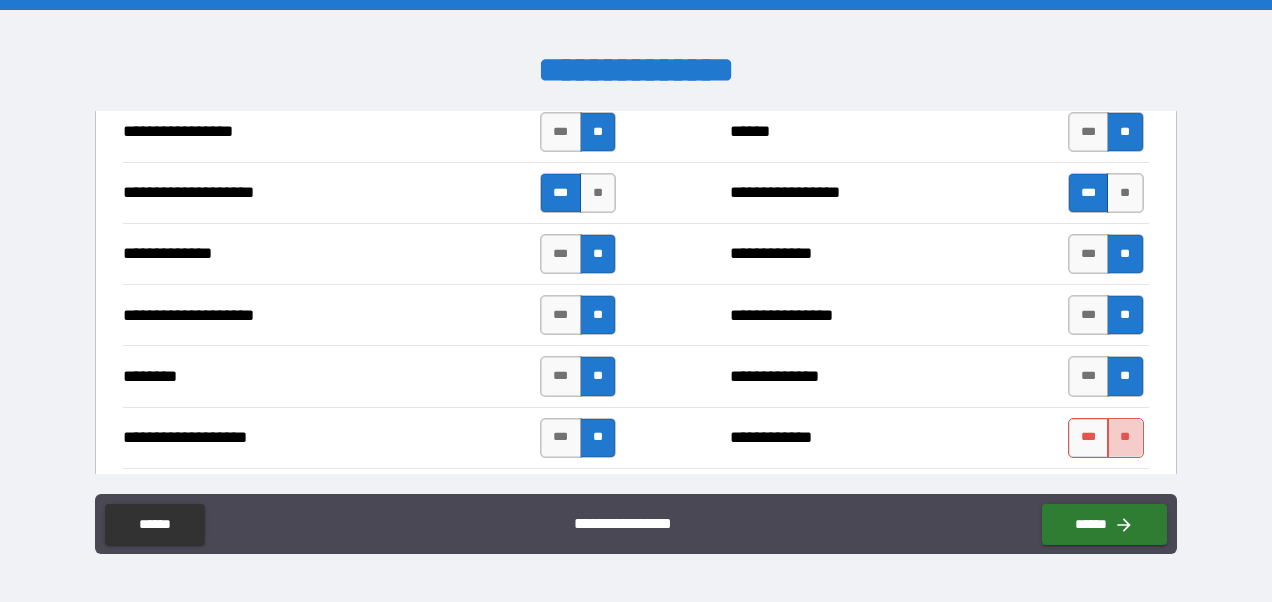 click on "**" at bounding box center (1125, 438) 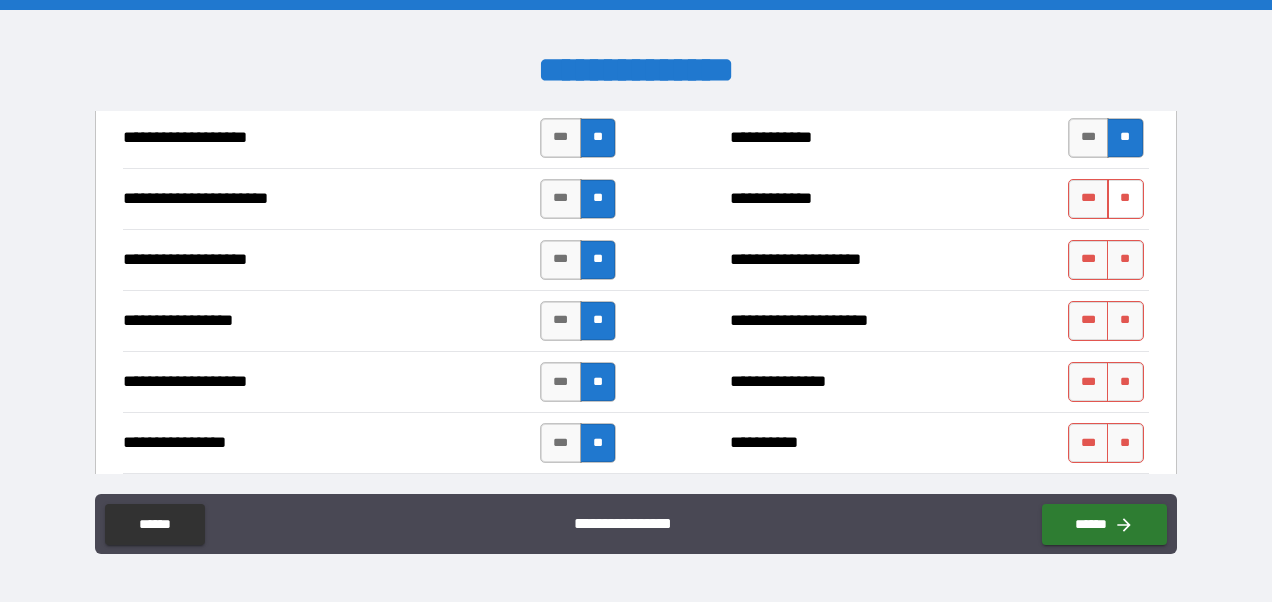 scroll, scrollTop: 3092, scrollLeft: 0, axis: vertical 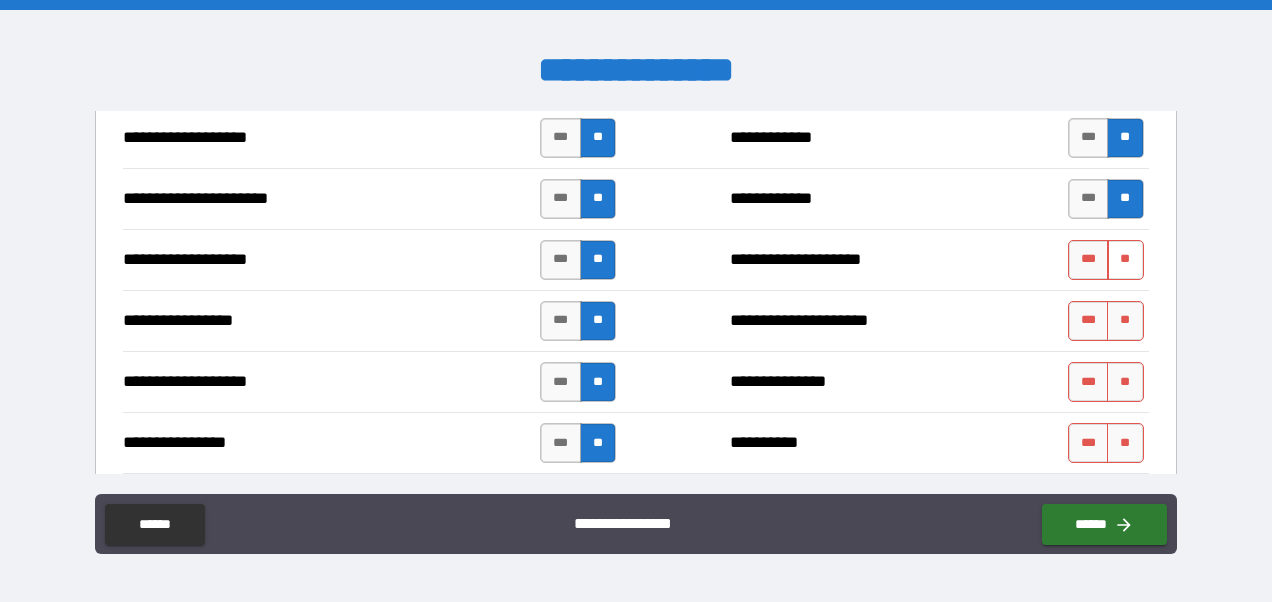 click on "**" at bounding box center (1125, 260) 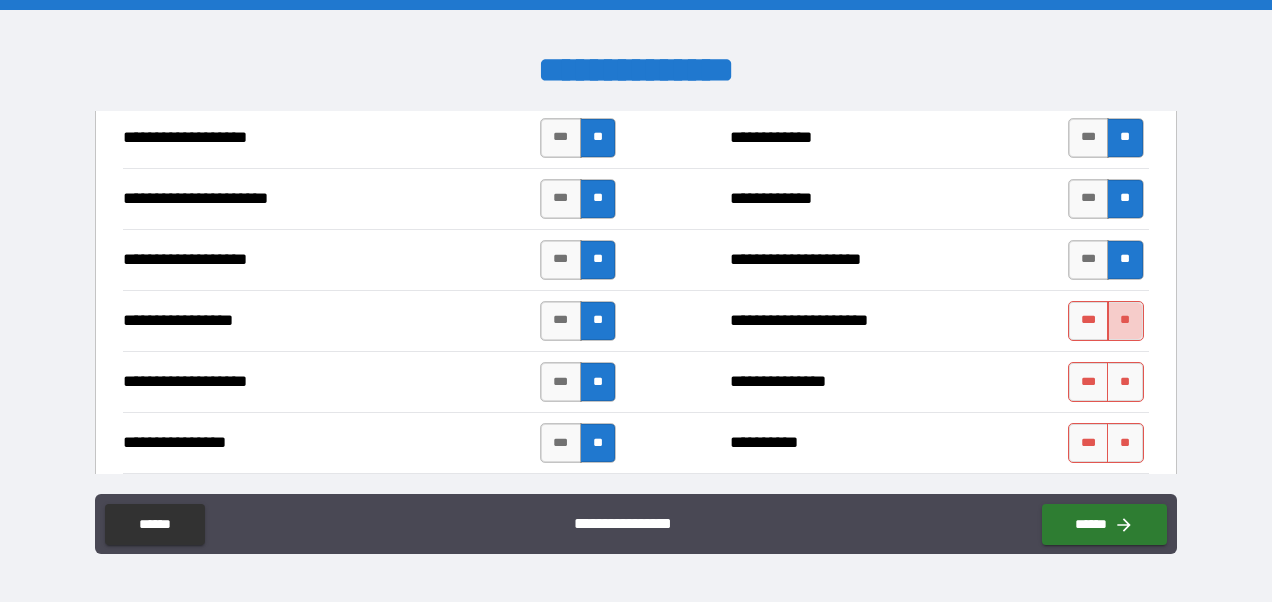click on "**" at bounding box center (1125, 321) 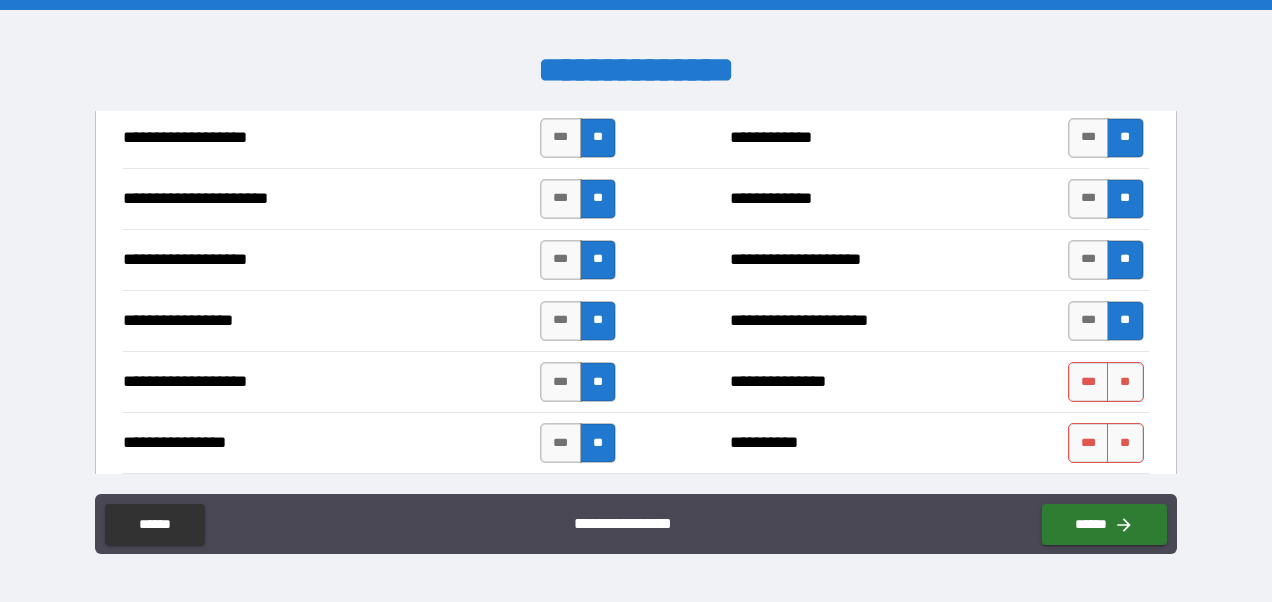 drag, startPoint x: 1119, startPoint y: 361, endPoint x: 1119, endPoint y: 388, distance: 27 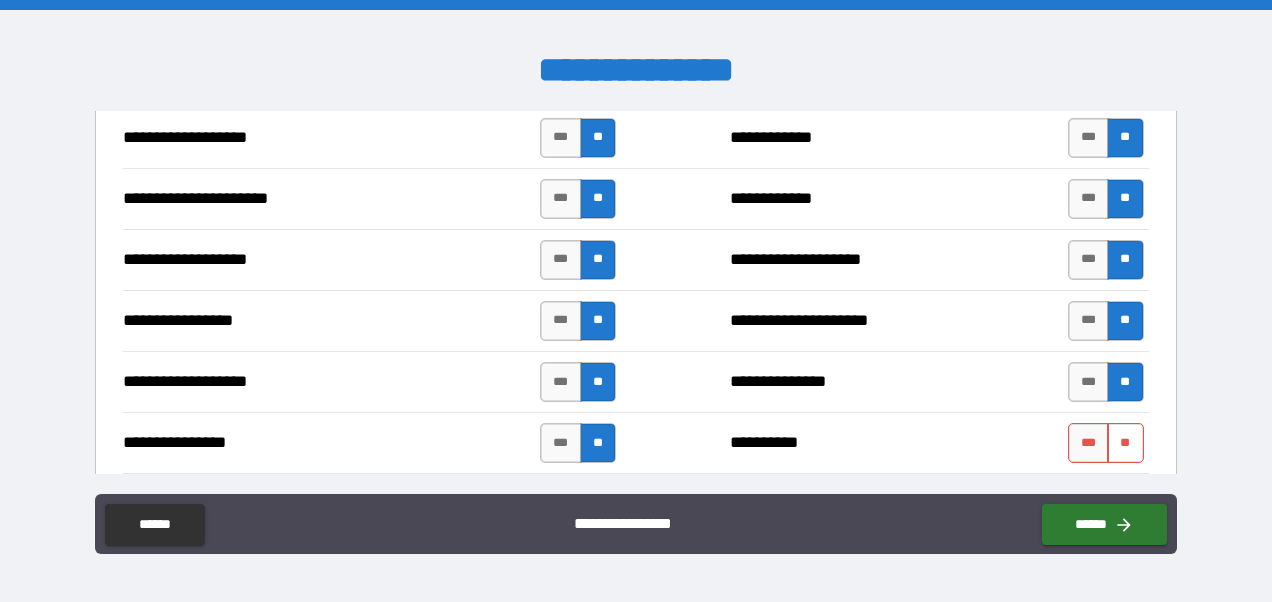 click on "**" at bounding box center (1125, 443) 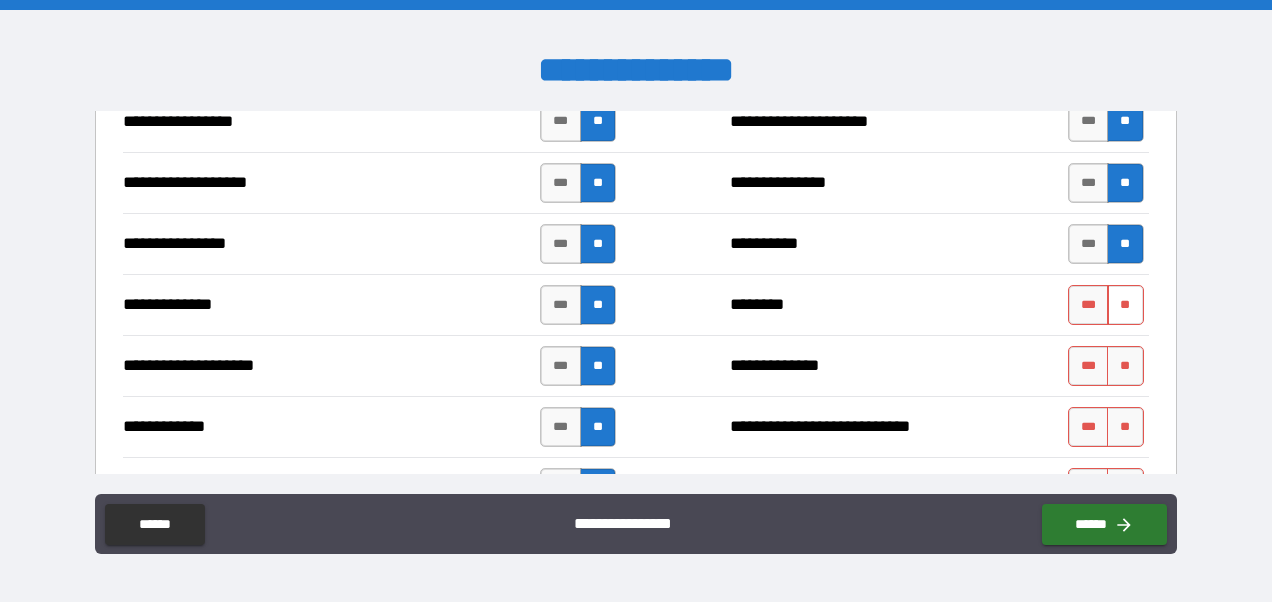 scroll, scrollTop: 3292, scrollLeft: 0, axis: vertical 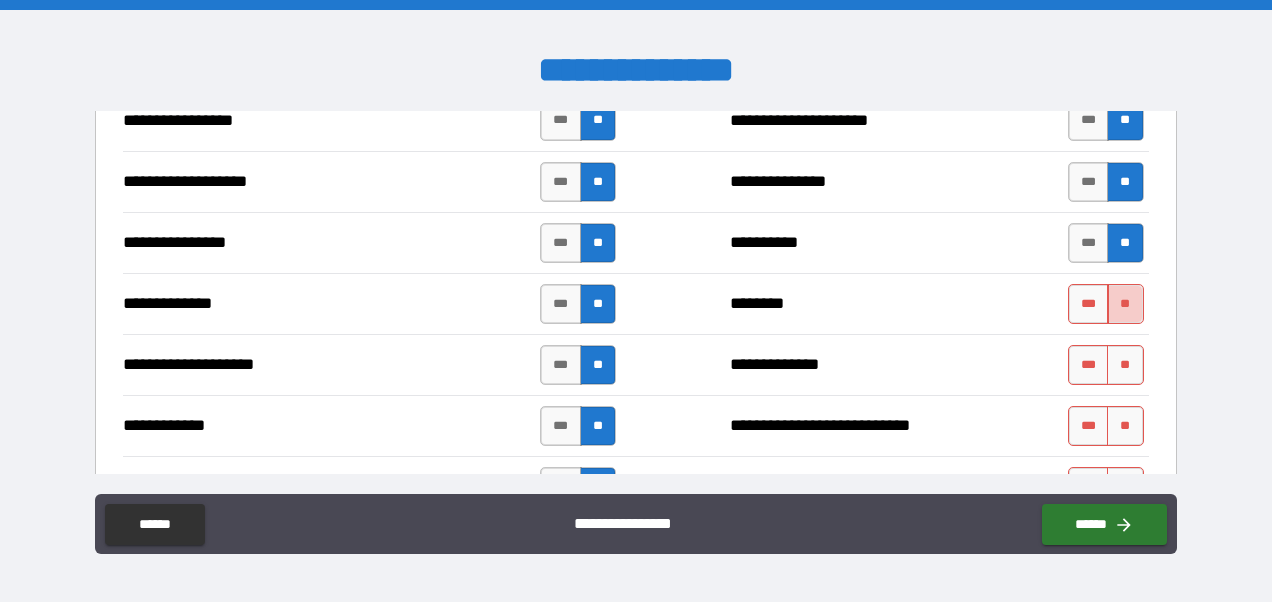 click on "**" at bounding box center (1125, 304) 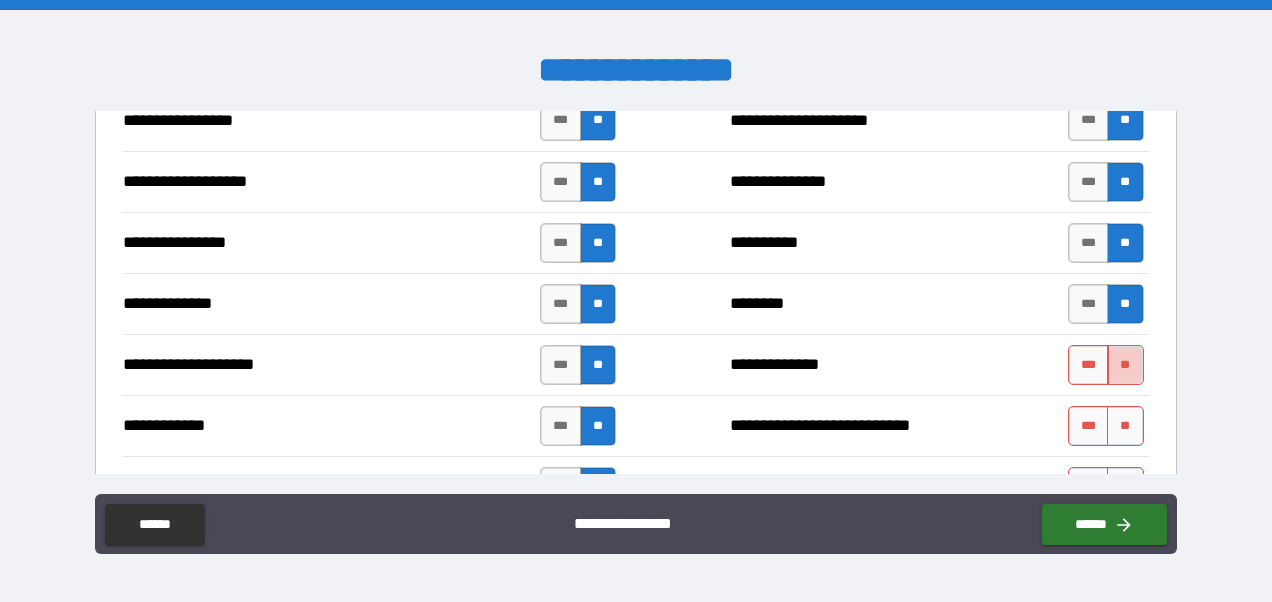 click on "**" at bounding box center (1125, 365) 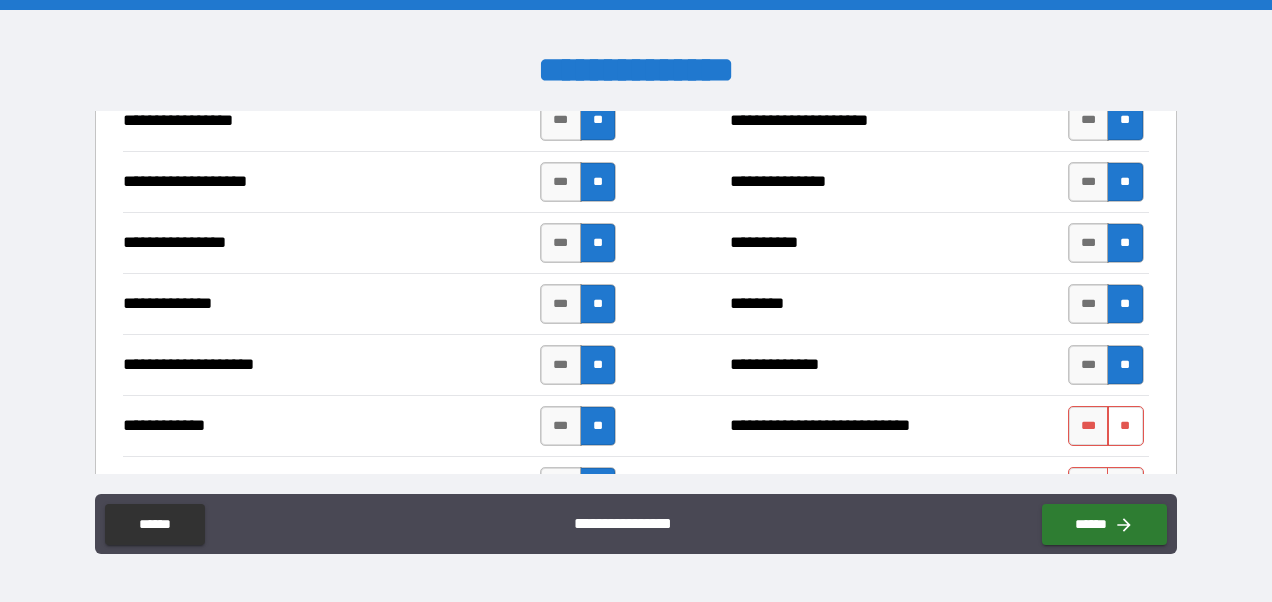 click on "**" at bounding box center (1125, 426) 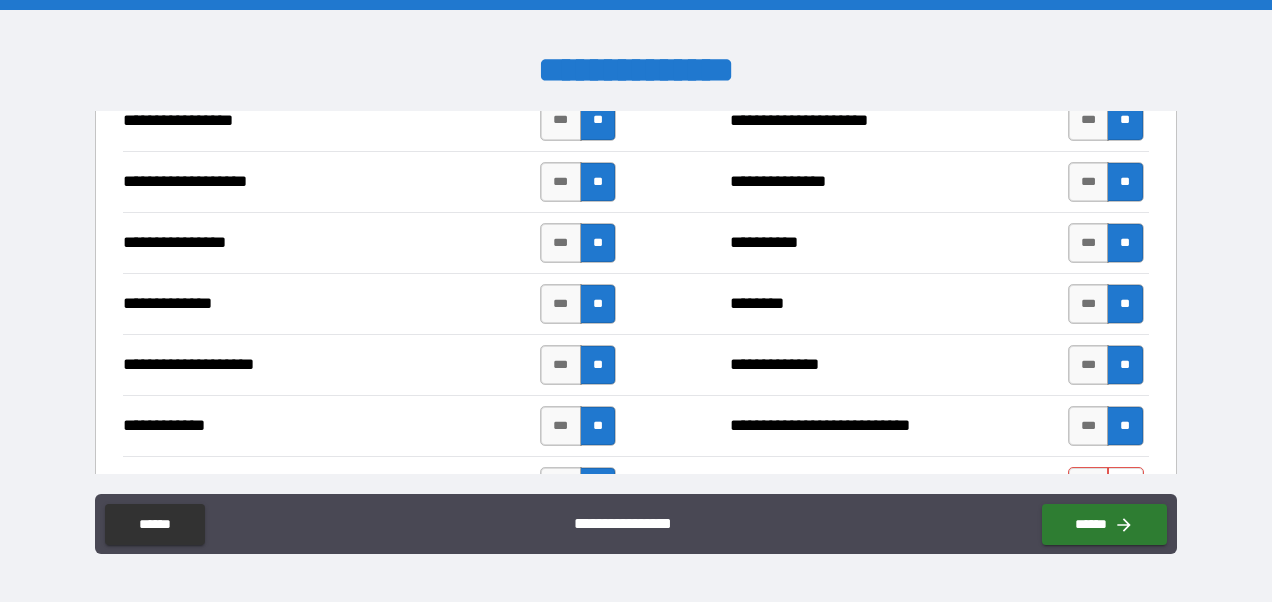 click on "**" at bounding box center [1125, 487] 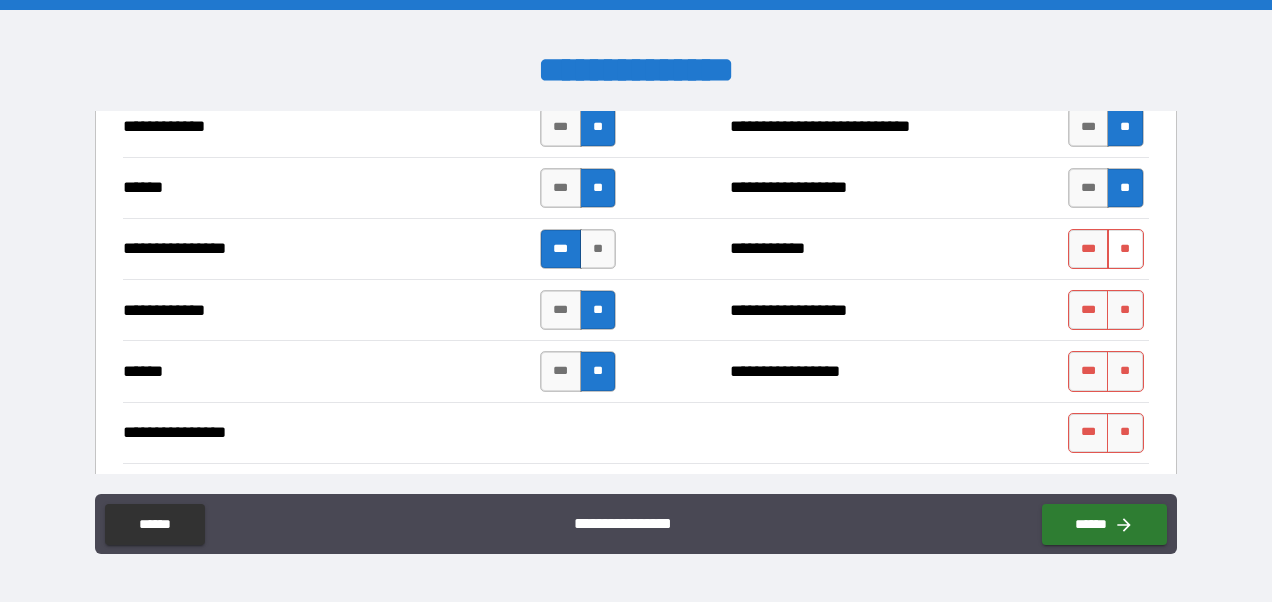 scroll, scrollTop: 3592, scrollLeft: 0, axis: vertical 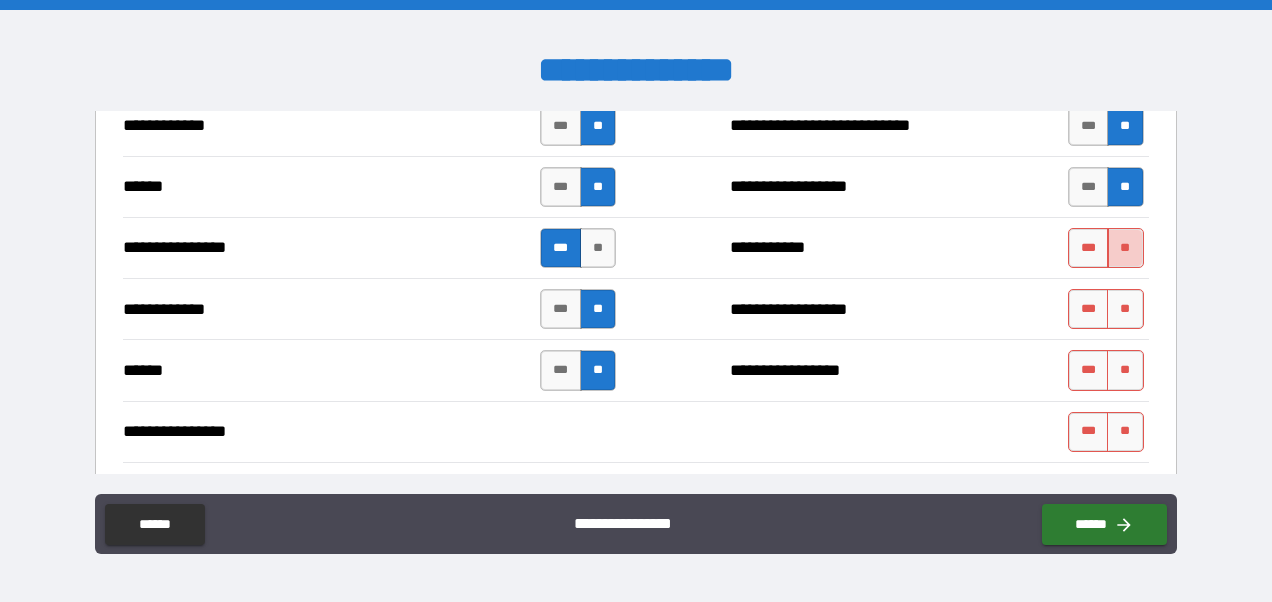 click on "**" at bounding box center (1125, 248) 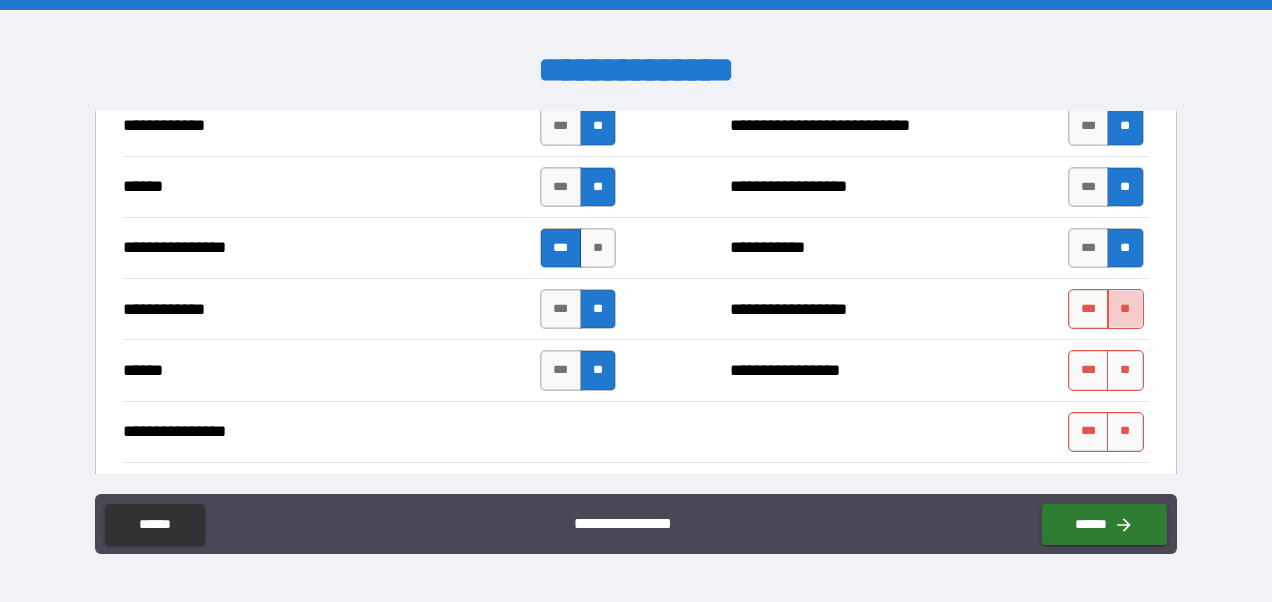 click on "**" at bounding box center (1125, 309) 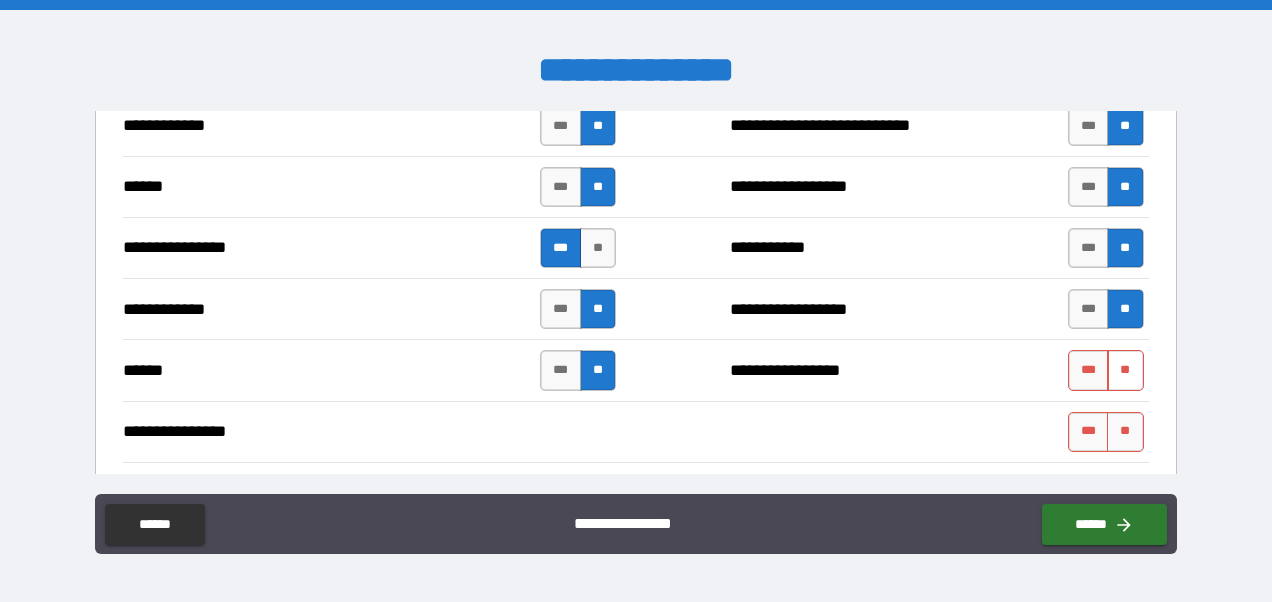 click on "**" at bounding box center [1125, 370] 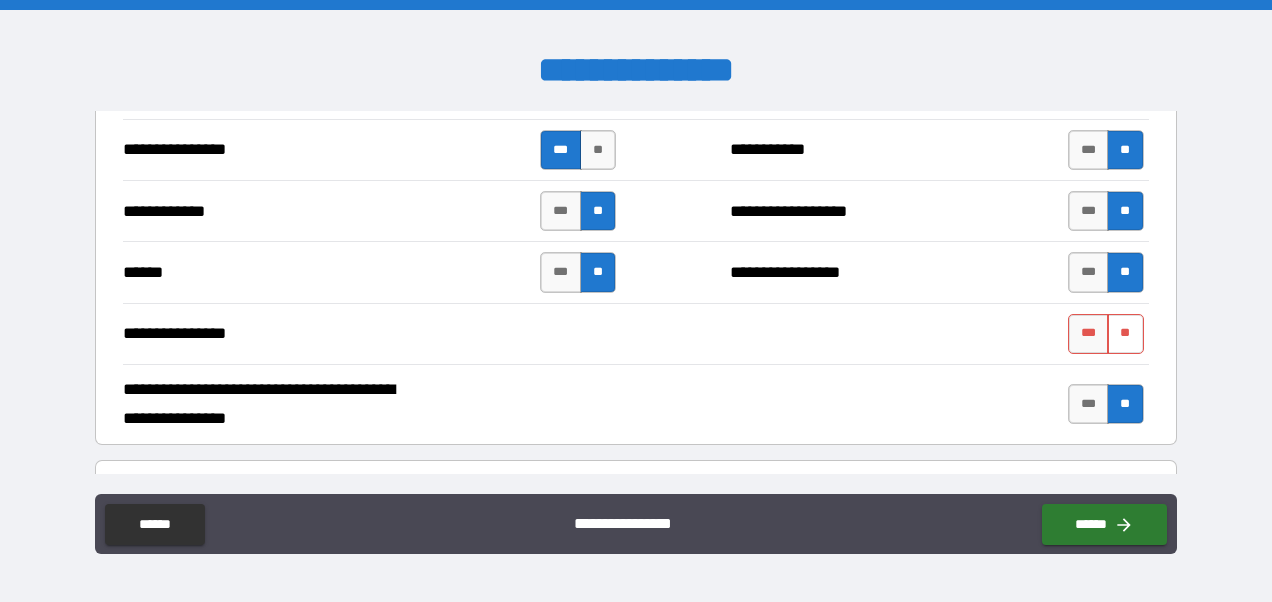 scroll, scrollTop: 3690, scrollLeft: 0, axis: vertical 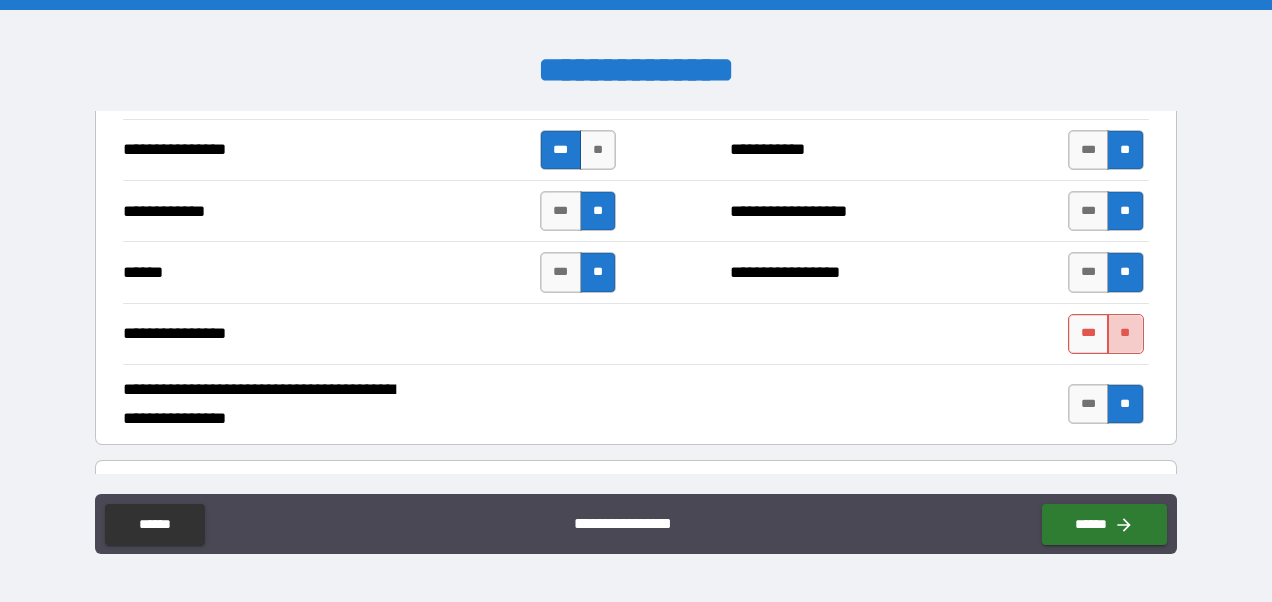 click on "**" at bounding box center [1125, 334] 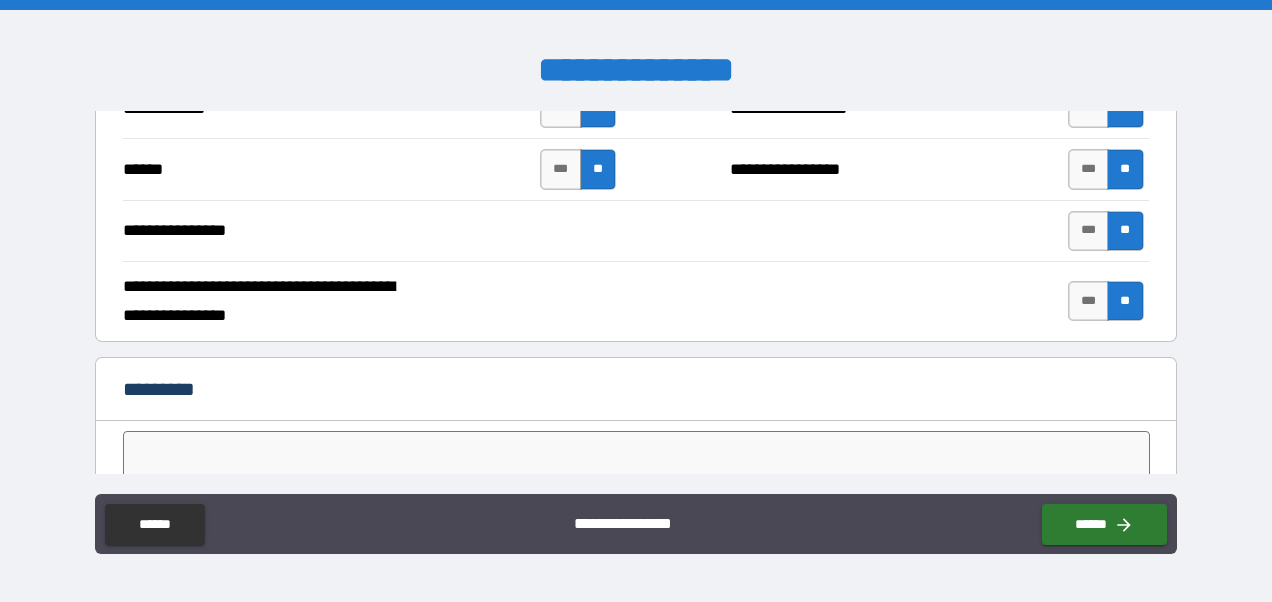 scroll, scrollTop: 3792, scrollLeft: 0, axis: vertical 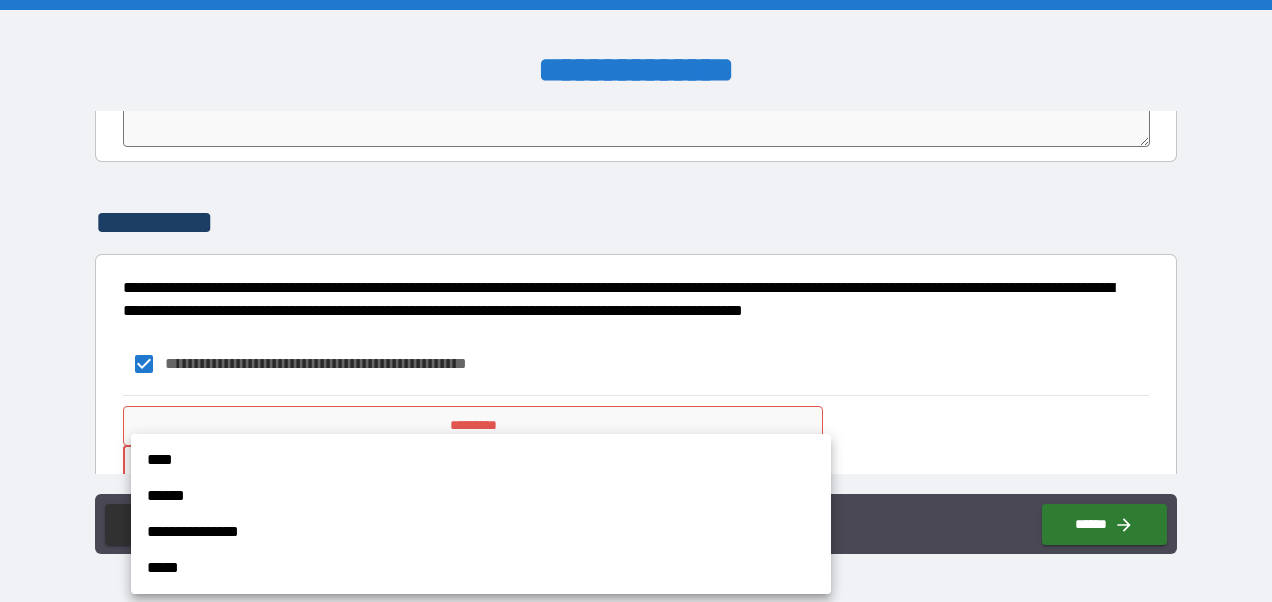 click on "**********" at bounding box center (636, 301) 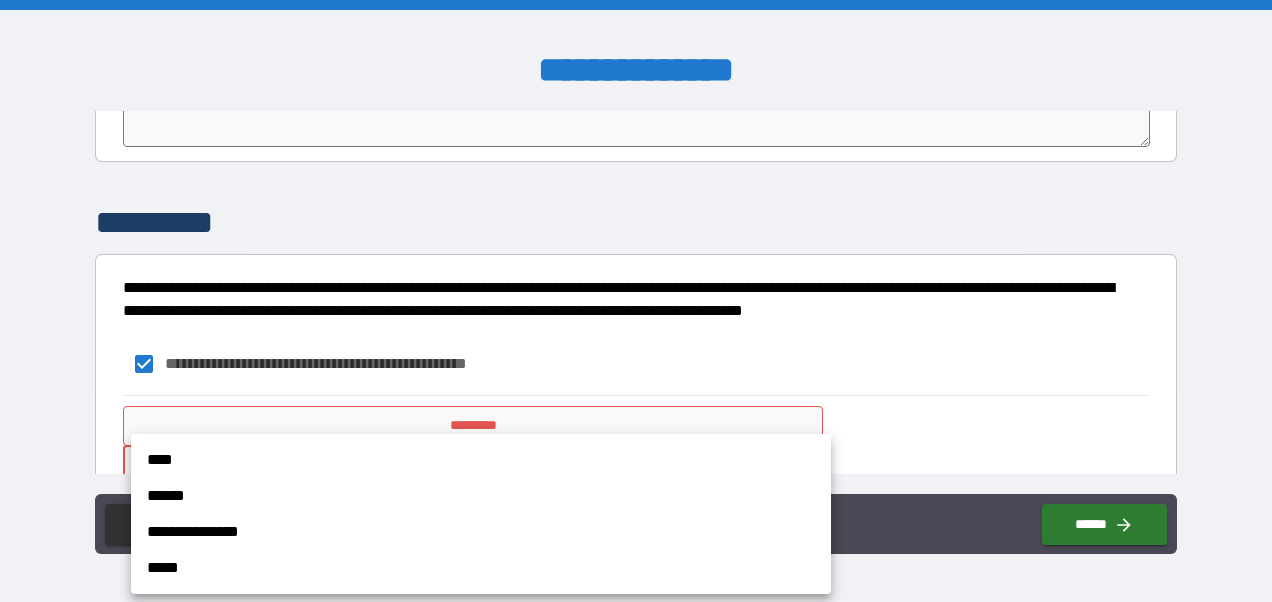 drag, startPoint x: 208, startPoint y: 456, endPoint x: 206, endPoint y: 444, distance: 12.165525 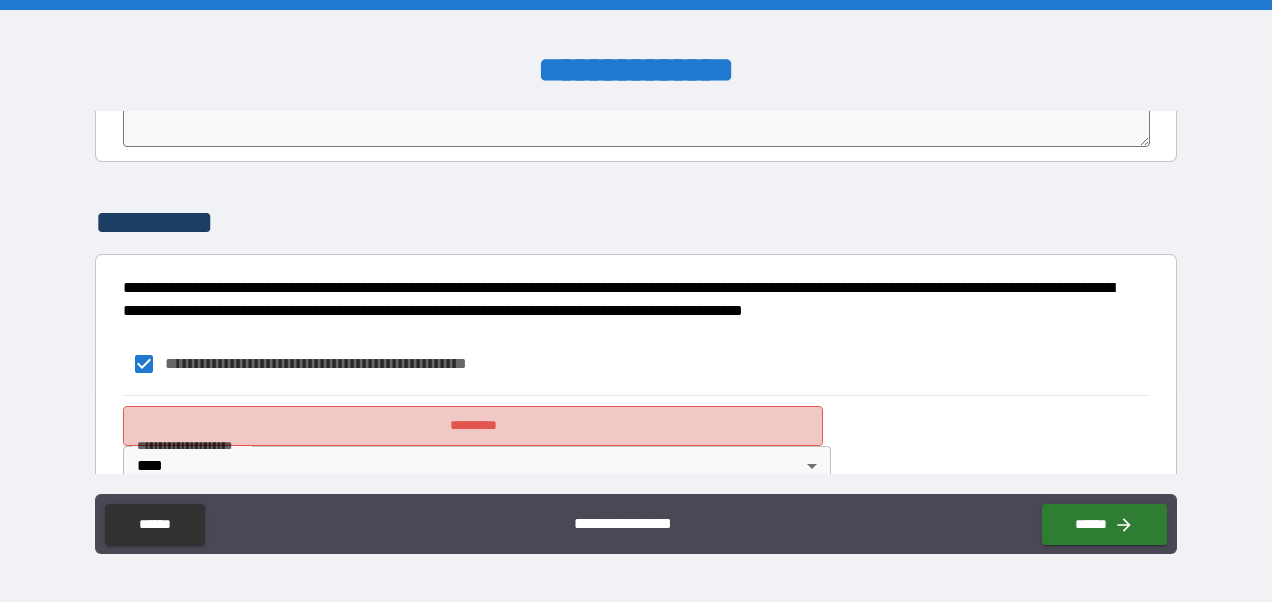 click on "*********" at bounding box center (473, 426) 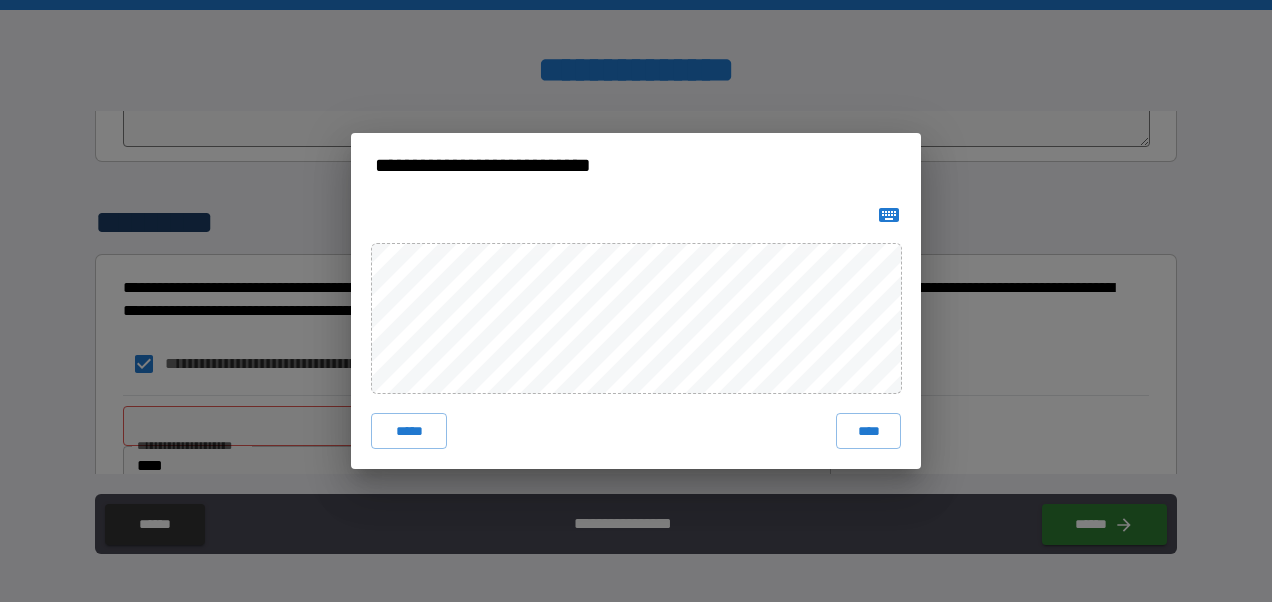 click 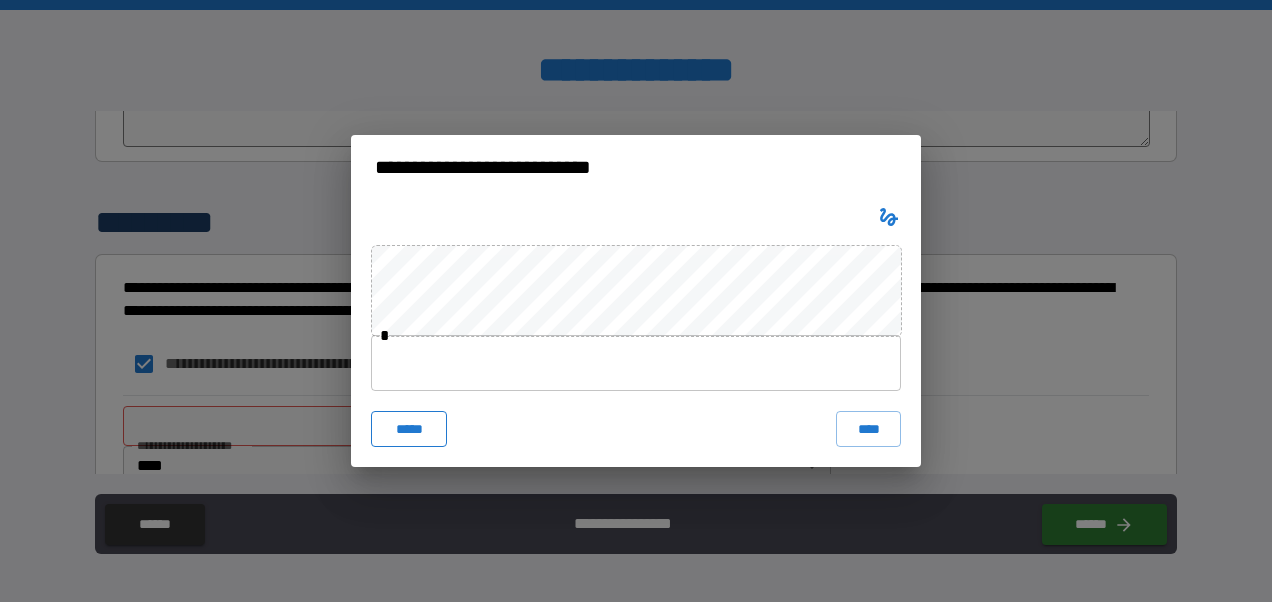 click on "*****" at bounding box center (409, 429) 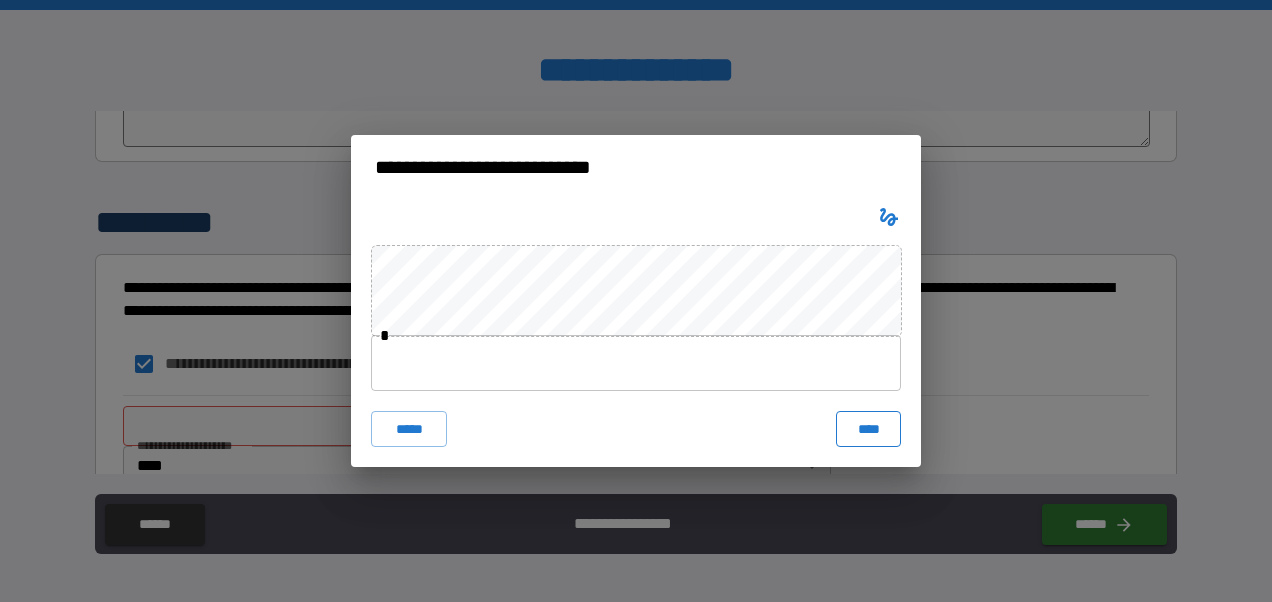 click on "****" at bounding box center (868, 429) 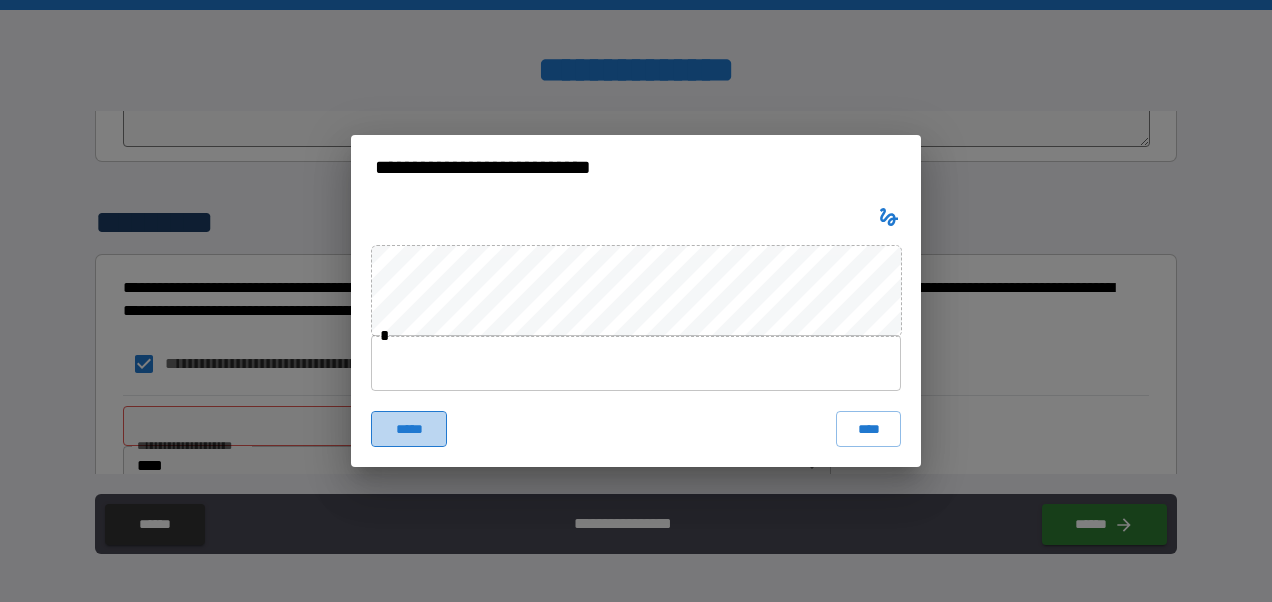 click on "*****" at bounding box center [409, 429] 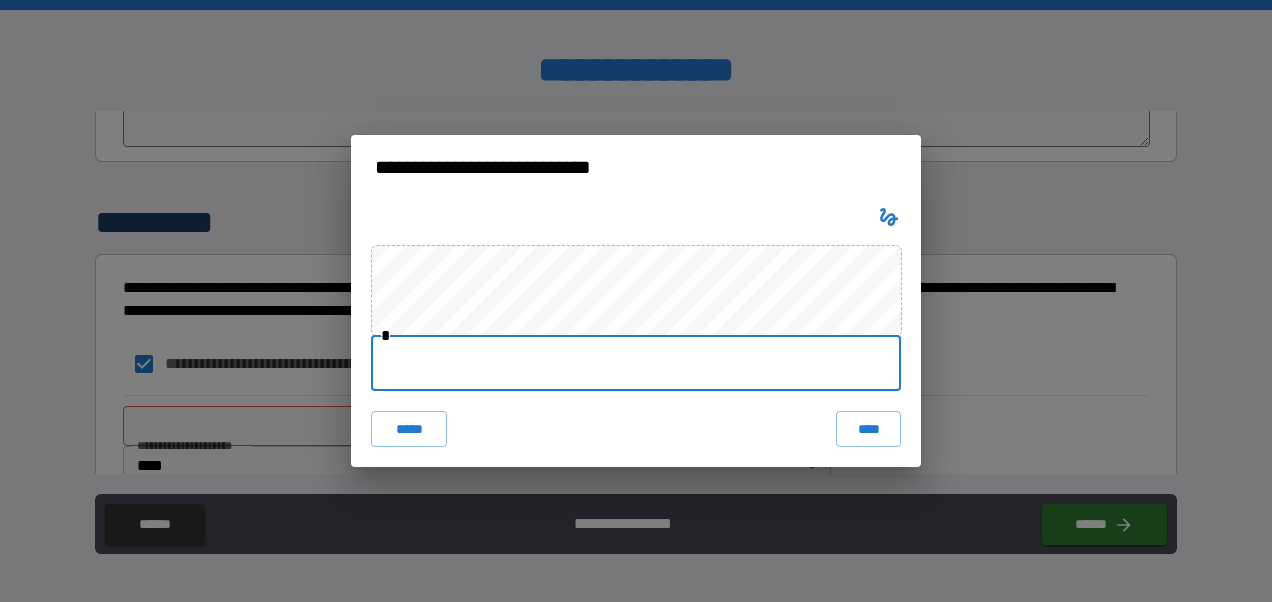 click at bounding box center [636, 363] 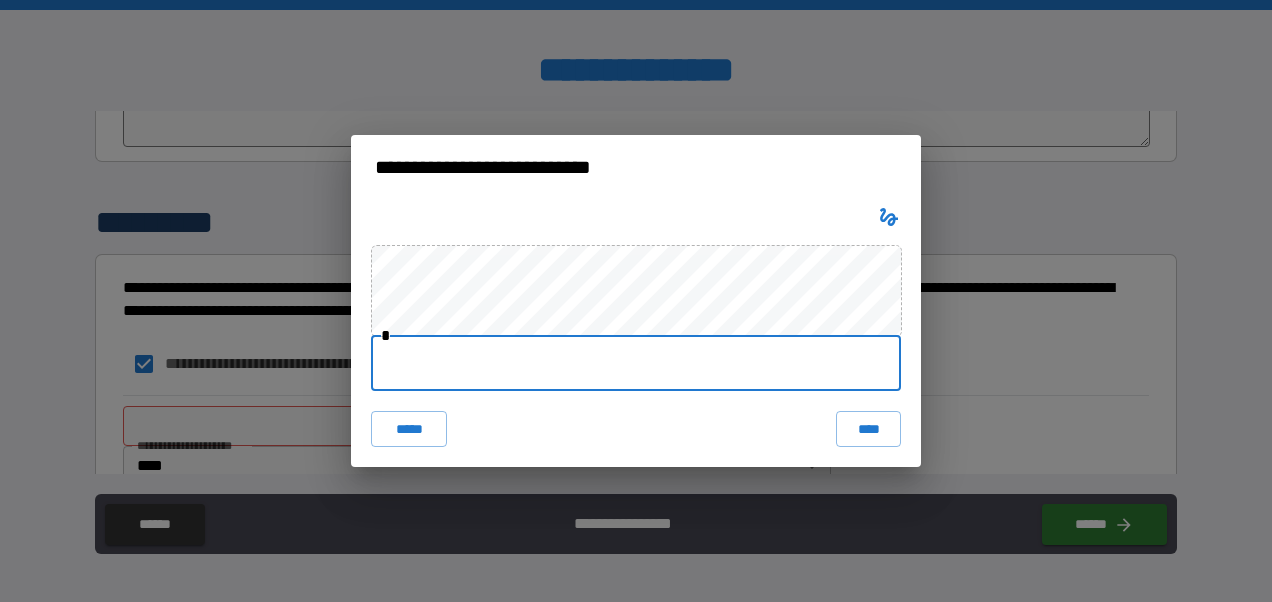 click at bounding box center [636, 363] 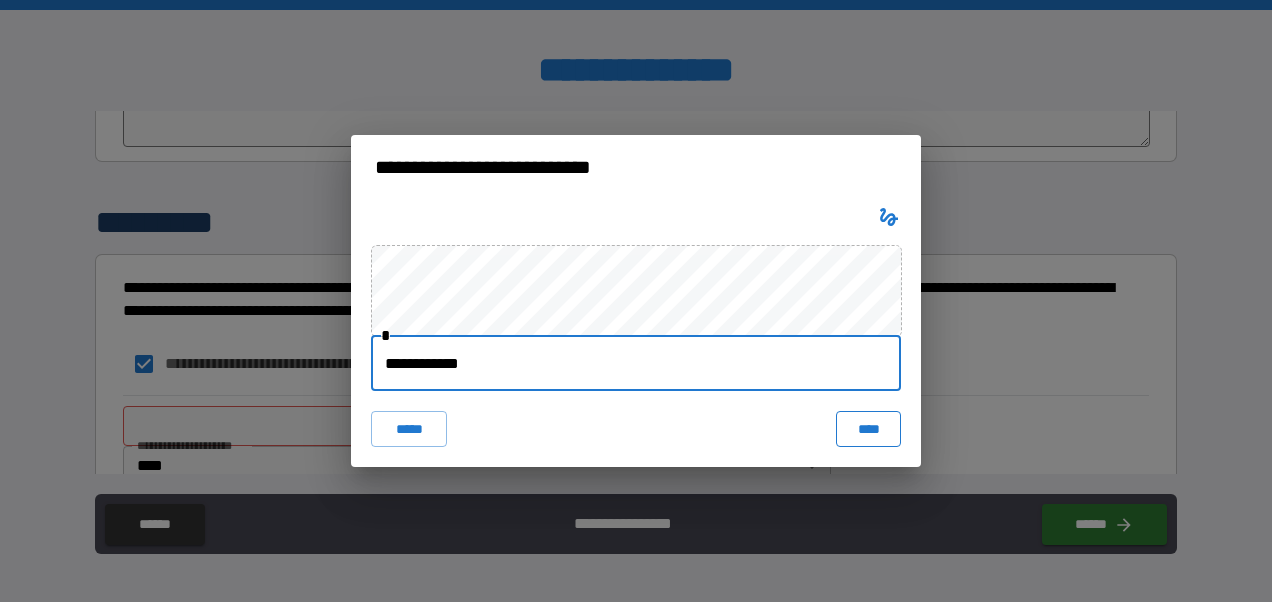 type on "**********" 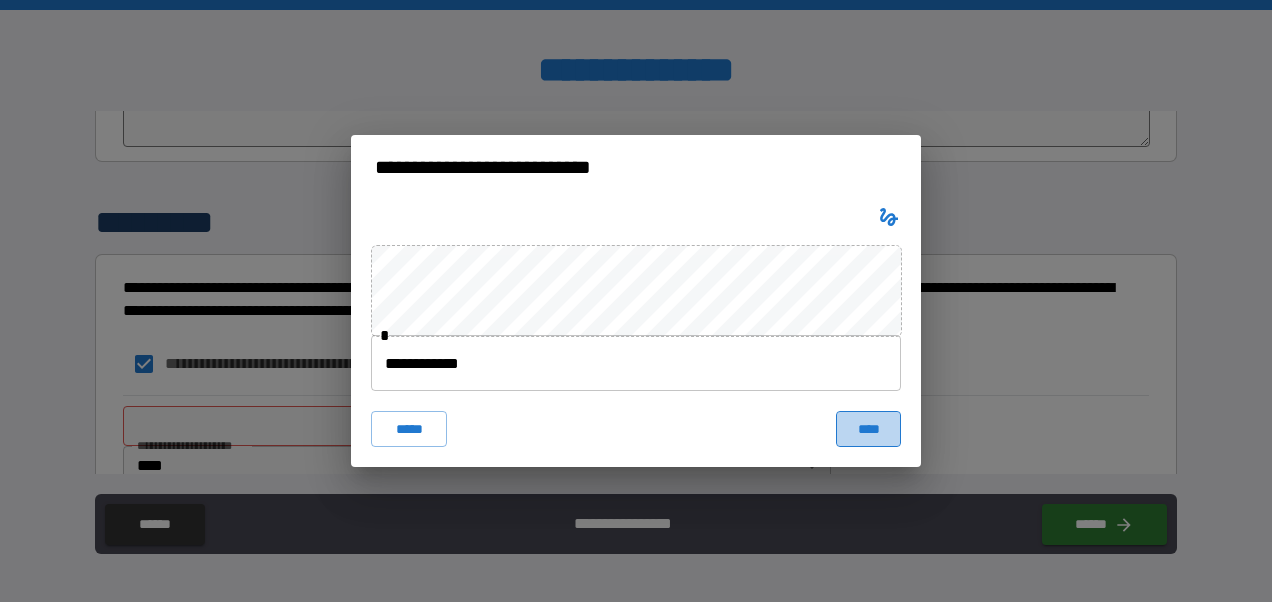 click on "****" at bounding box center [868, 429] 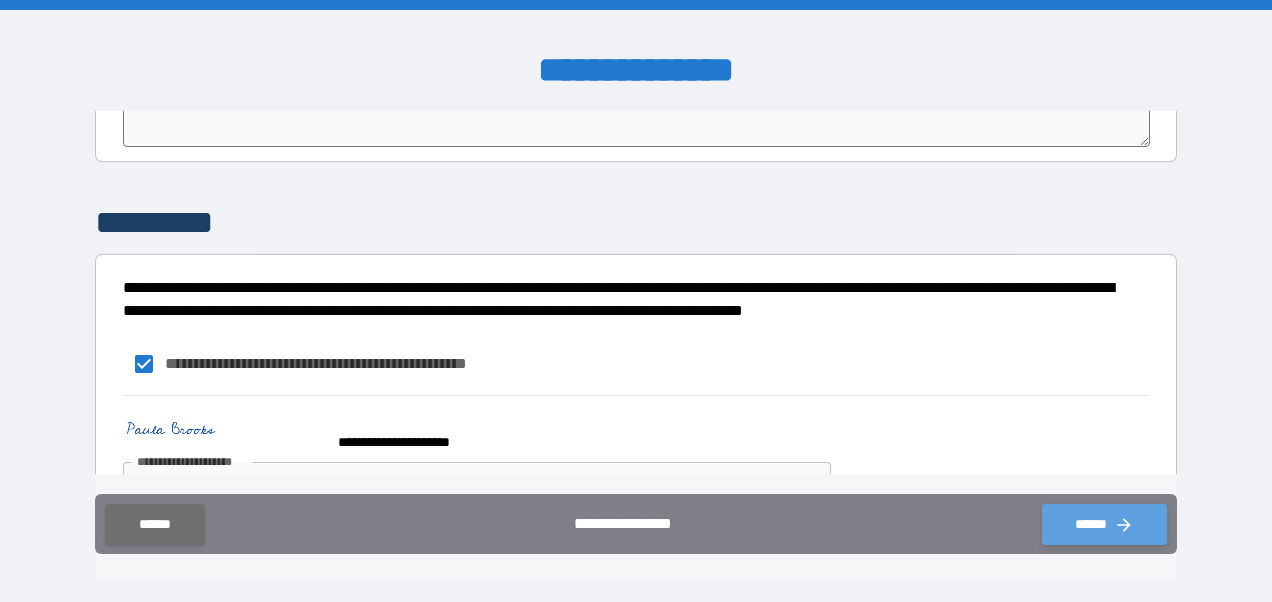click on "******" at bounding box center (1104, 524) 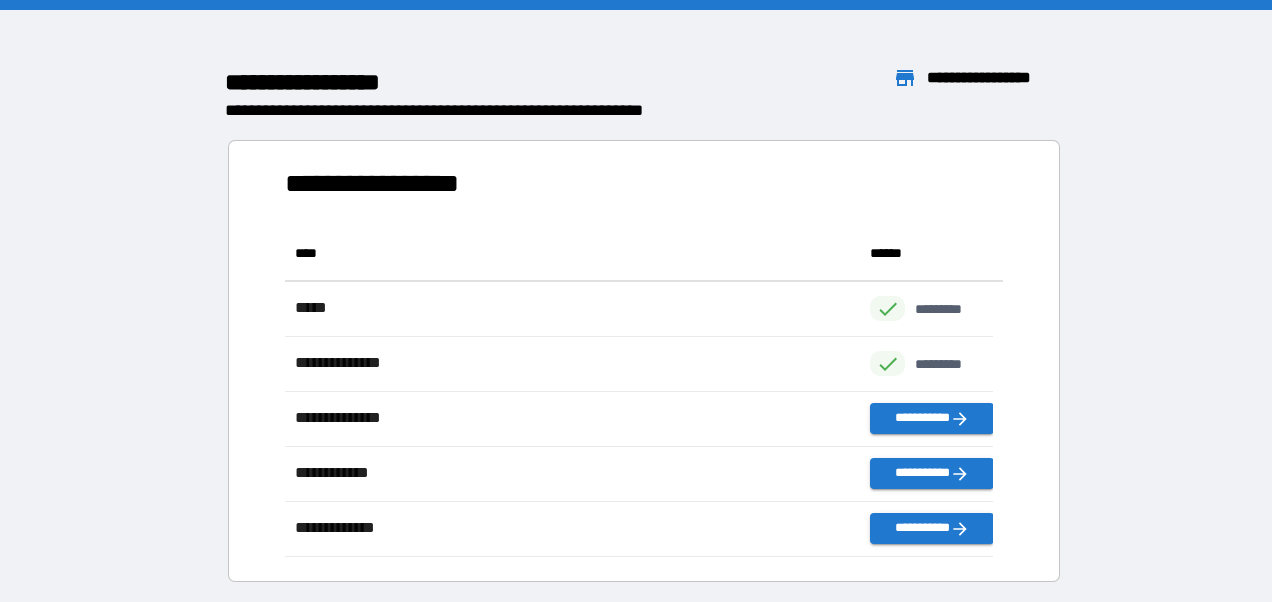 scroll, scrollTop: 16, scrollLeft: 16, axis: both 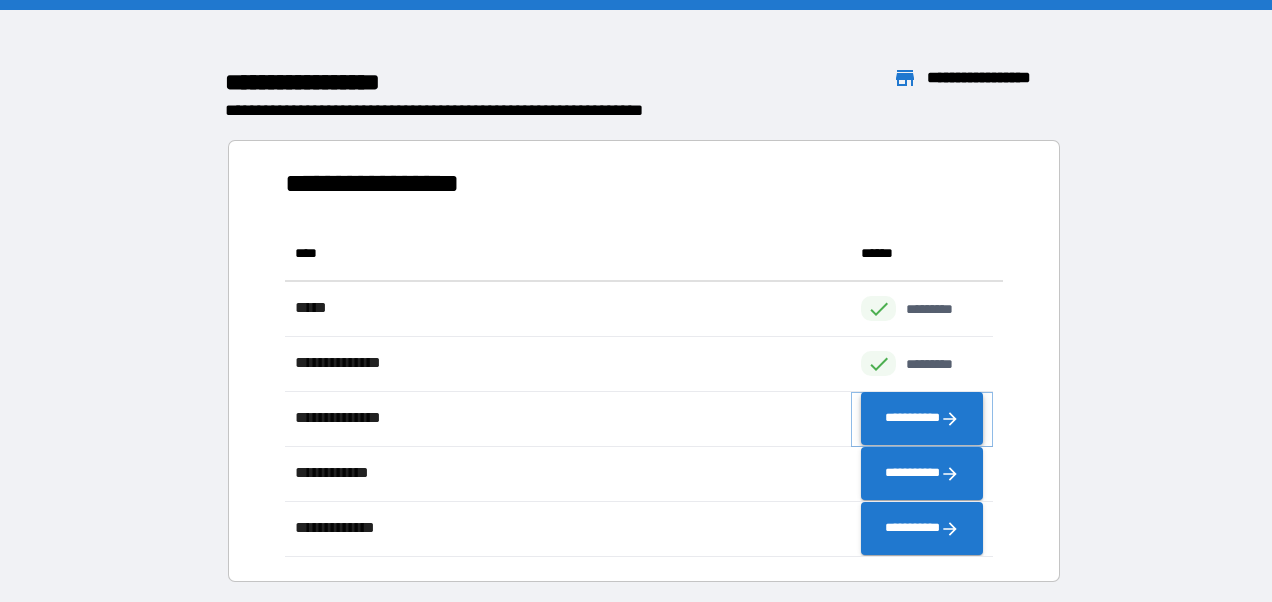 click on "**********" at bounding box center [922, 419] 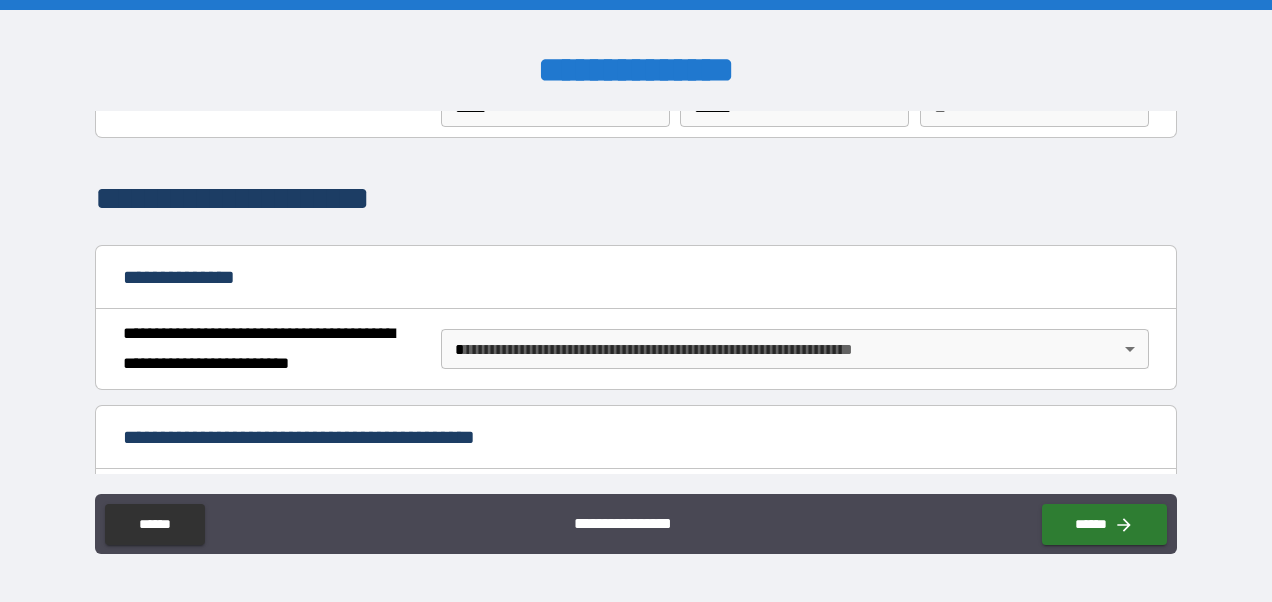 scroll, scrollTop: 99, scrollLeft: 0, axis: vertical 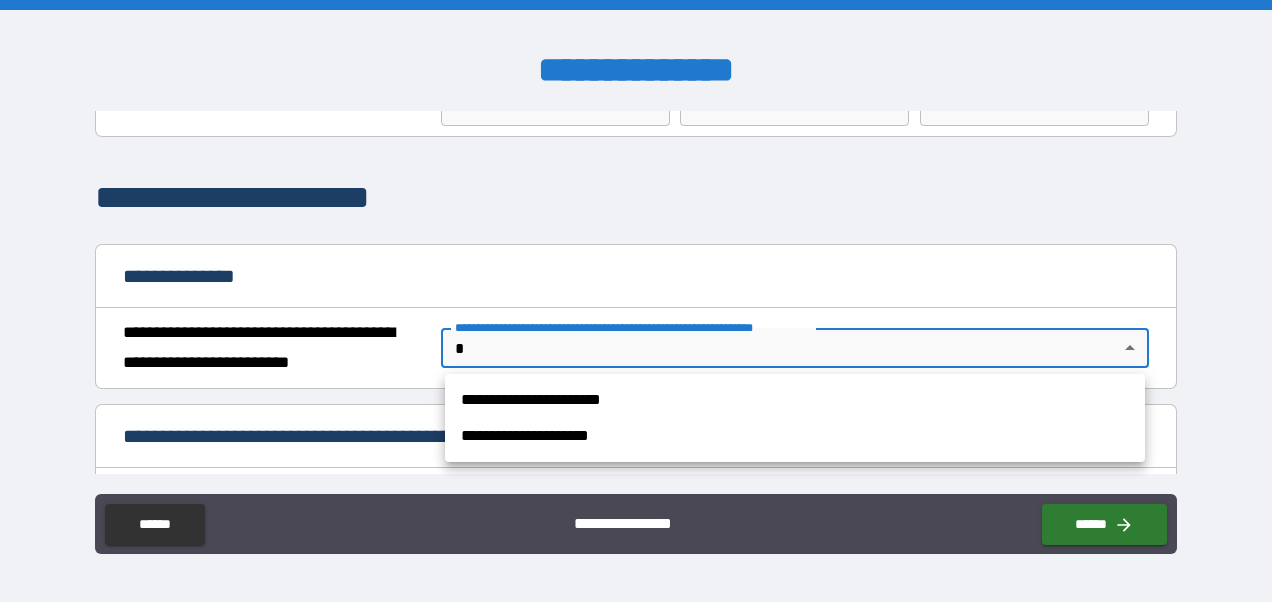 click on "**********" at bounding box center (636, 301) 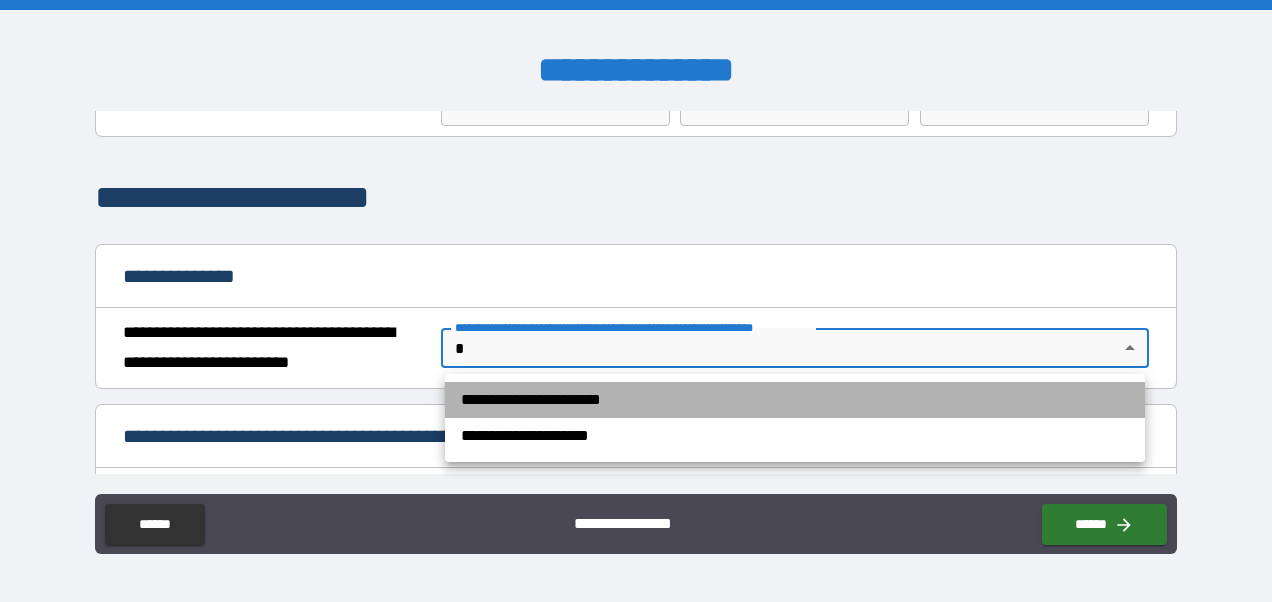 click on "**********" at bounding box center [795, 400] 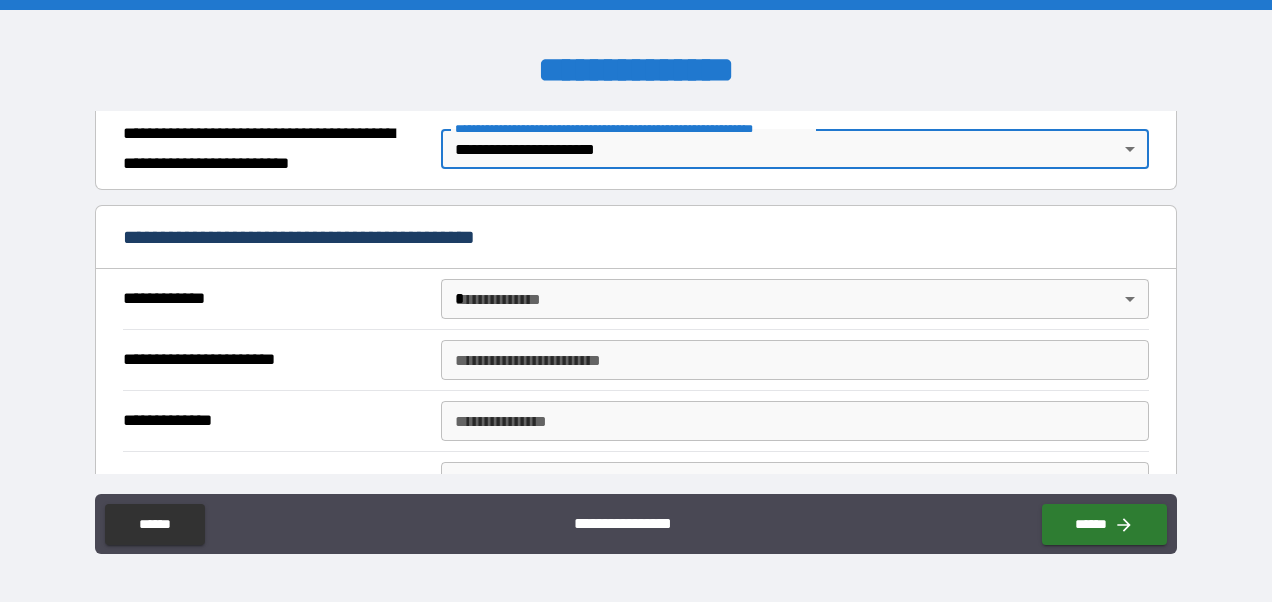 scroll, scrollTop: 298, scrollLeft: 0, axis: vertical 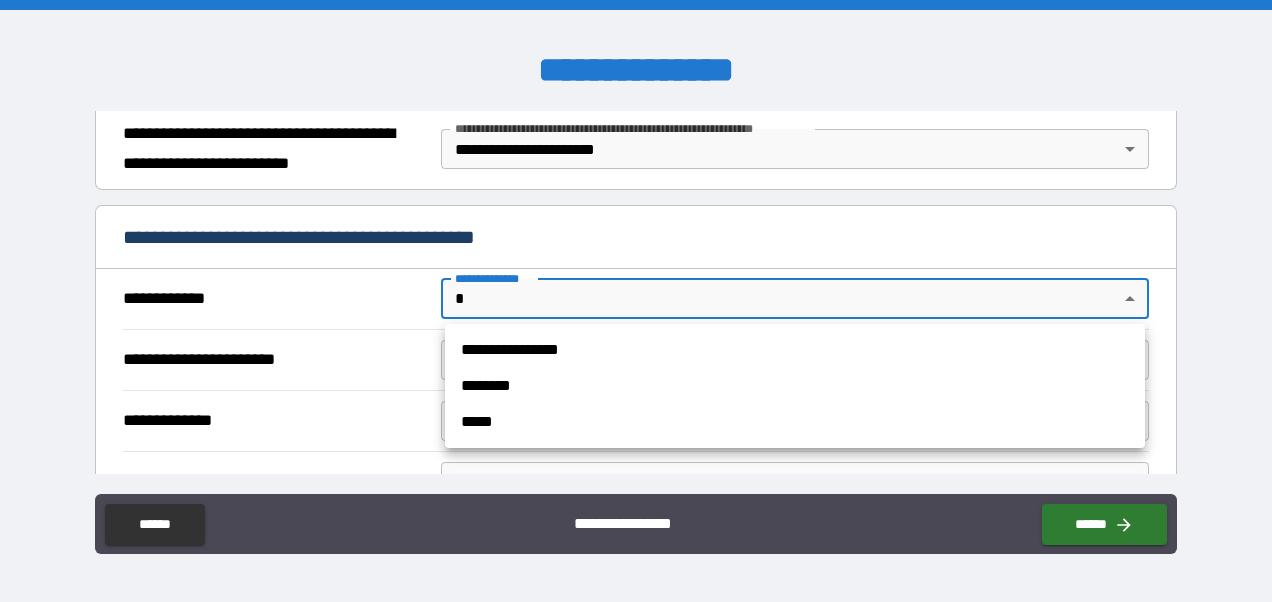 click on "**********" at bounding box center [636, 301] 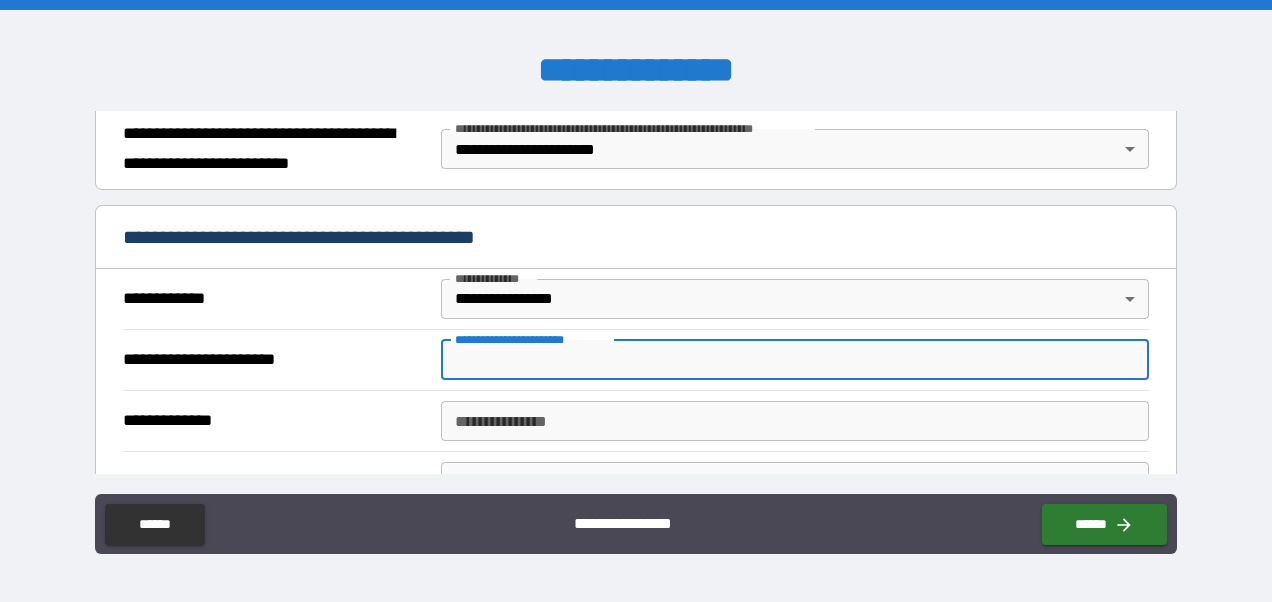 click on "**********" at bounding box center [794, 360] 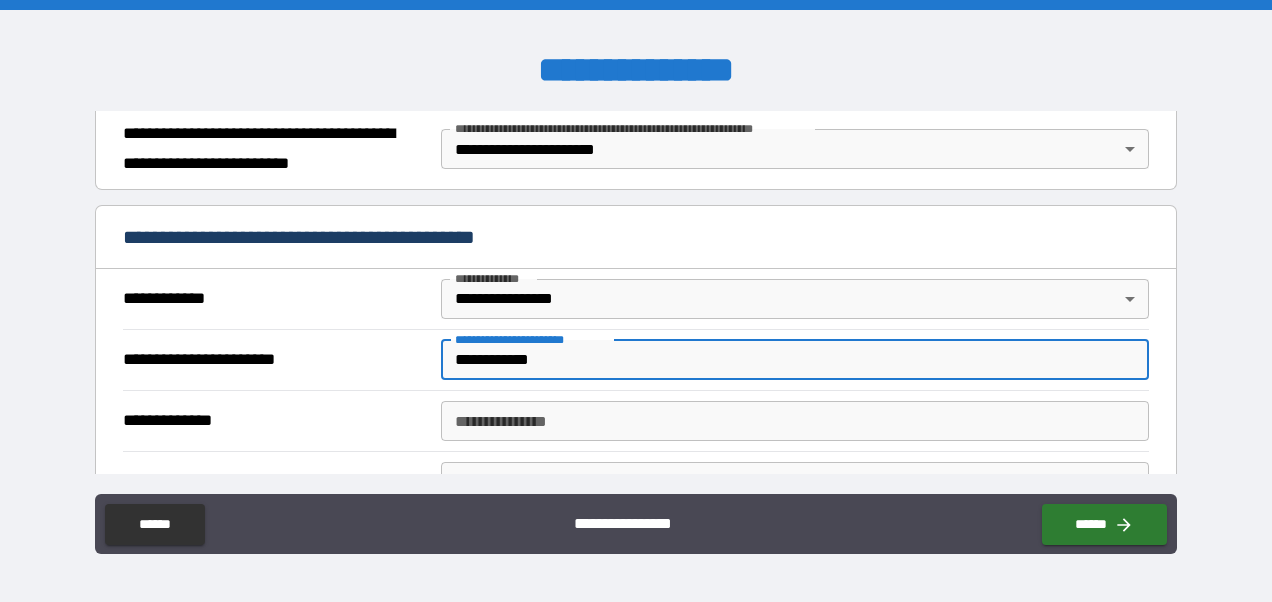 type on "**********" 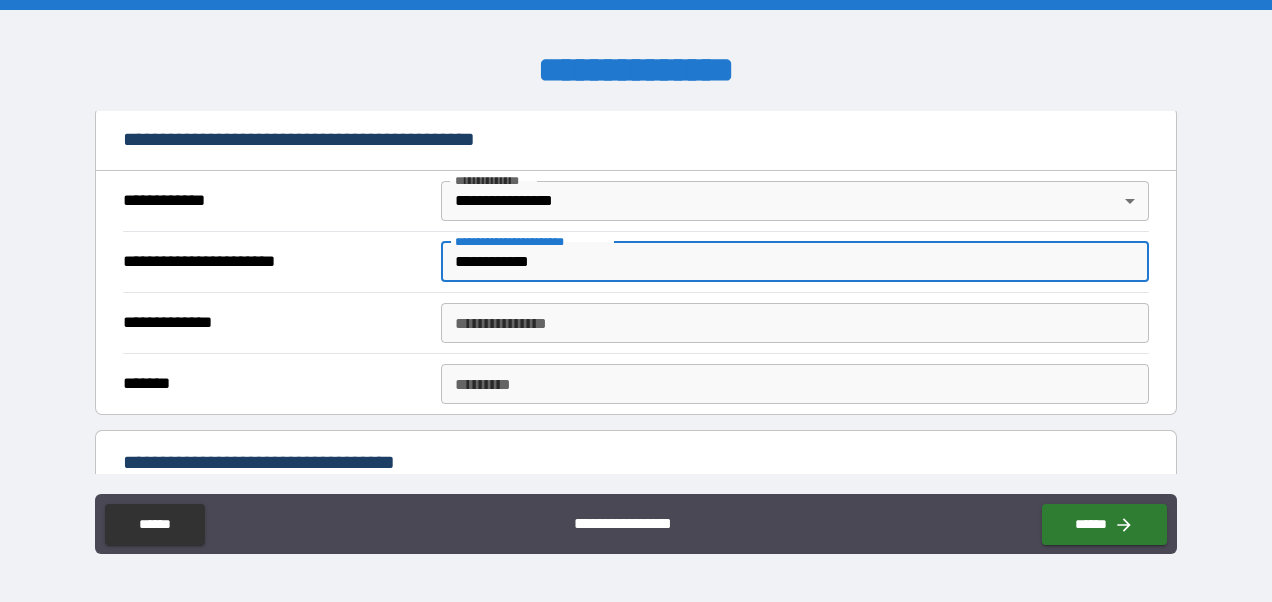 scroll, scrollTop: 397, scrollLeft: 0, axis: vertical 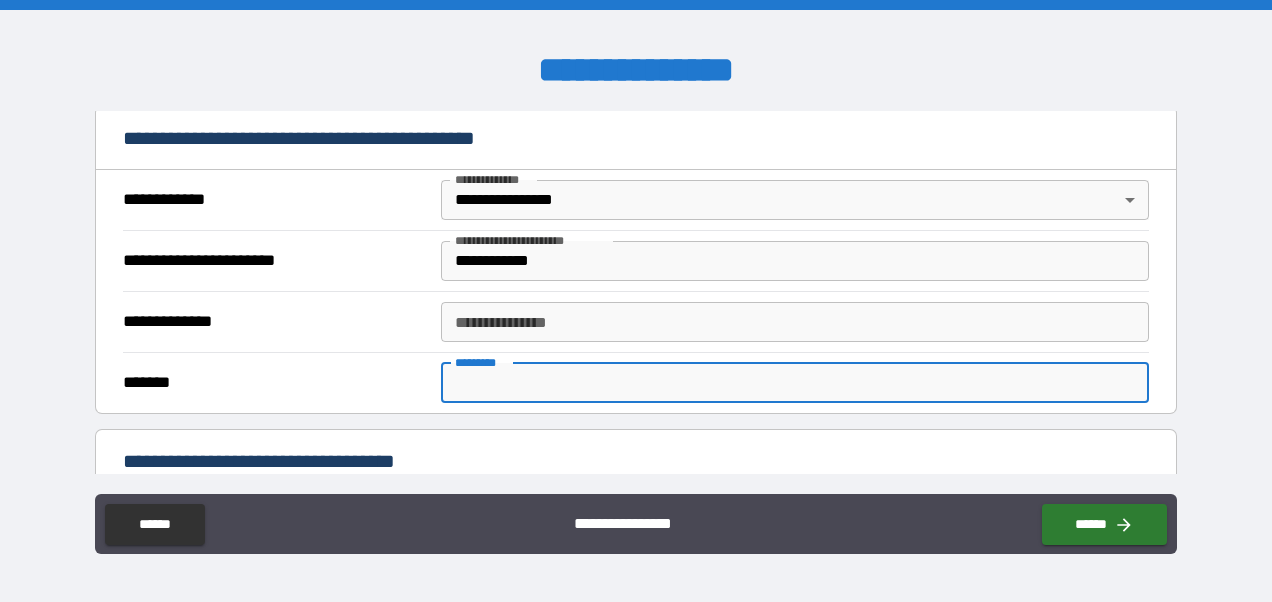 click on "*******   *" at bounding box center (794, 383) 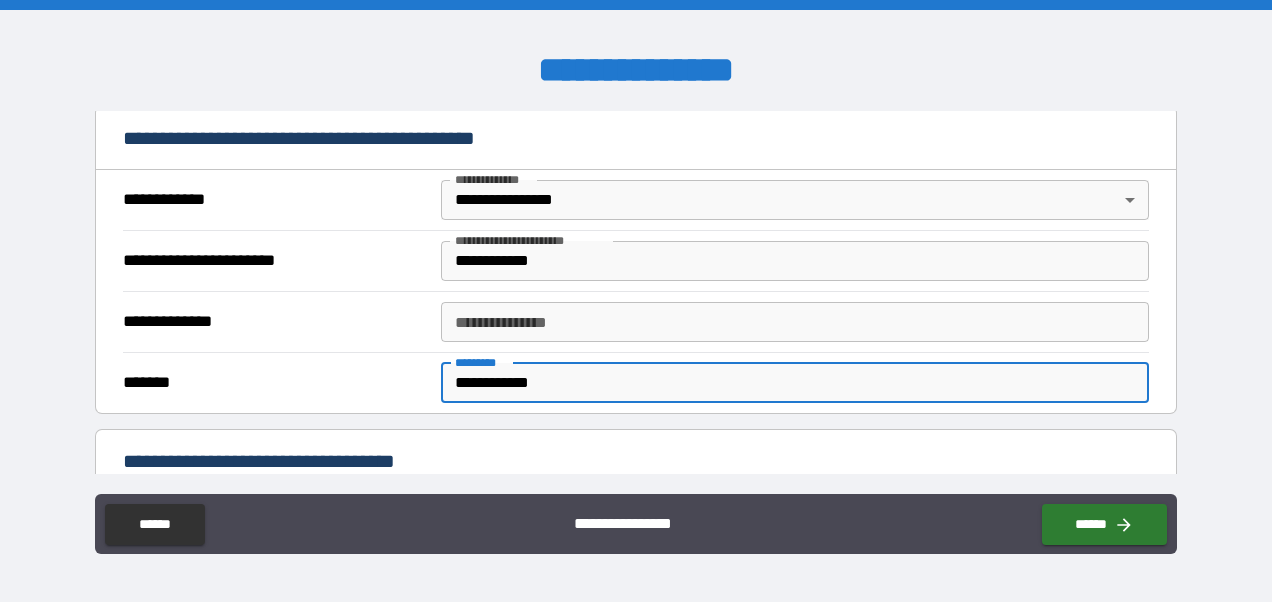 type on "**********" 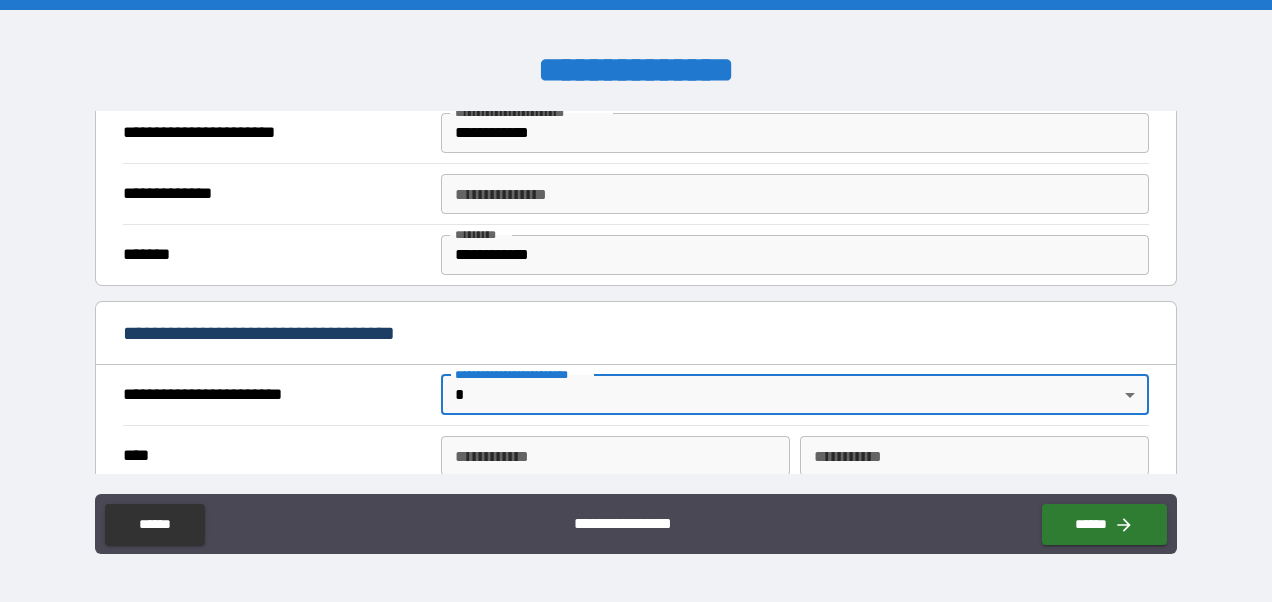 scroll, scrollTop: 524, scrollLeft: 0, axis: vertical 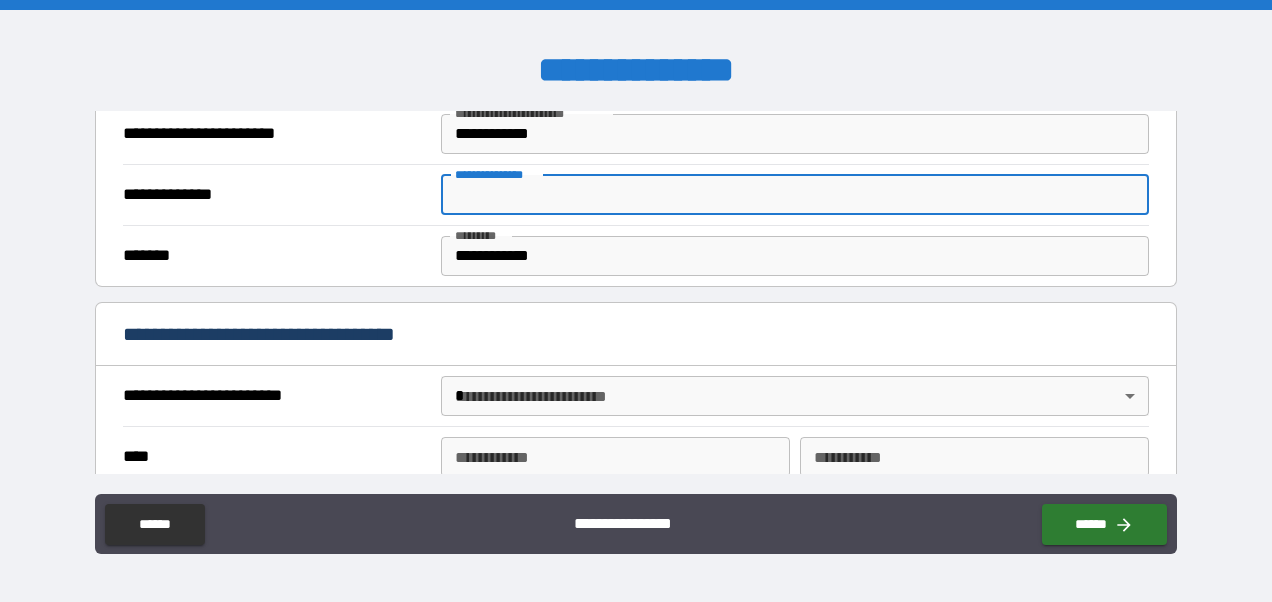 click on "**********" at bounding box center [794, 195] 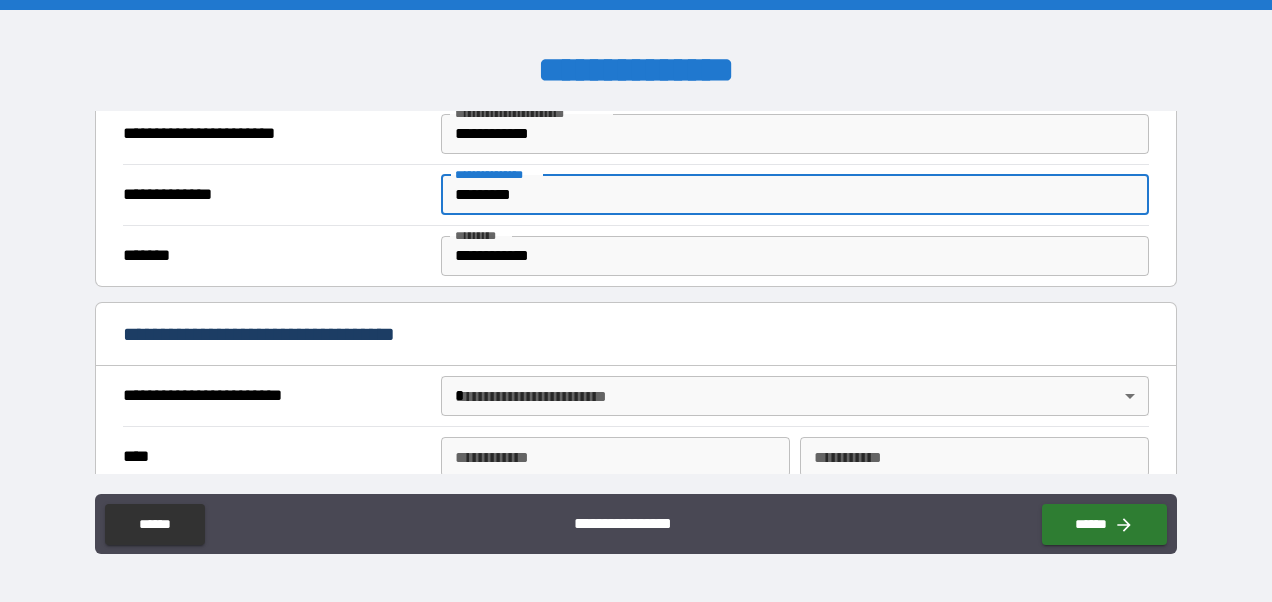 type on "*********" 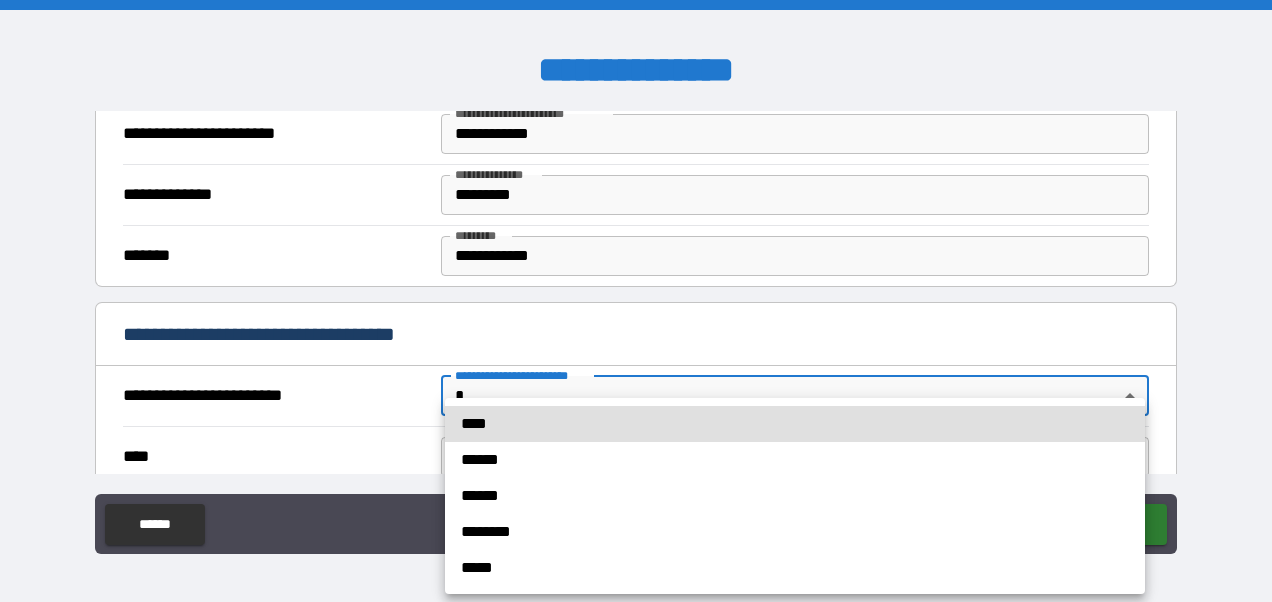 click on "**********" at bounding box center [636, 301] 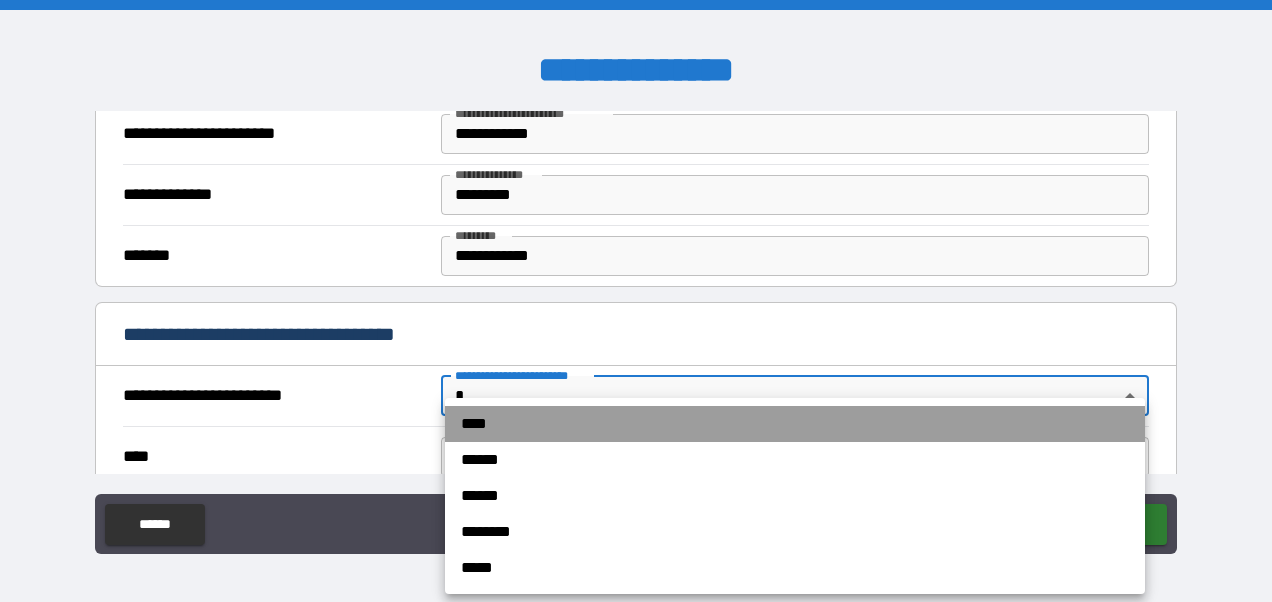 click on "****" at bounding box center (795, 424) 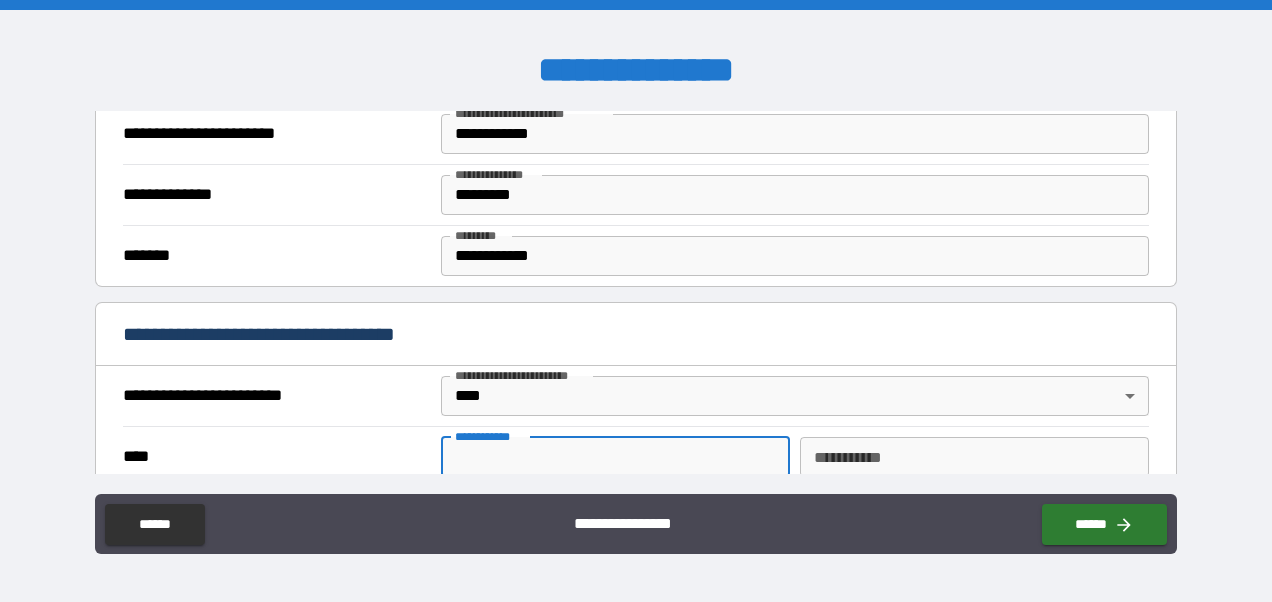 click on "**********" at bounding box center [615, 457] 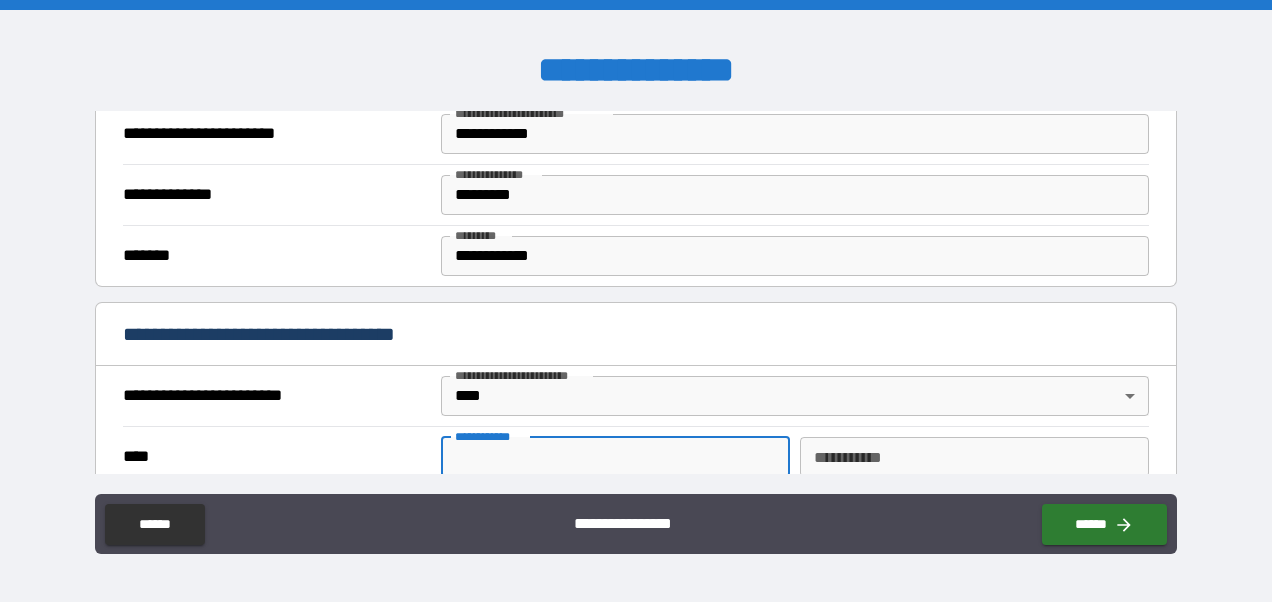 type on "*****" 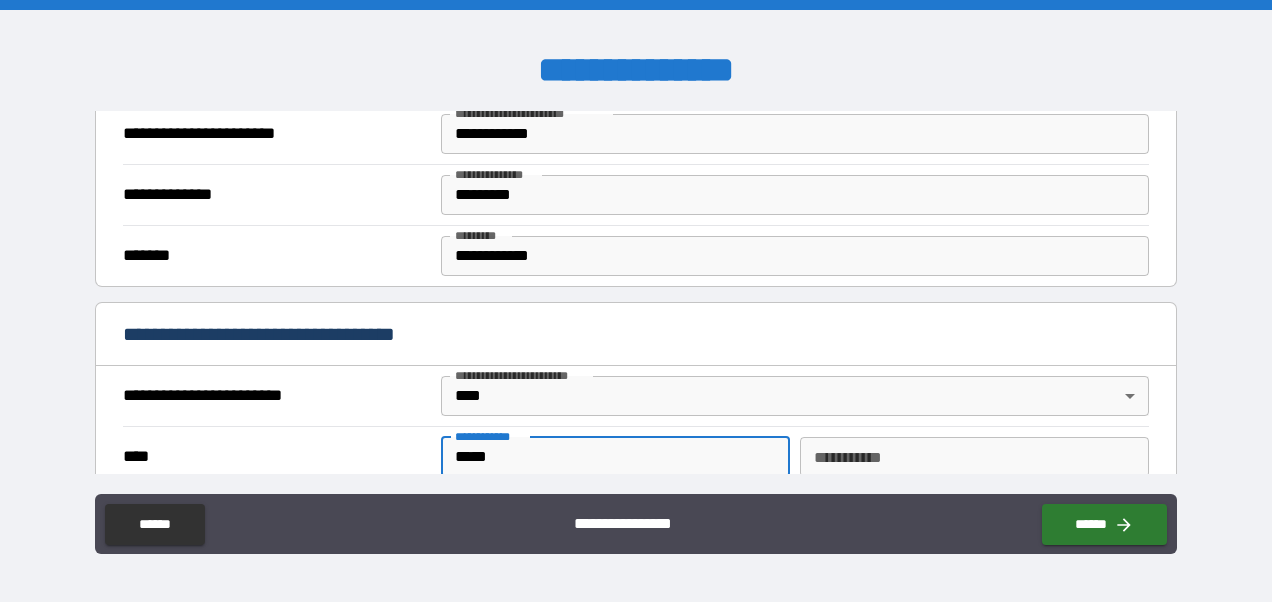 type on "******" 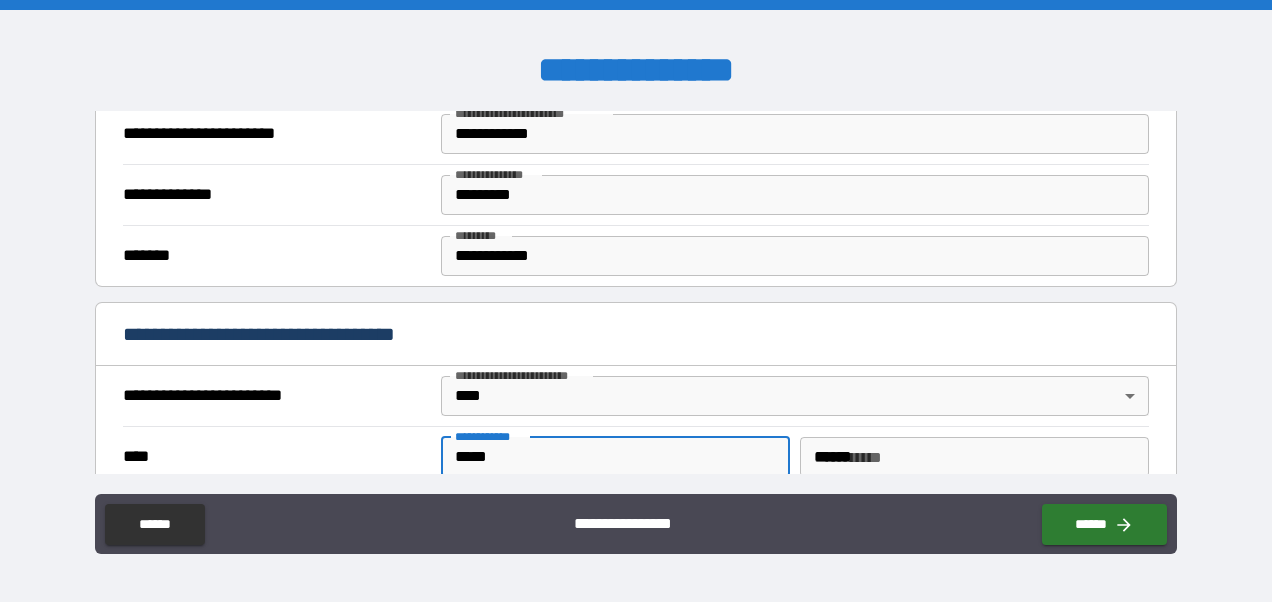 type on "**********" 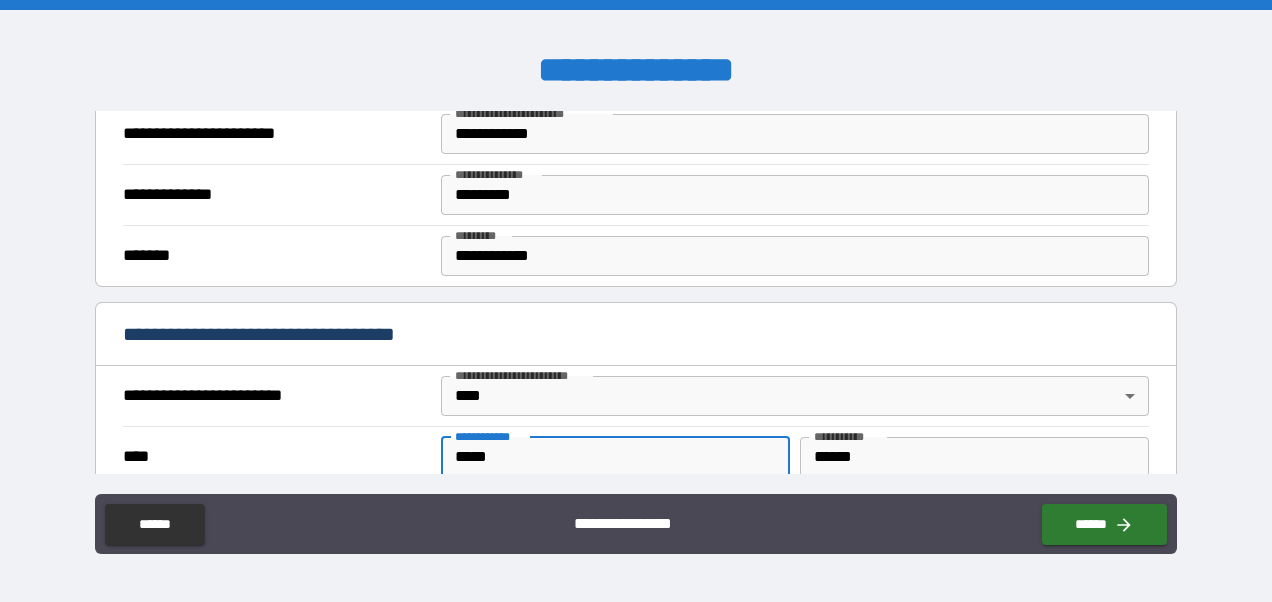 type on "*****" 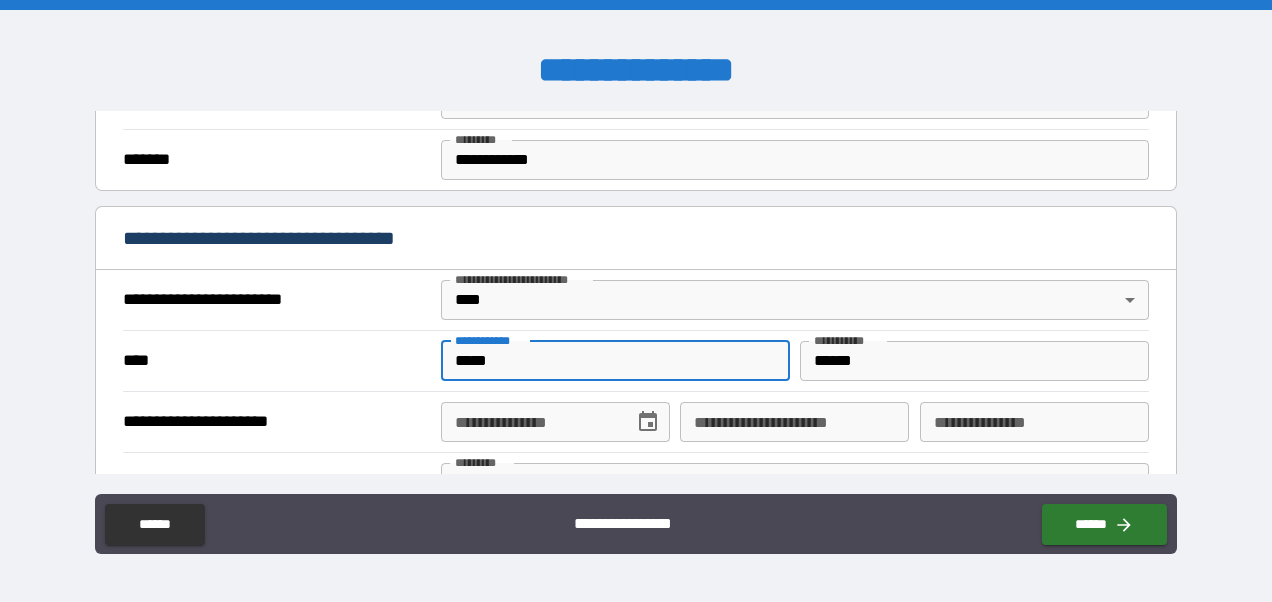 scroll, scrollTop: 622, scrollLeft: 0, axis: vertical 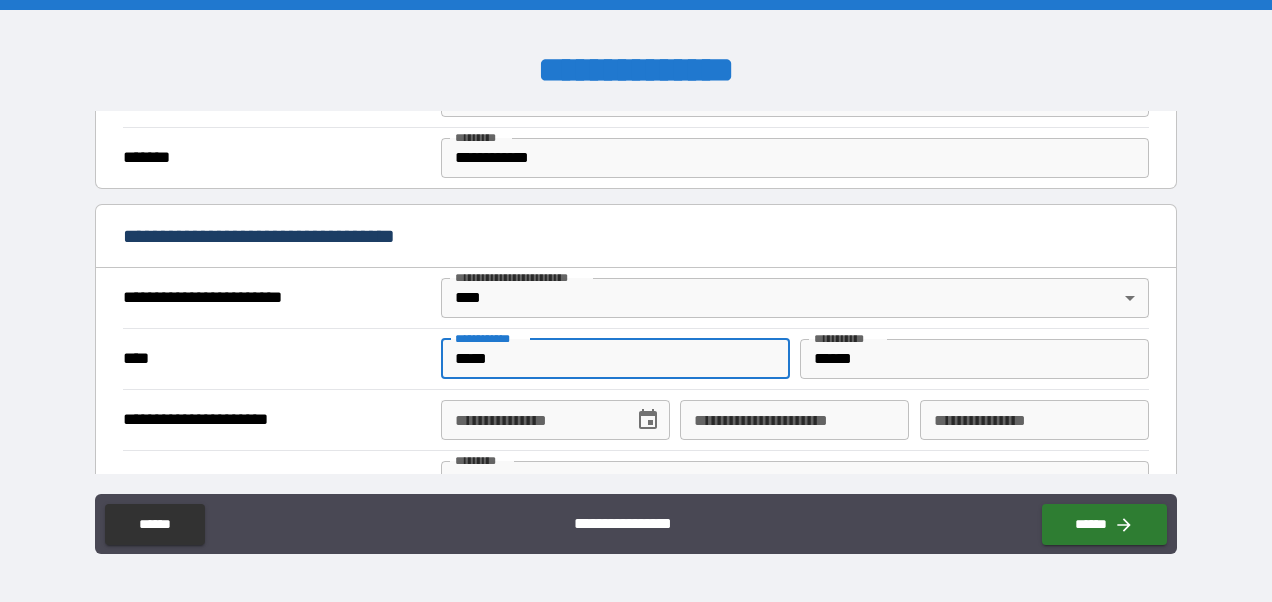 click on "**********" at bounding box center [530, 420] 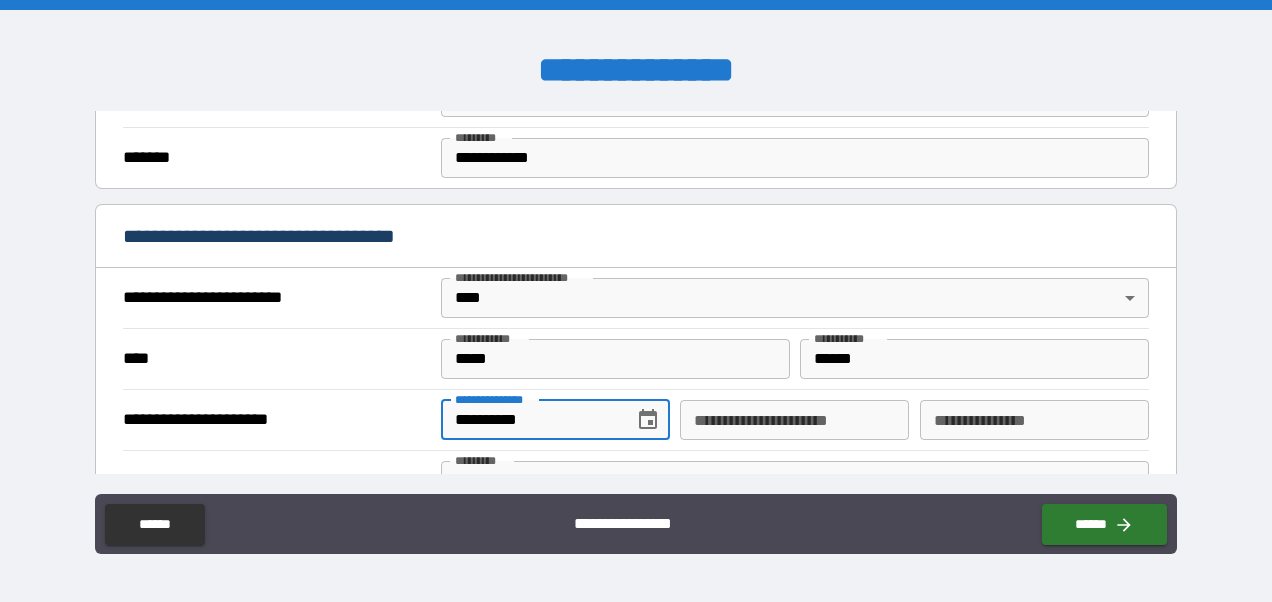 type on "**********" 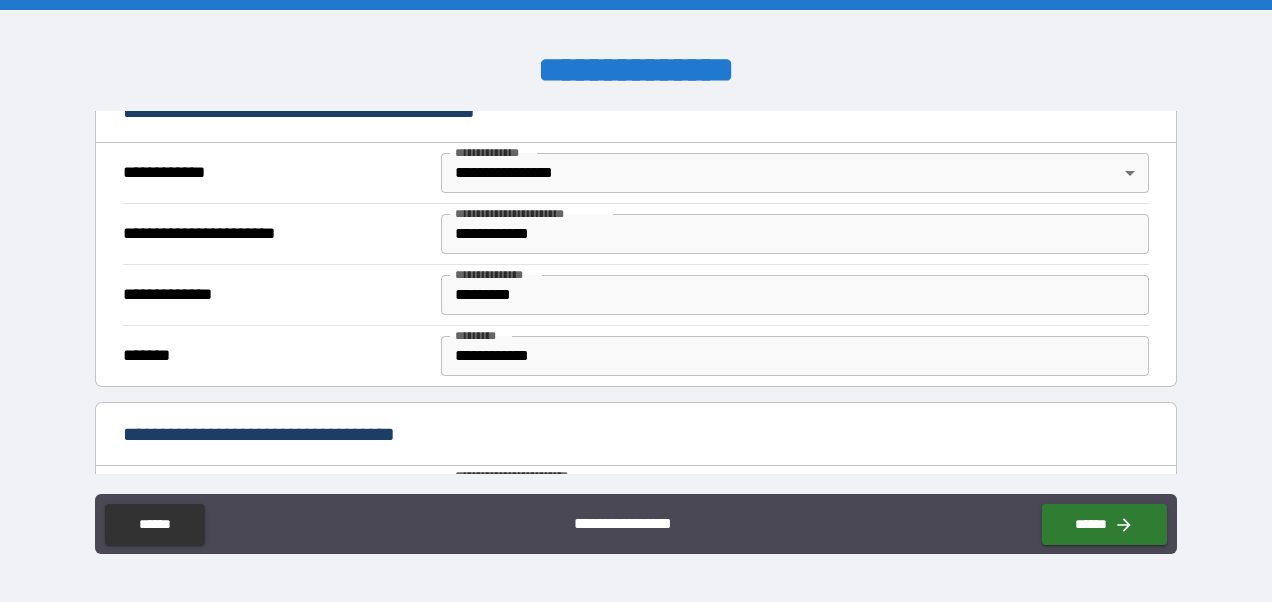 scroll, scrollTop: 423, scrollLeft: 0, axis: vertical 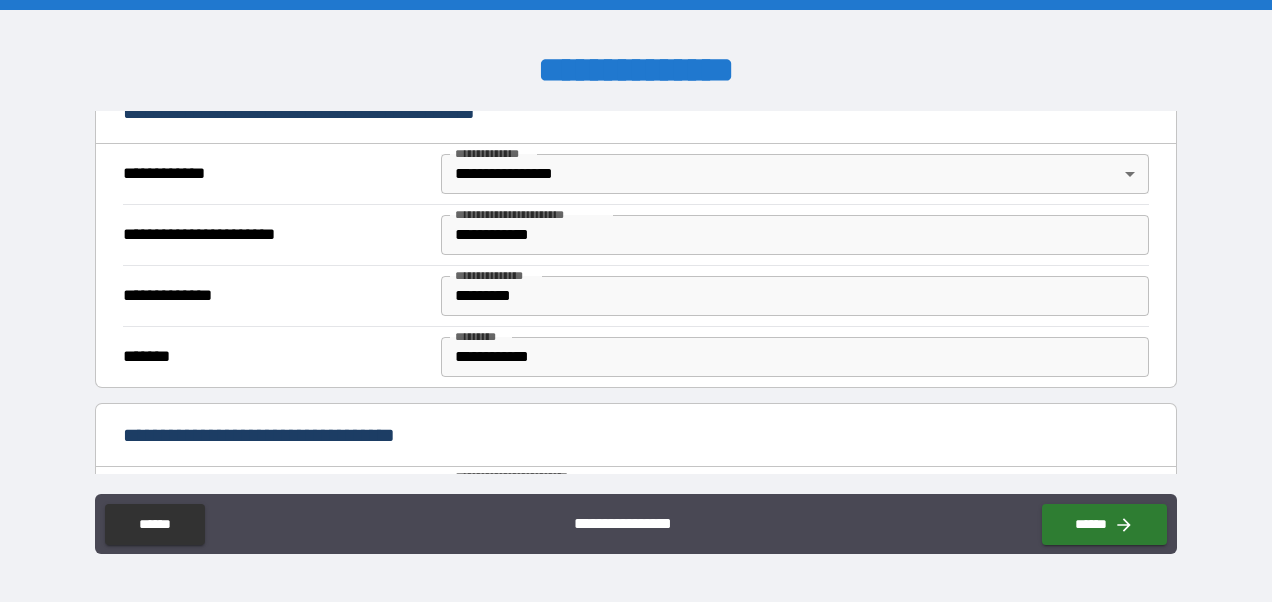 type on "**********" 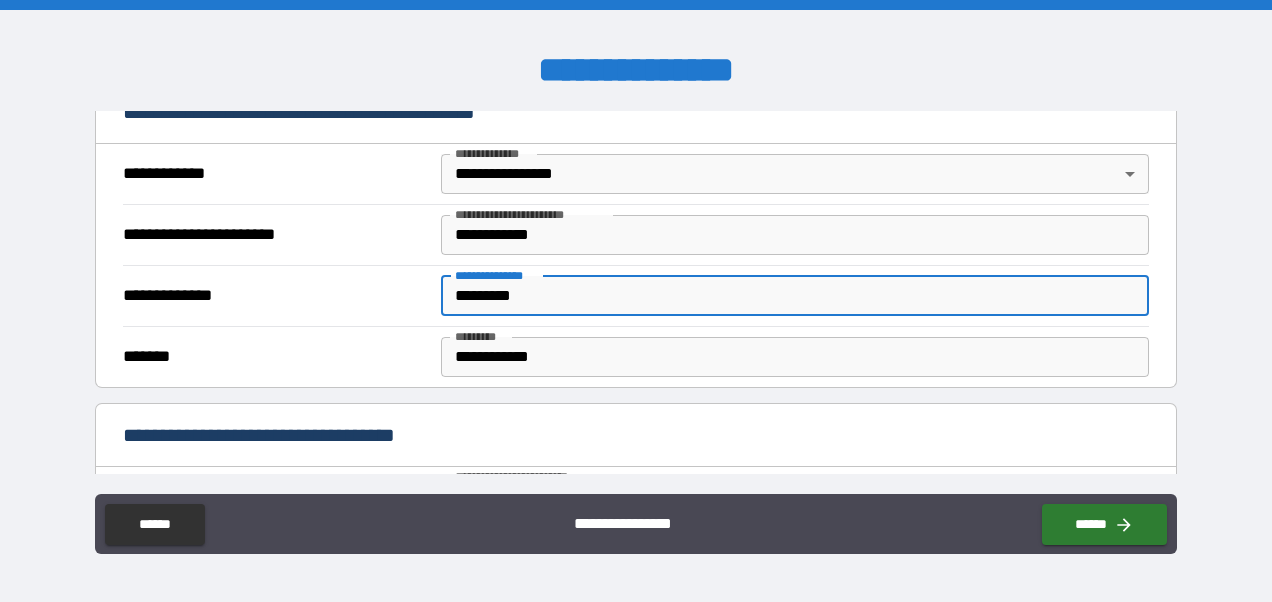 drag, startPoint x: 569, startPoint y: 296, endPoint x: 396, endPoint y: 286, distance: 173.28877 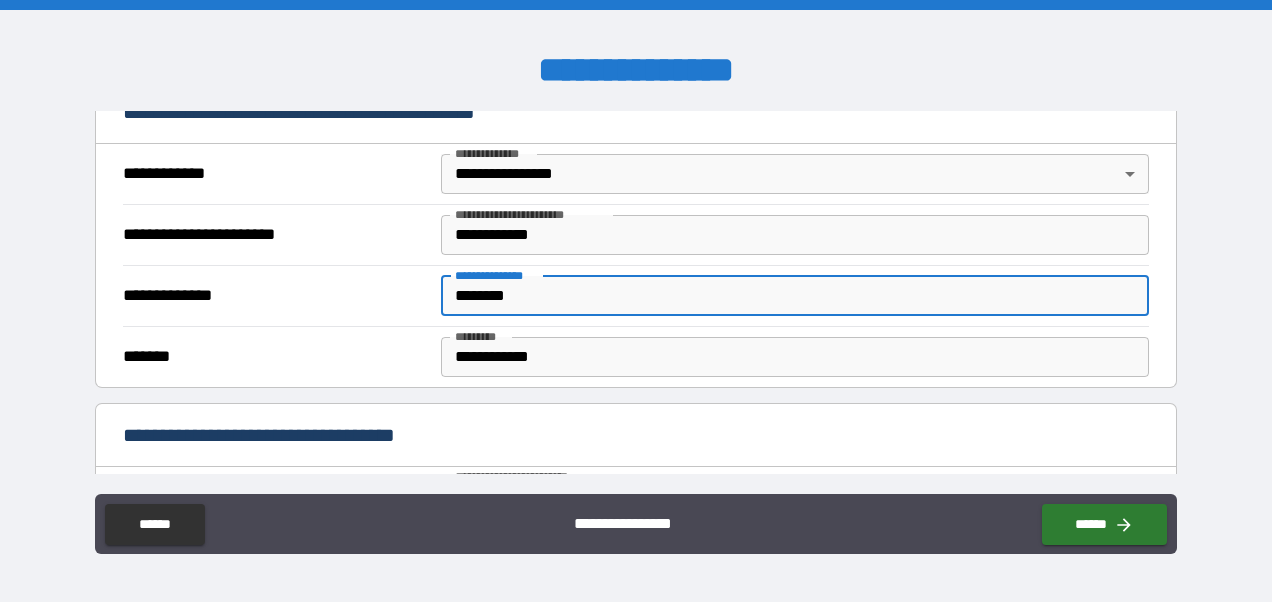 type on "********" 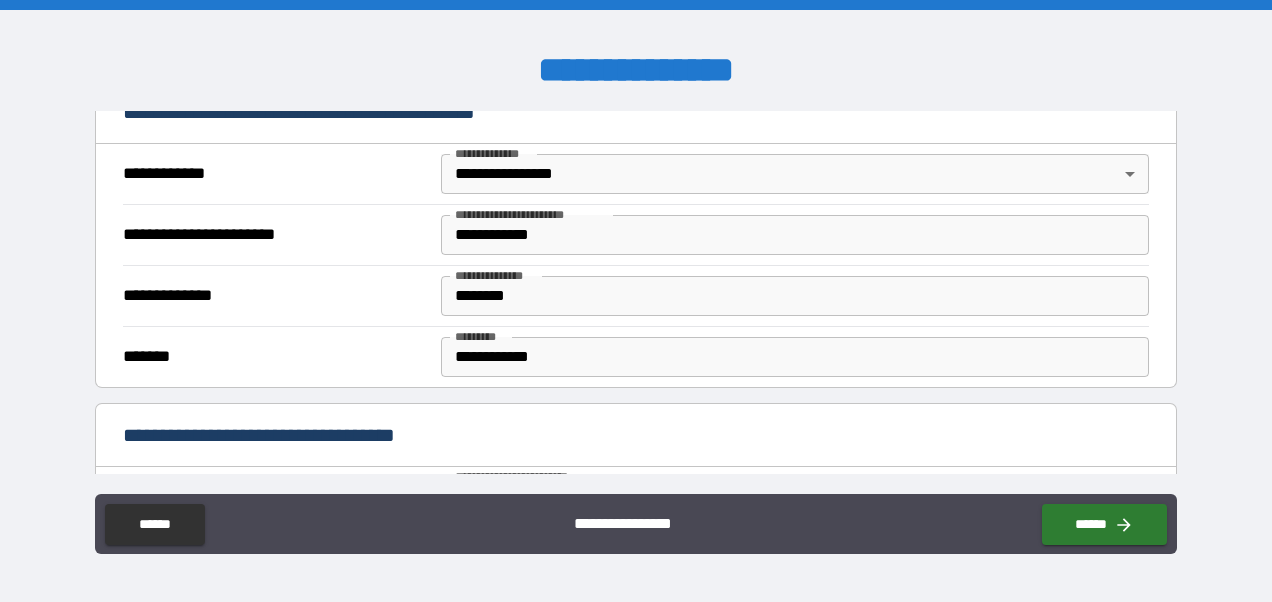 click on "**********" at bounding box center (635, 295) 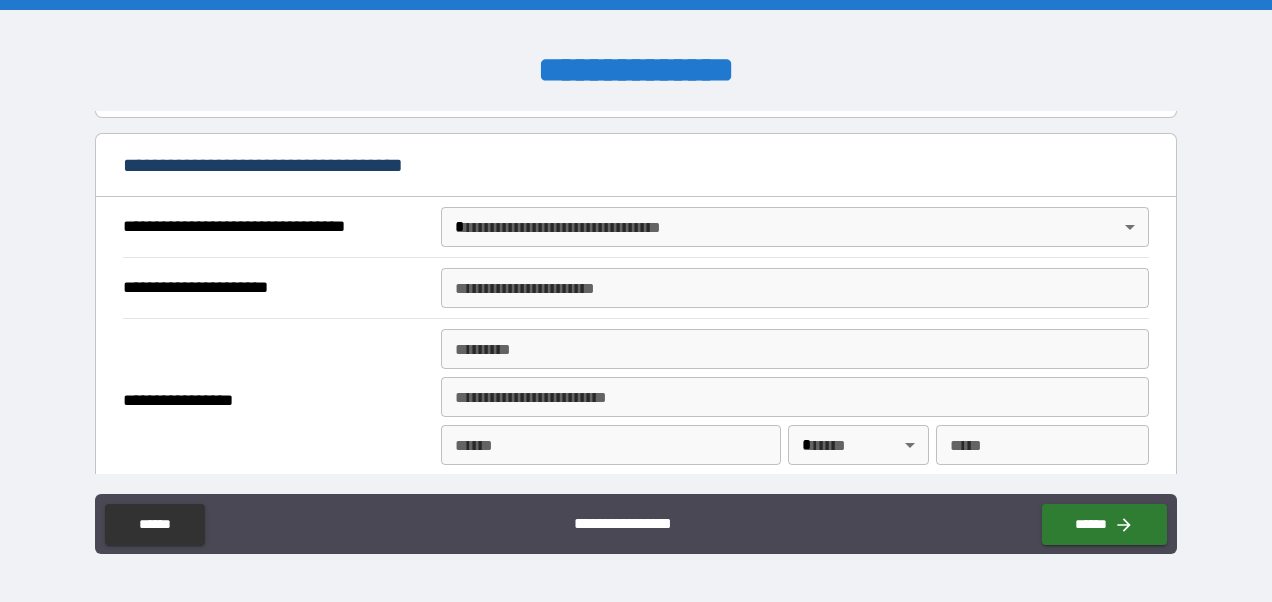 click on "**********" at bounding box center [636, 301] 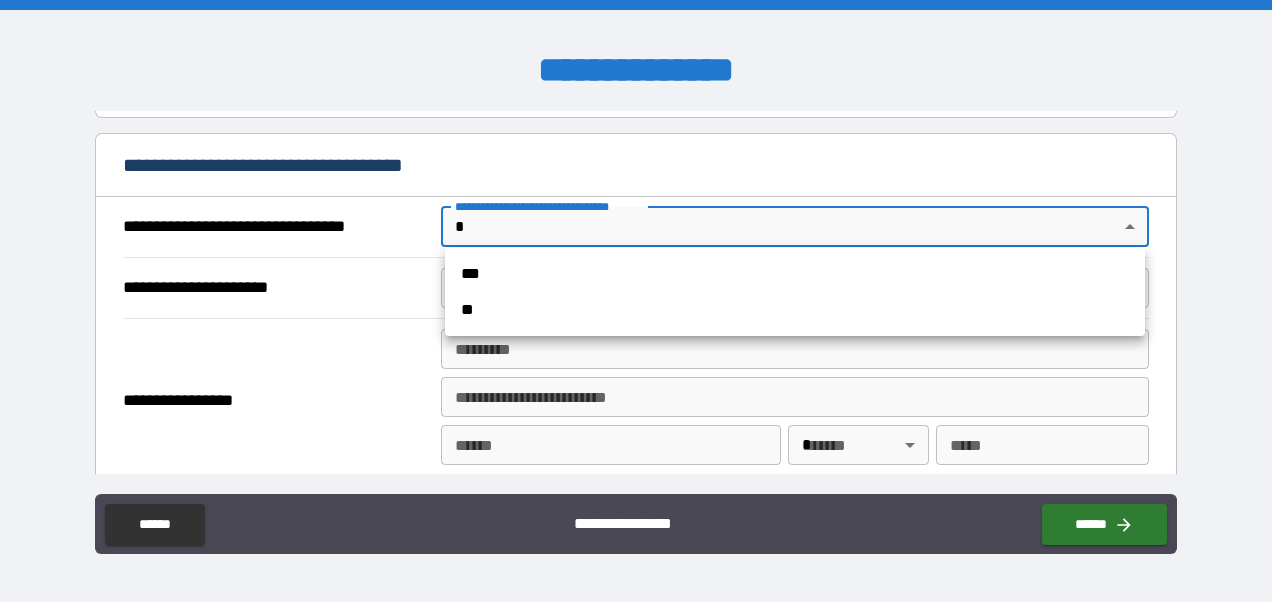 scroll, scrollTop: 1121, scrollLeft: 0, axis: vertical 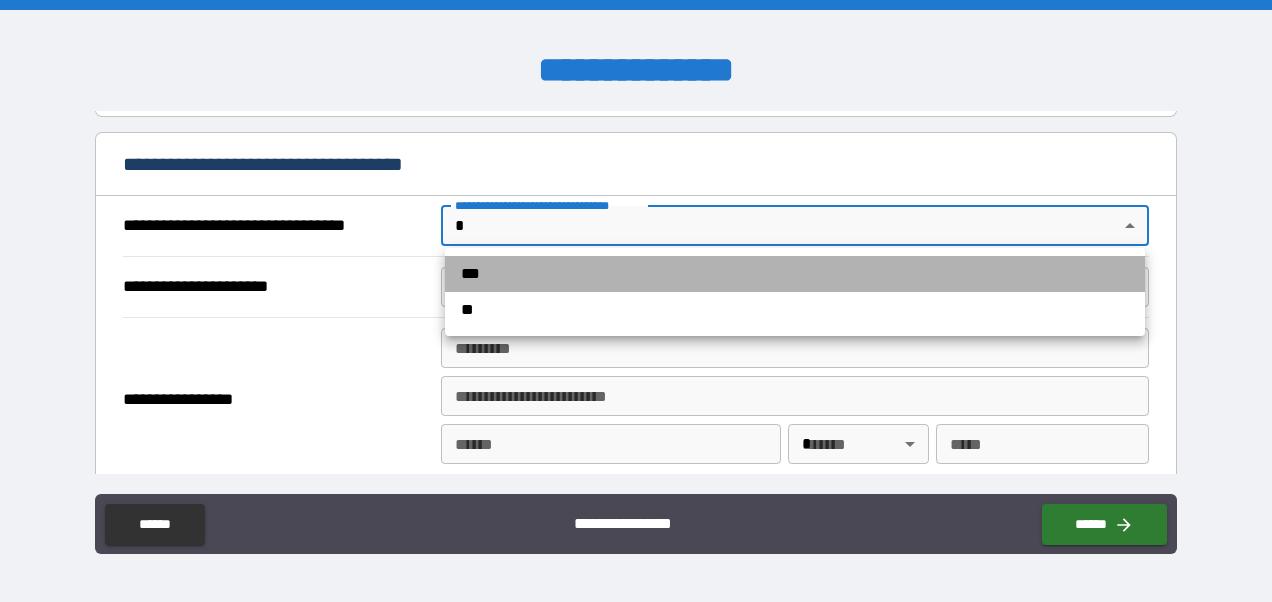 click on "***" at bounding box center (795, 274) 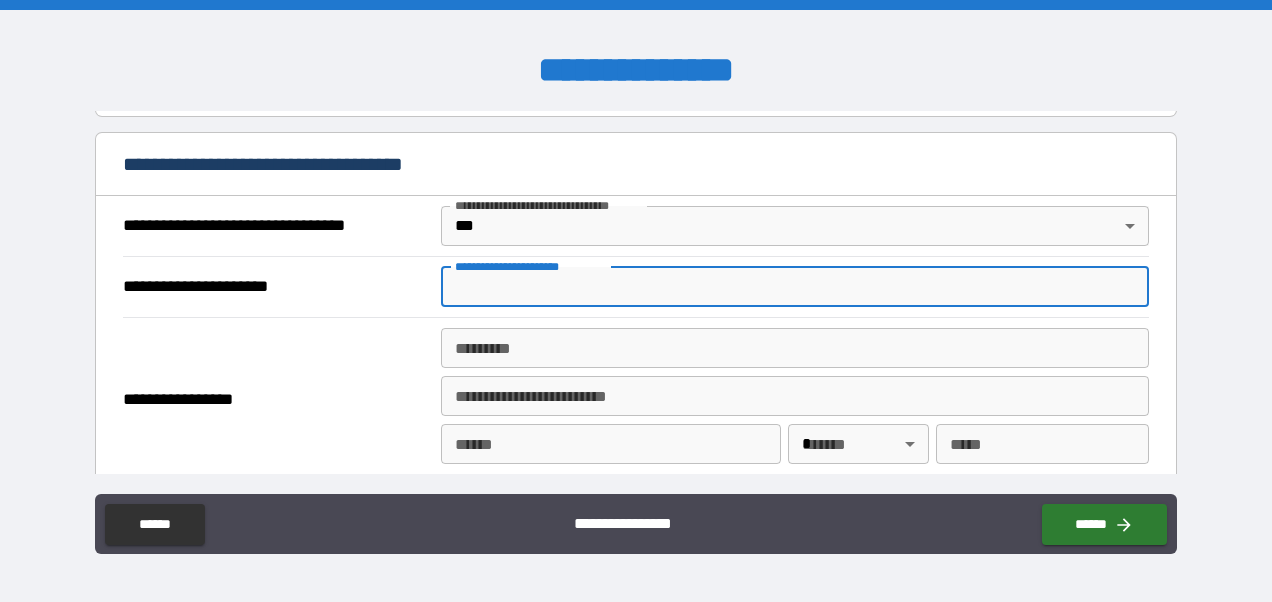 click on "**********" at bounding box center [794, 287] 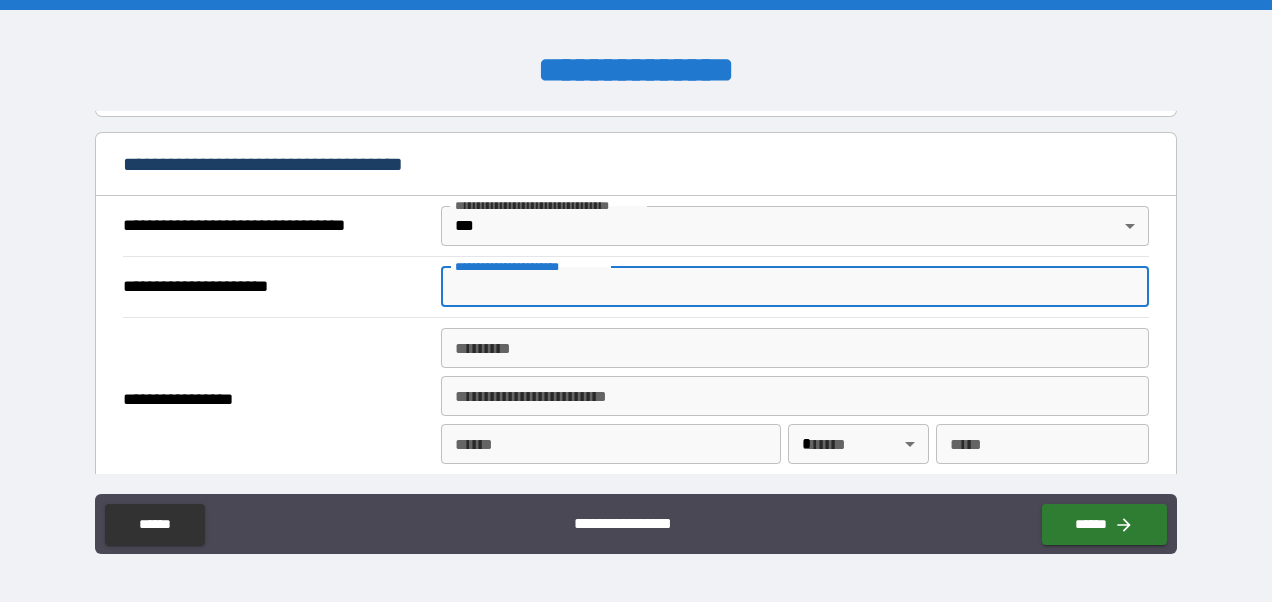 type on "**********" 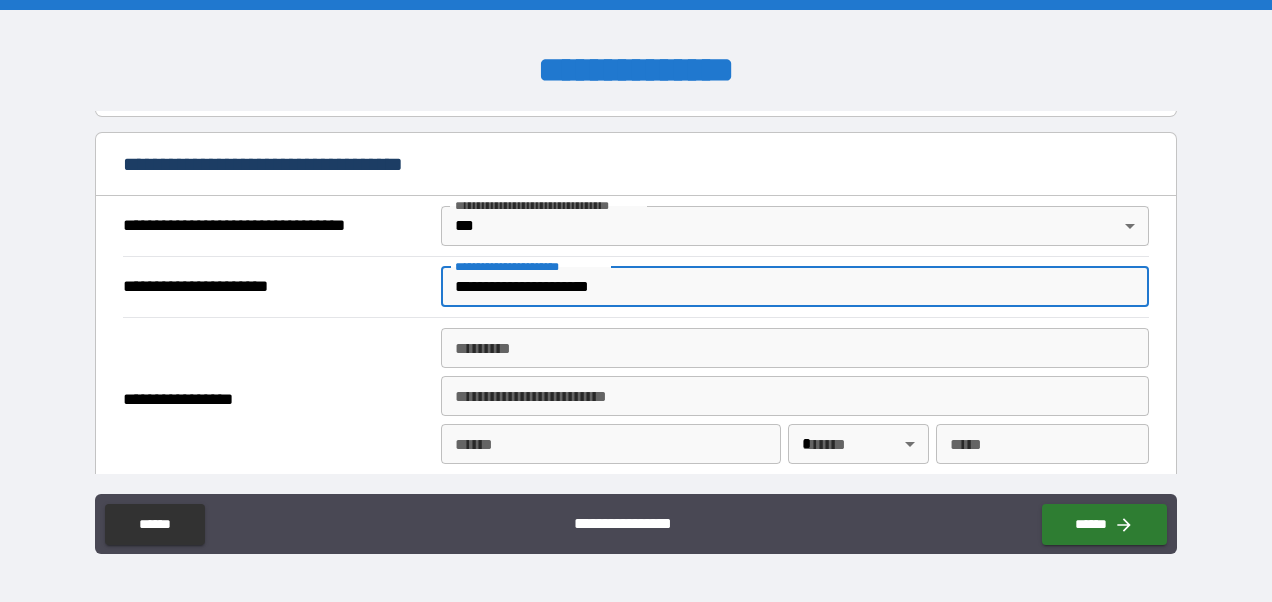 click on "*******   *" at bounding box center (794, 348) 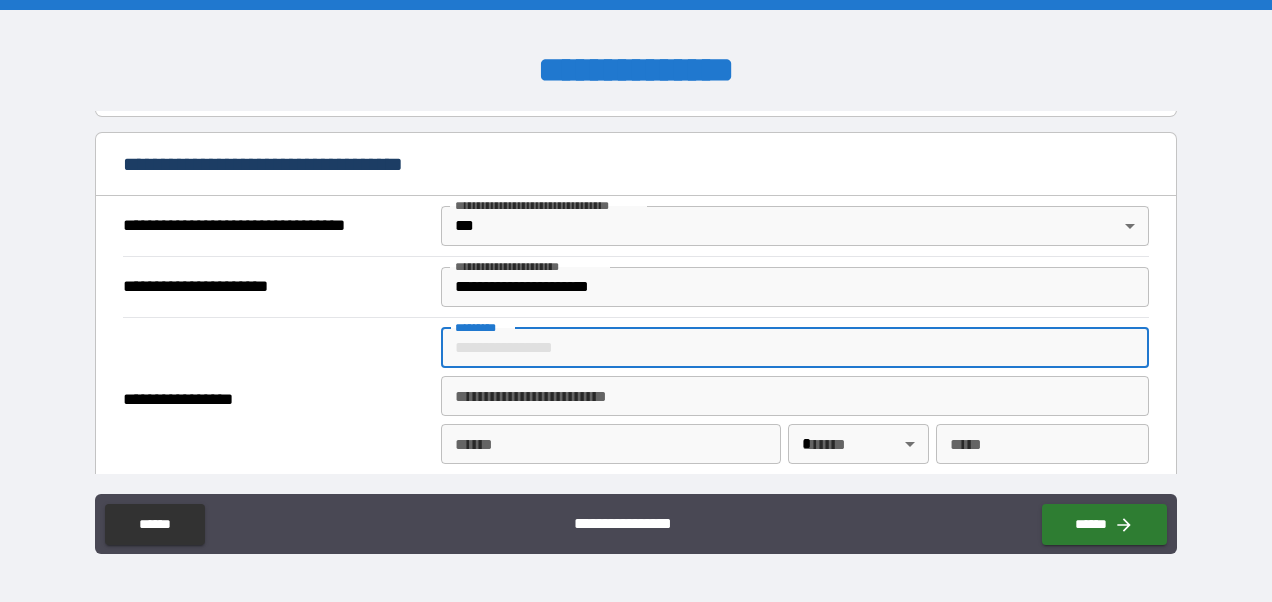 type on "**********" 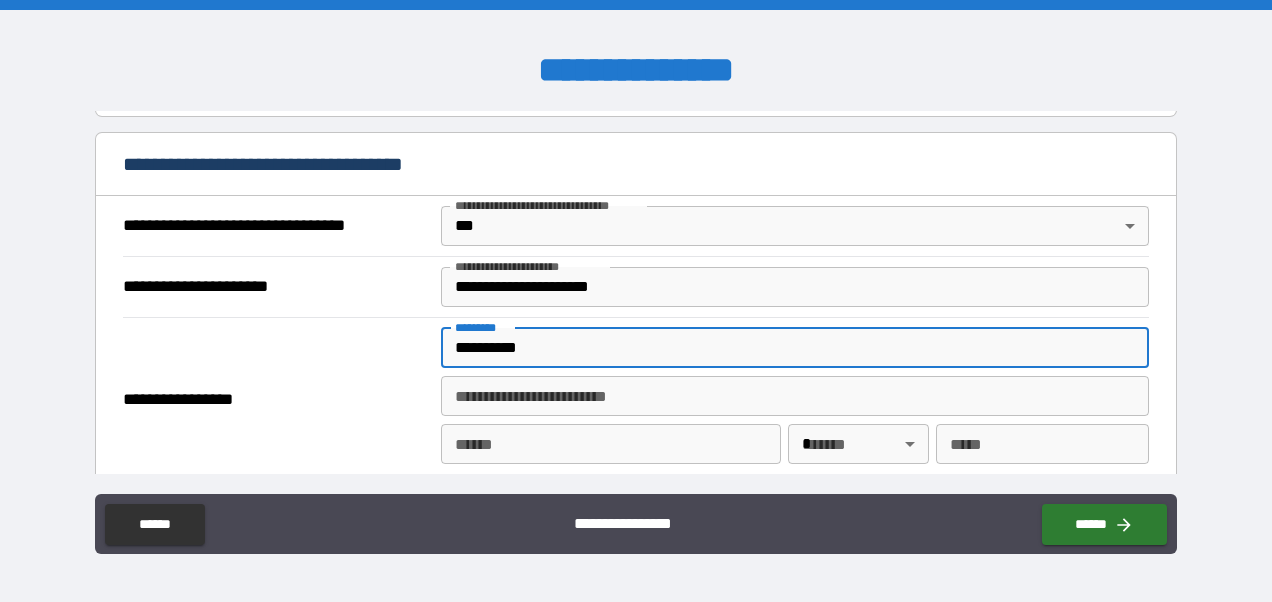 type on "******" 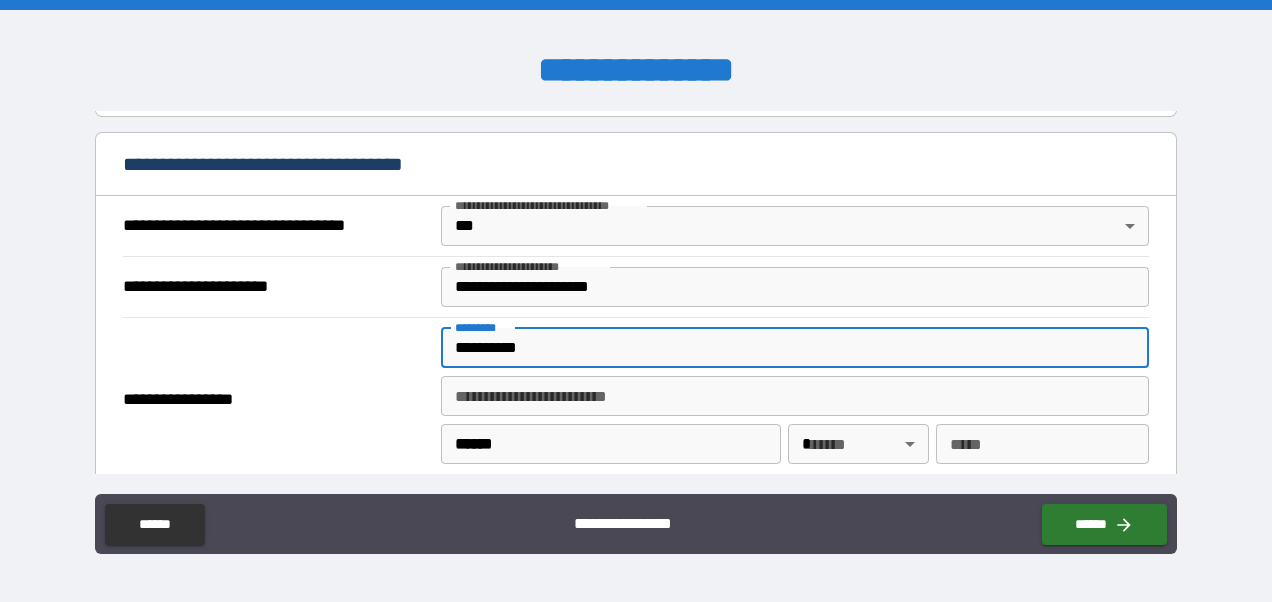 type on "**" 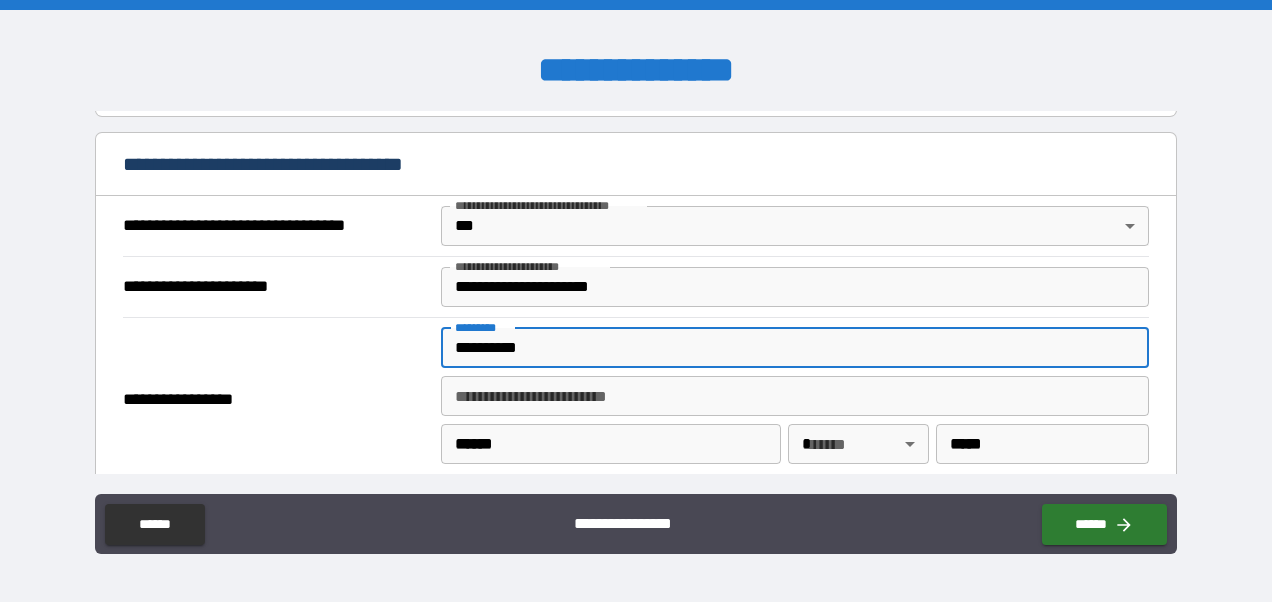 type on "**********" 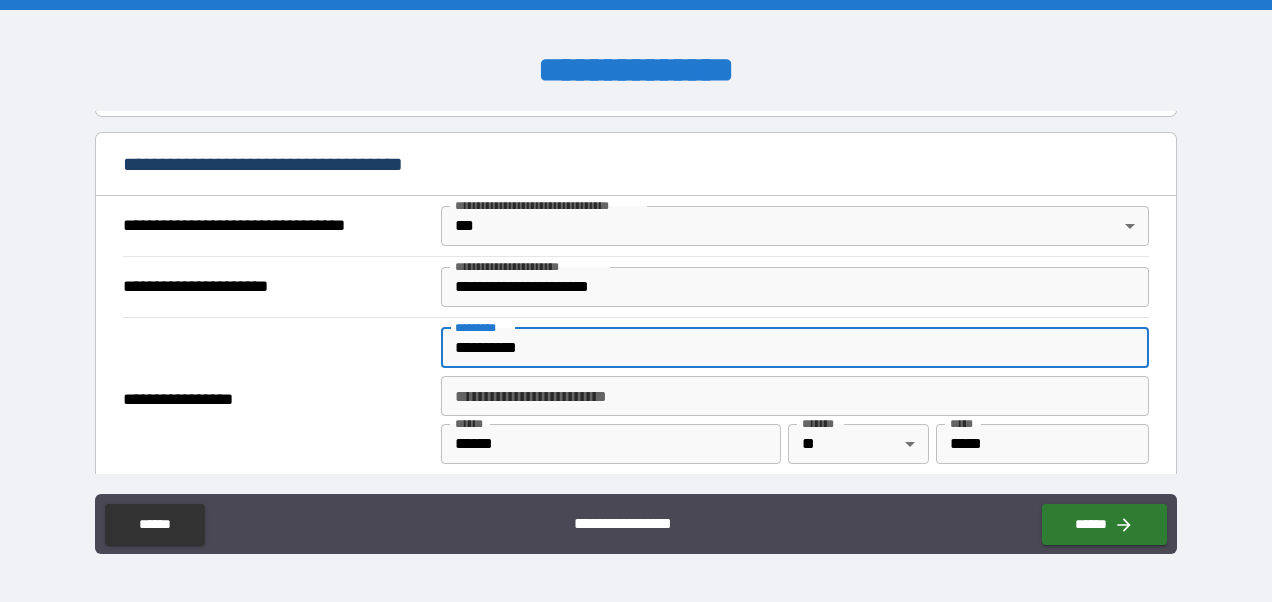 type on "**********" 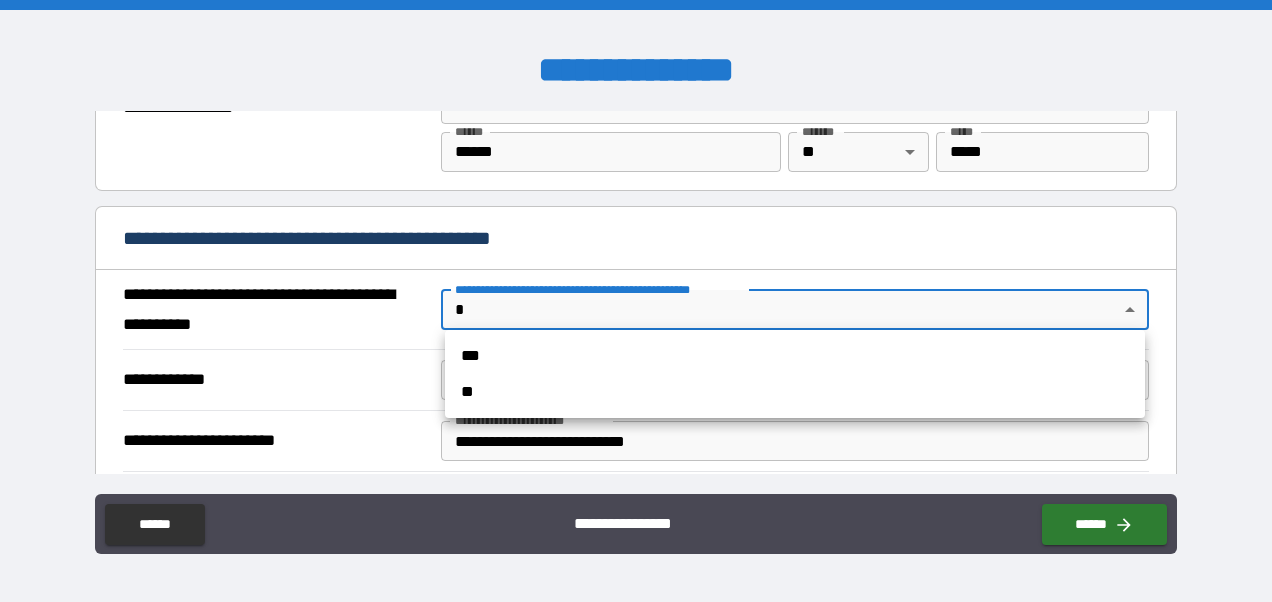 click on "**********" at bounding box center [636, 301] 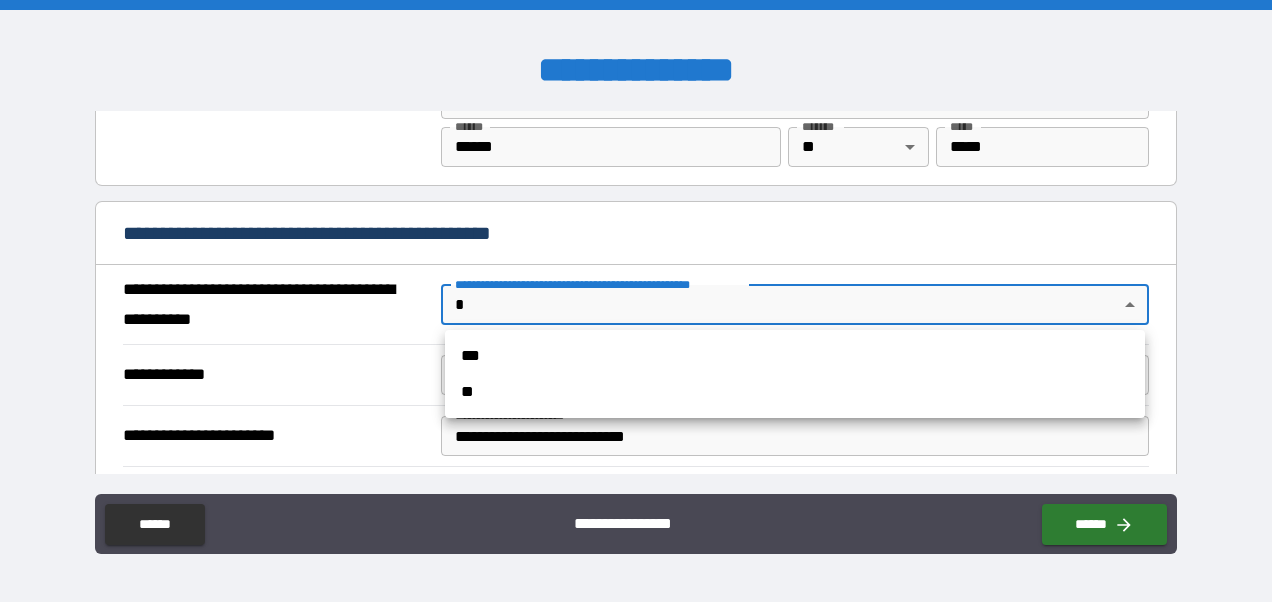 scroll, scrollTop: 1418, scrollLeft: 0, axis: vertical 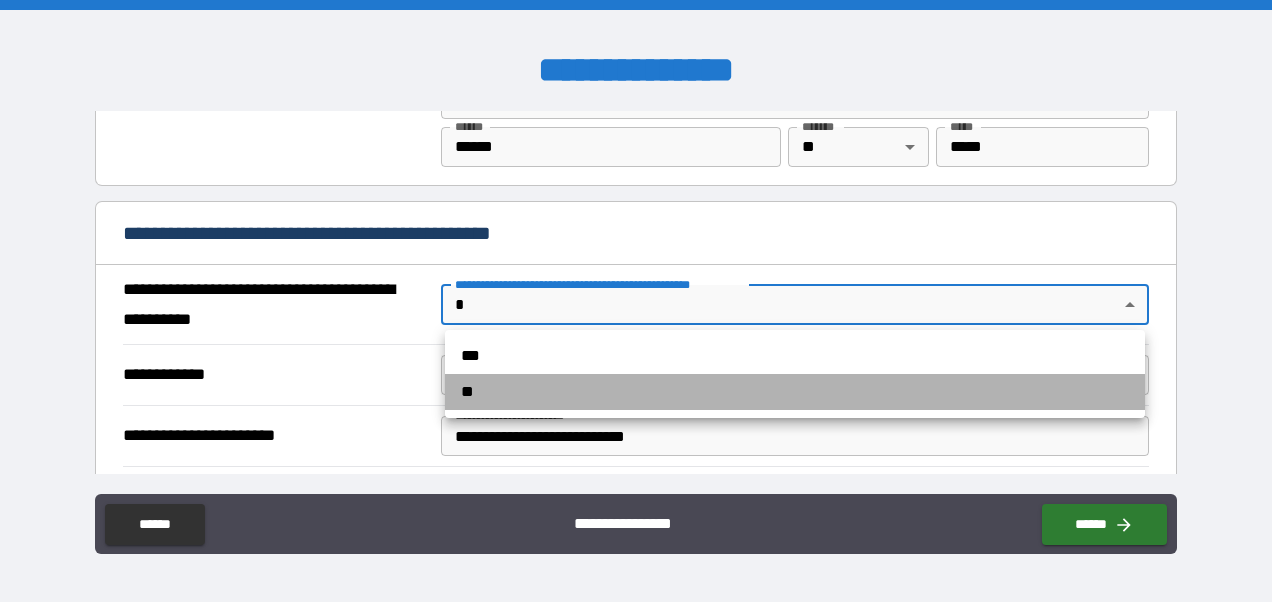 click on "**" at bounding box center [795, 392] 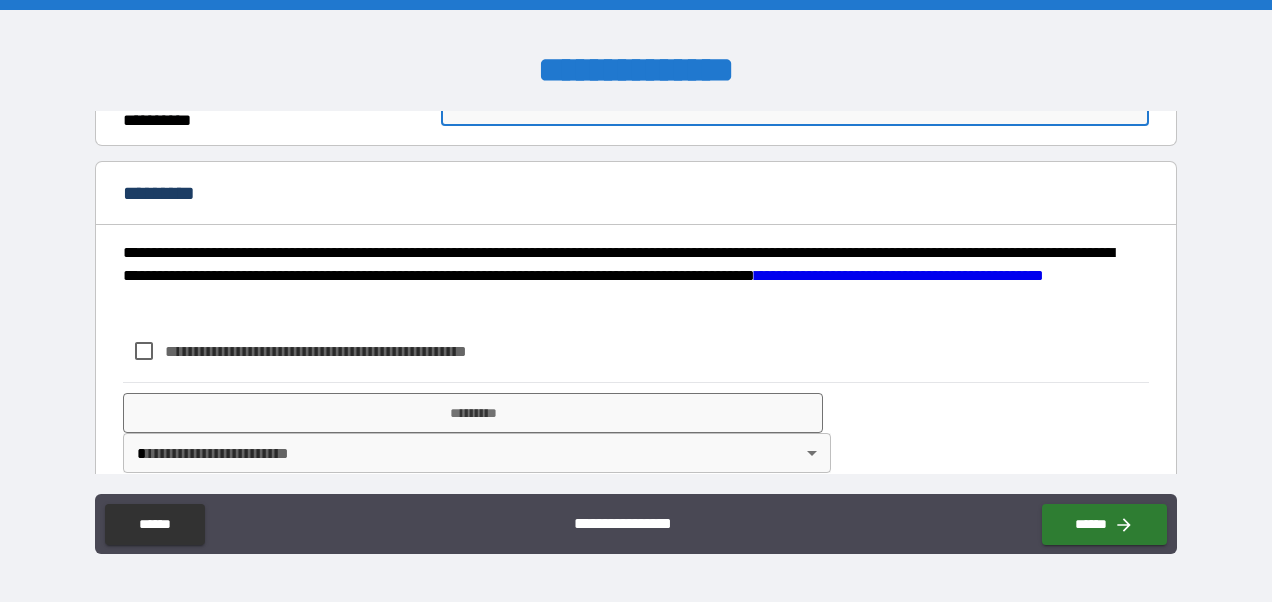 scroll, scrollTop: 1618, scrollLeft: 0, axis: vertical 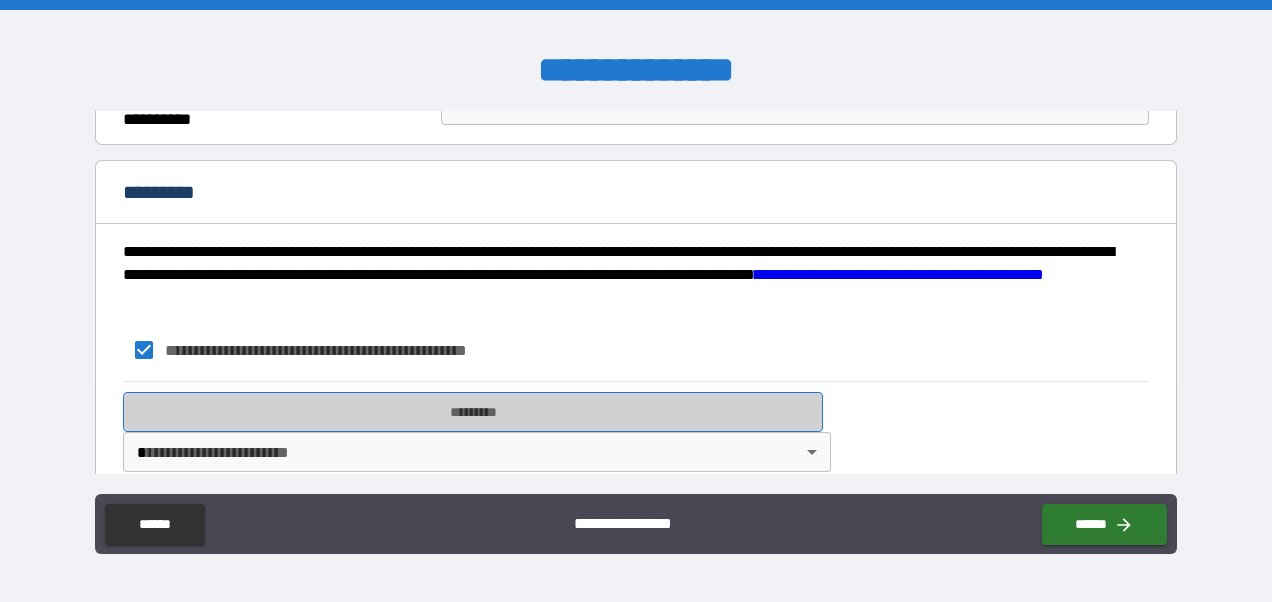 click on "*********" at bounding box center (473, 412) 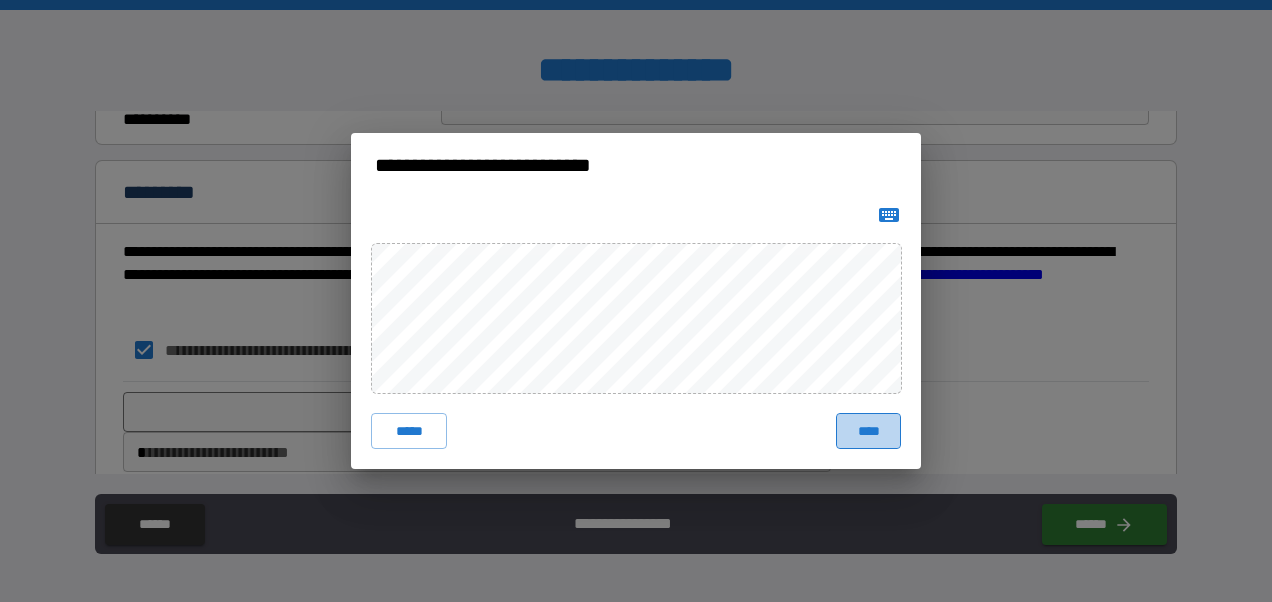 click on "****" at bounding box center [868, 431] 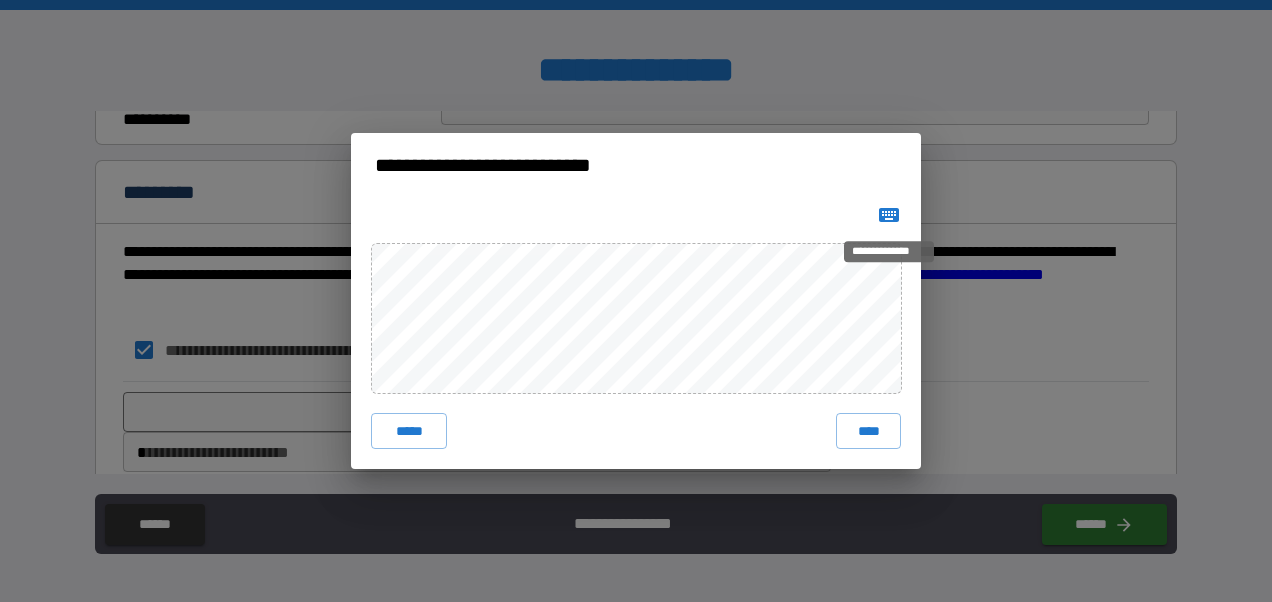 click 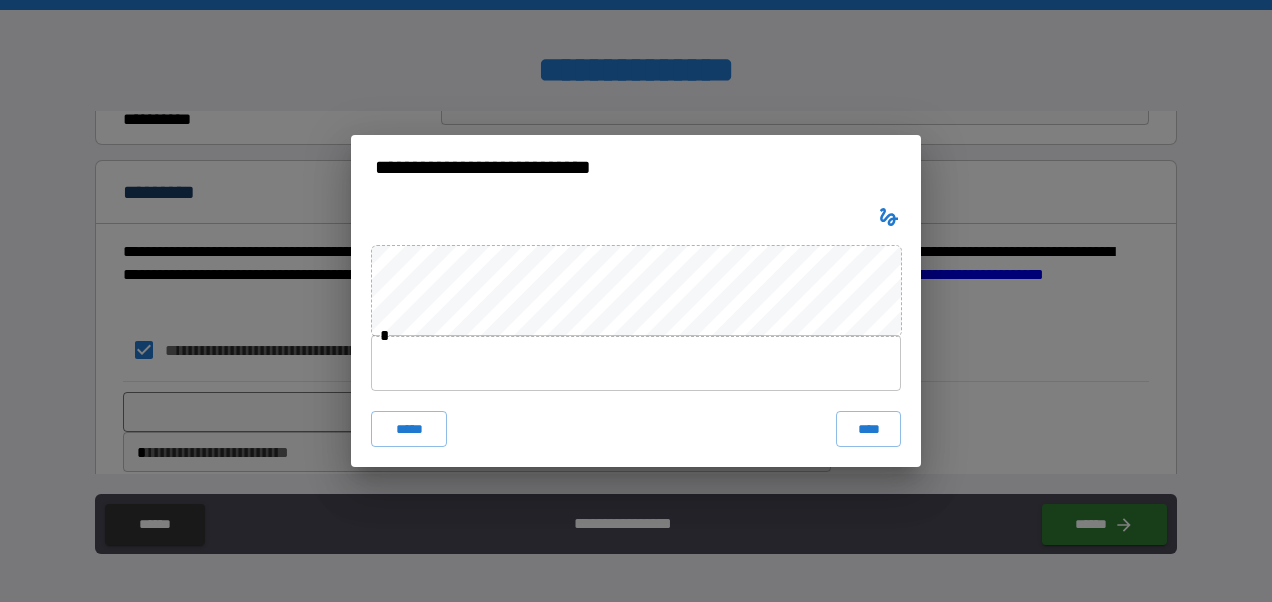 click at bounding box center [636, 363] 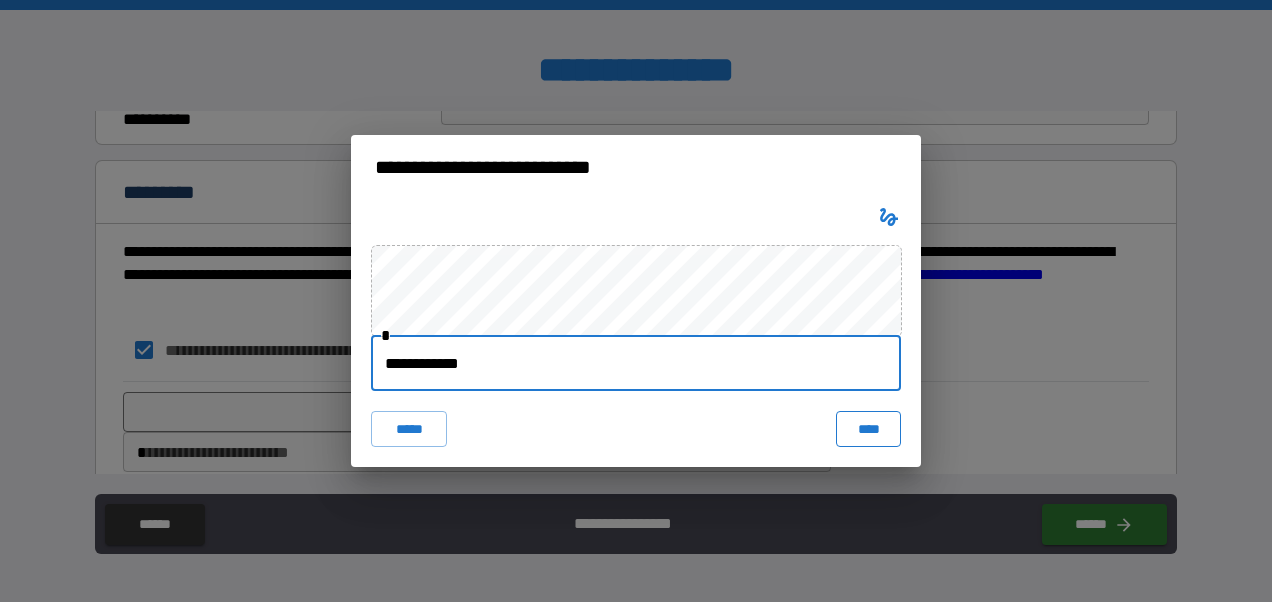 type on "**********" 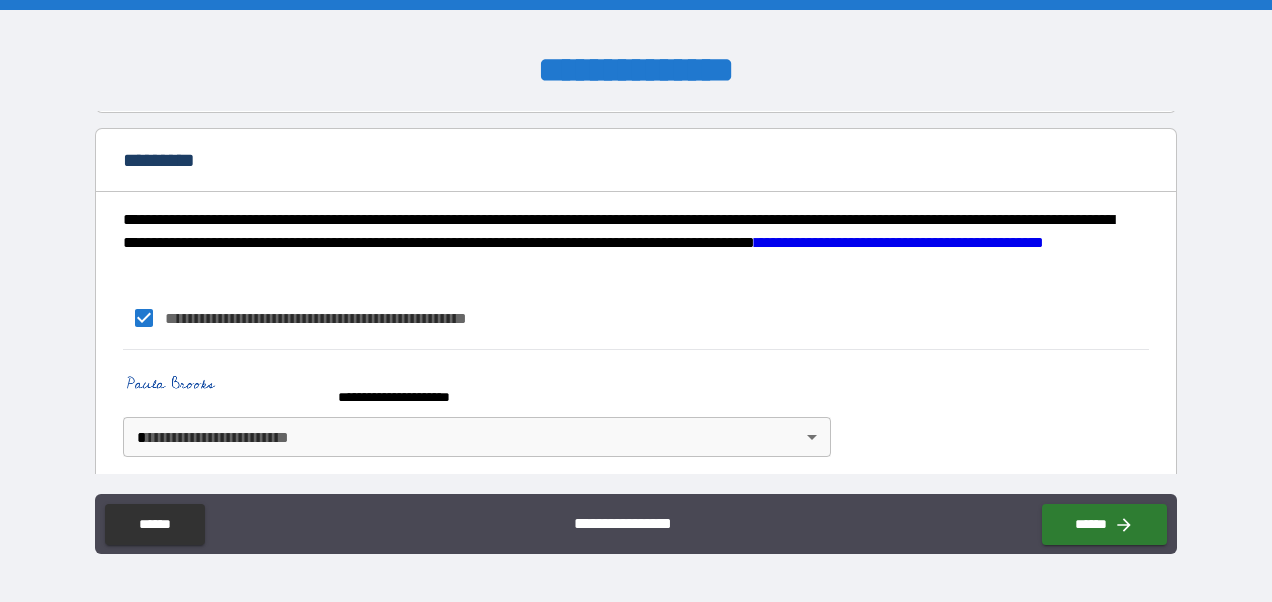 scroll, scrollTop: 1653, scrollLeft: 0, axis: vertical 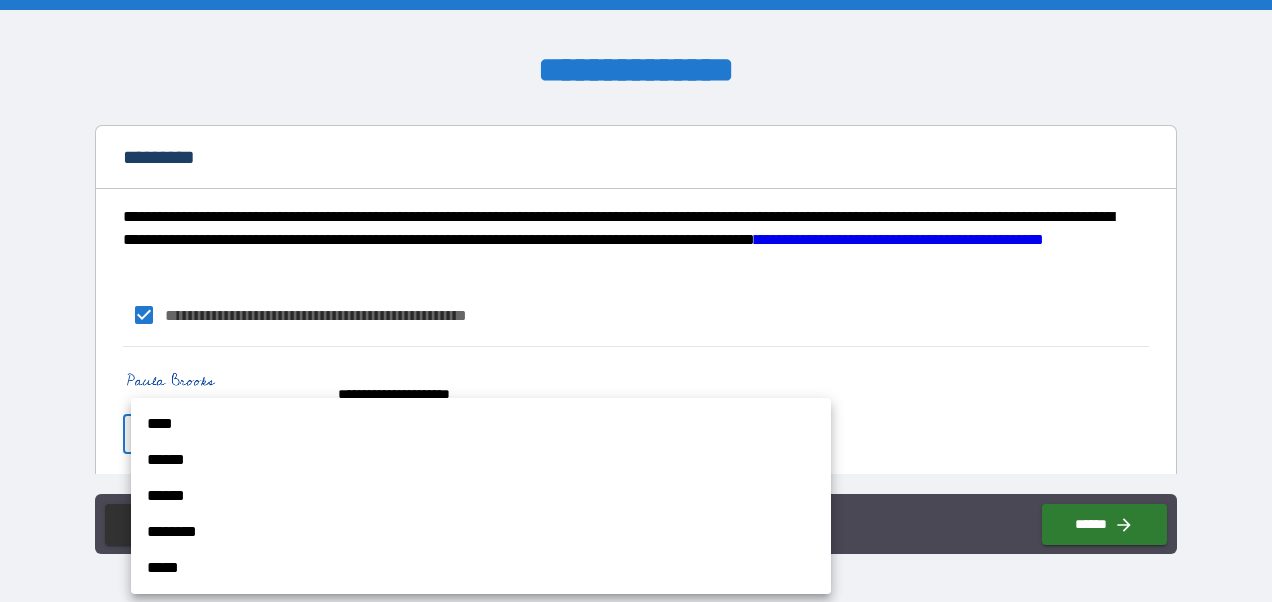 click on "**********" at bounding box center [636, 301] 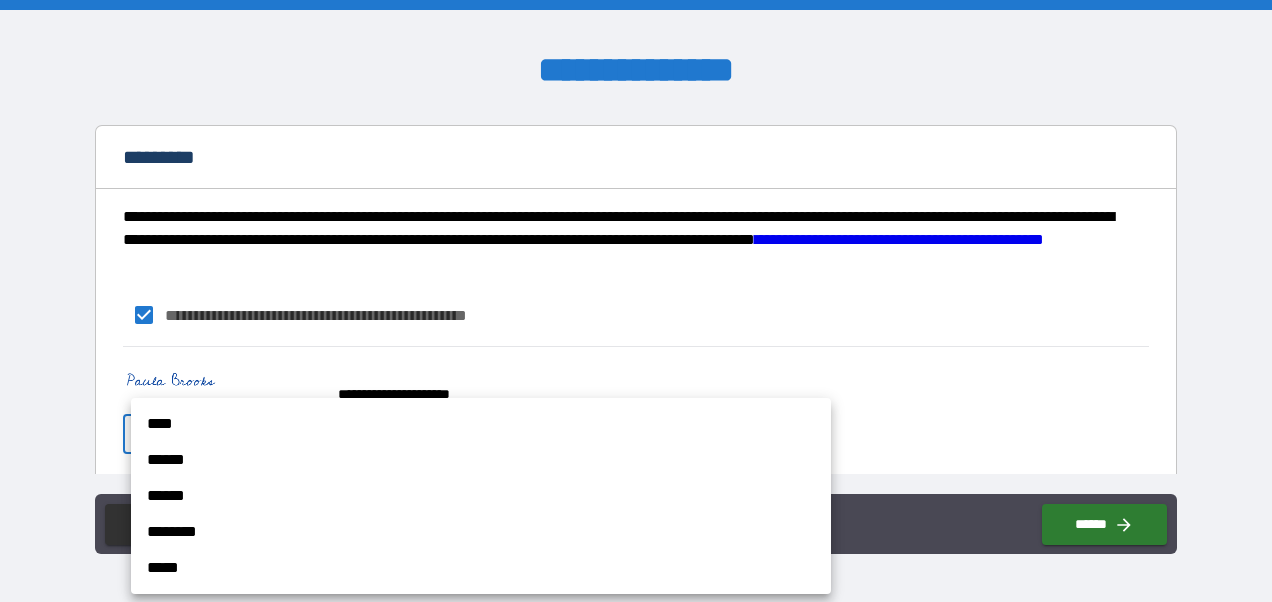click on "****" at bounding box center (481, 424) 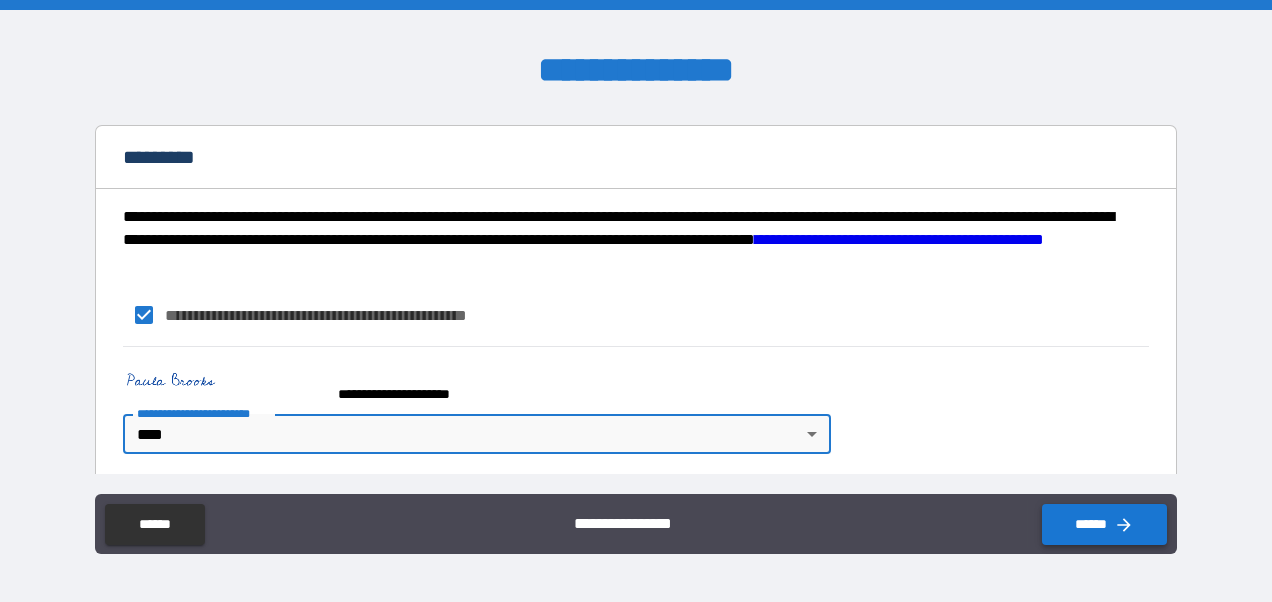 click on "******" at bounding box center (1104, 524) 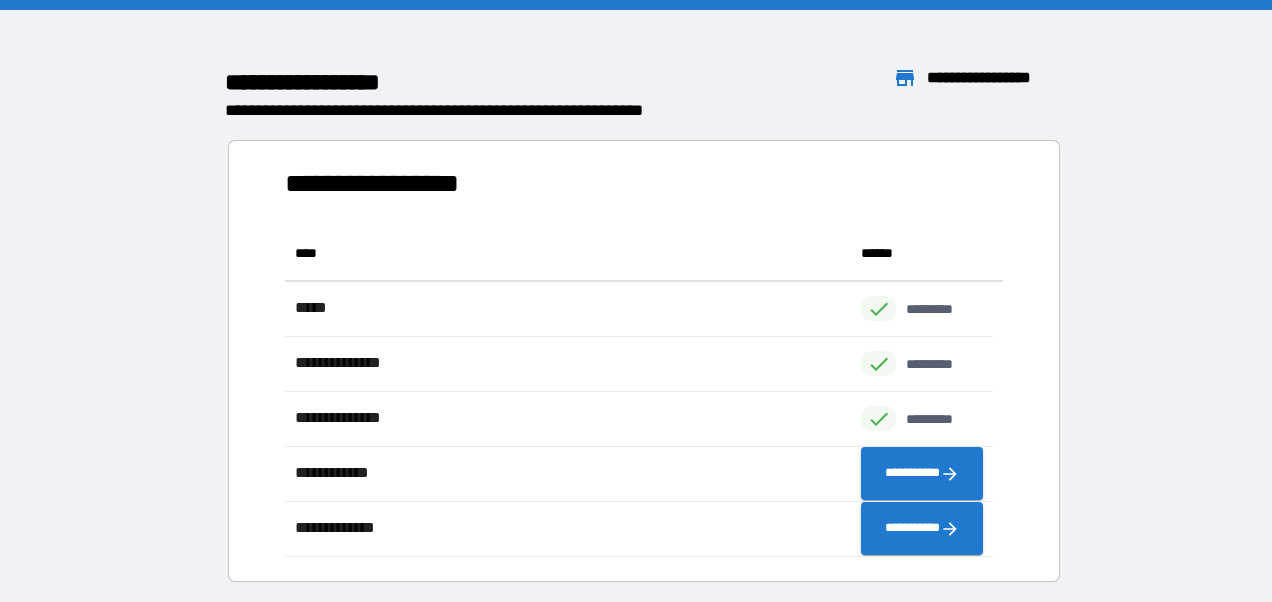 scroll, scrollTop: 16, scrollLeft: 16, axis: both 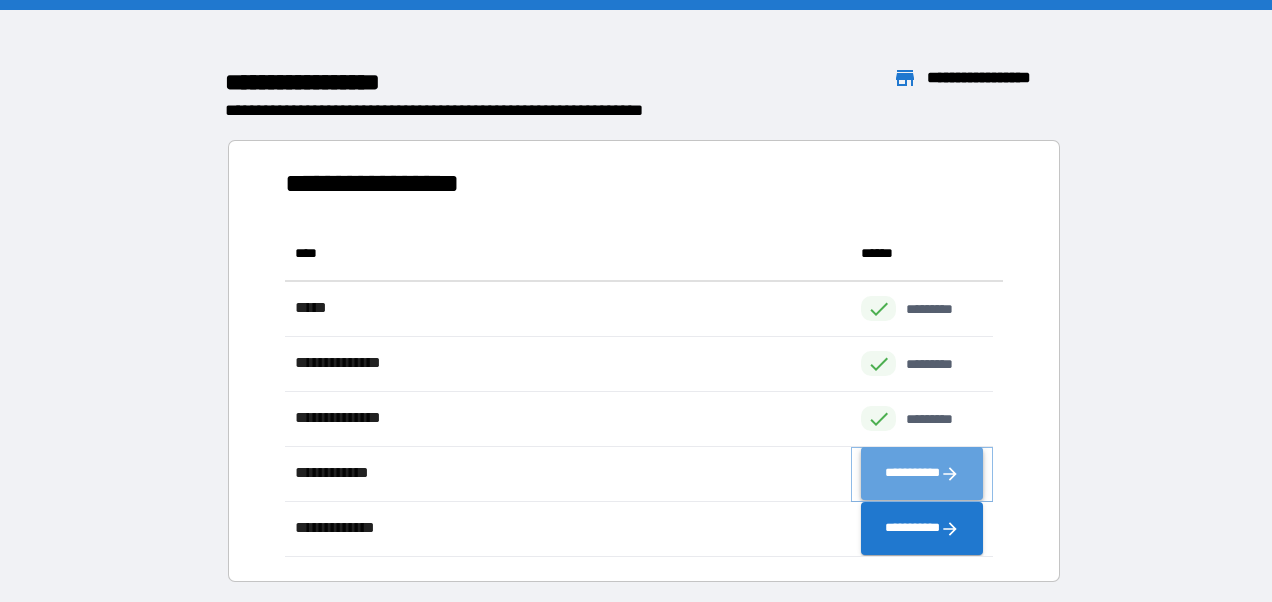 click on "**********" at bounding box center [922, 474] 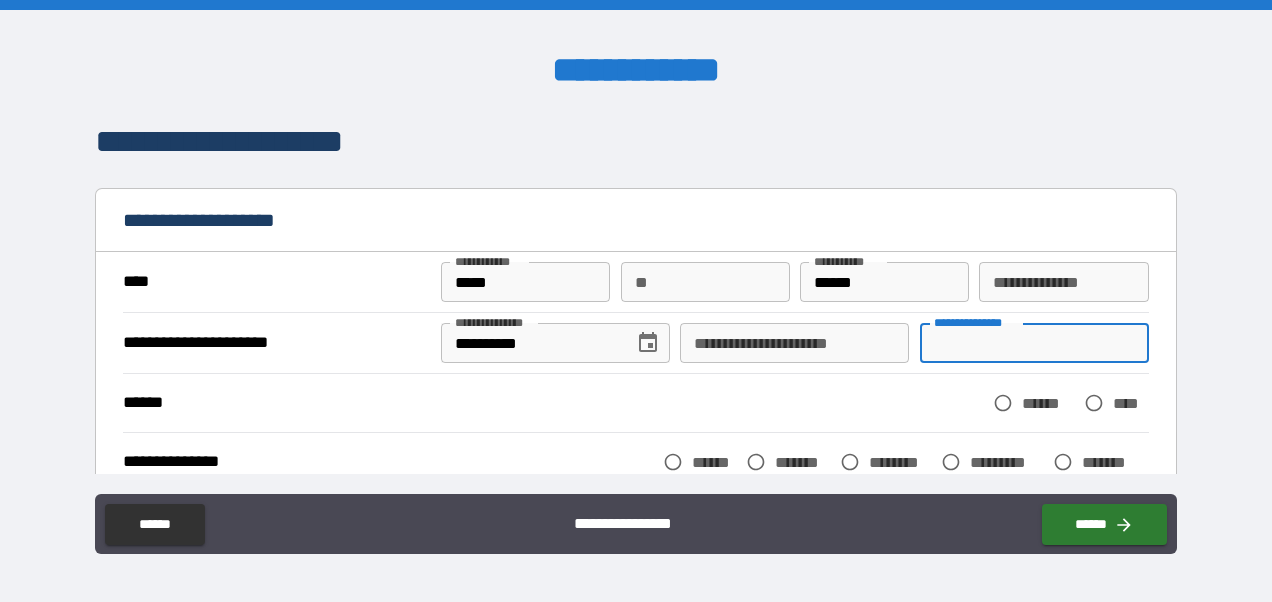 click on "**********" at bounding box center [1034, 343] 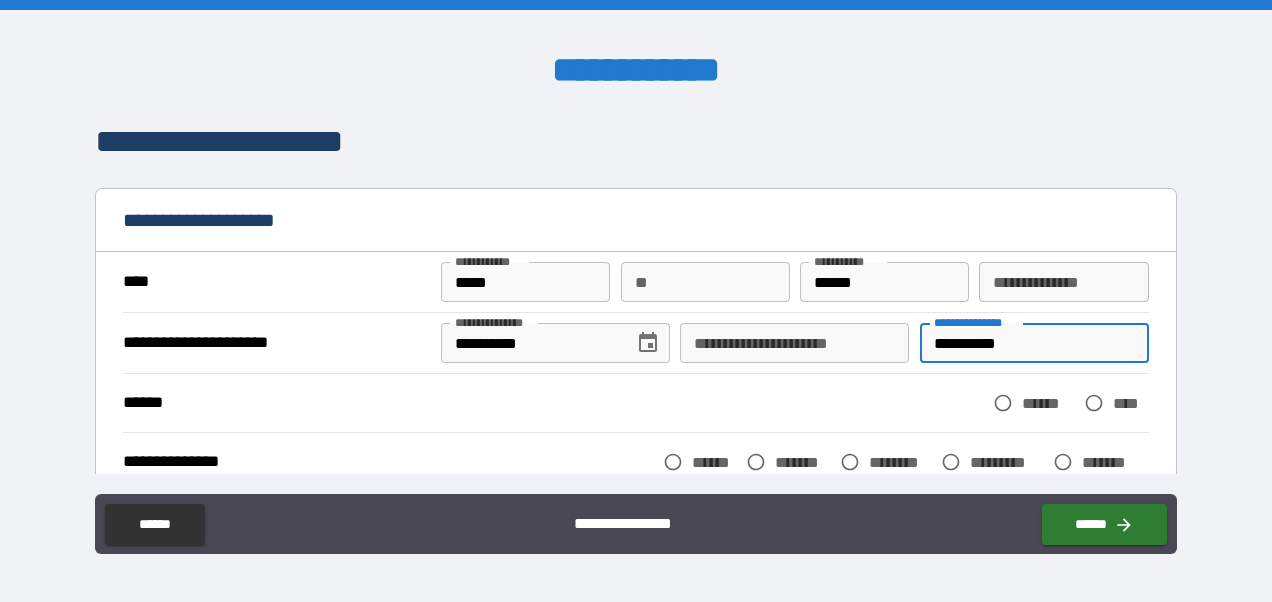 type on "**********" 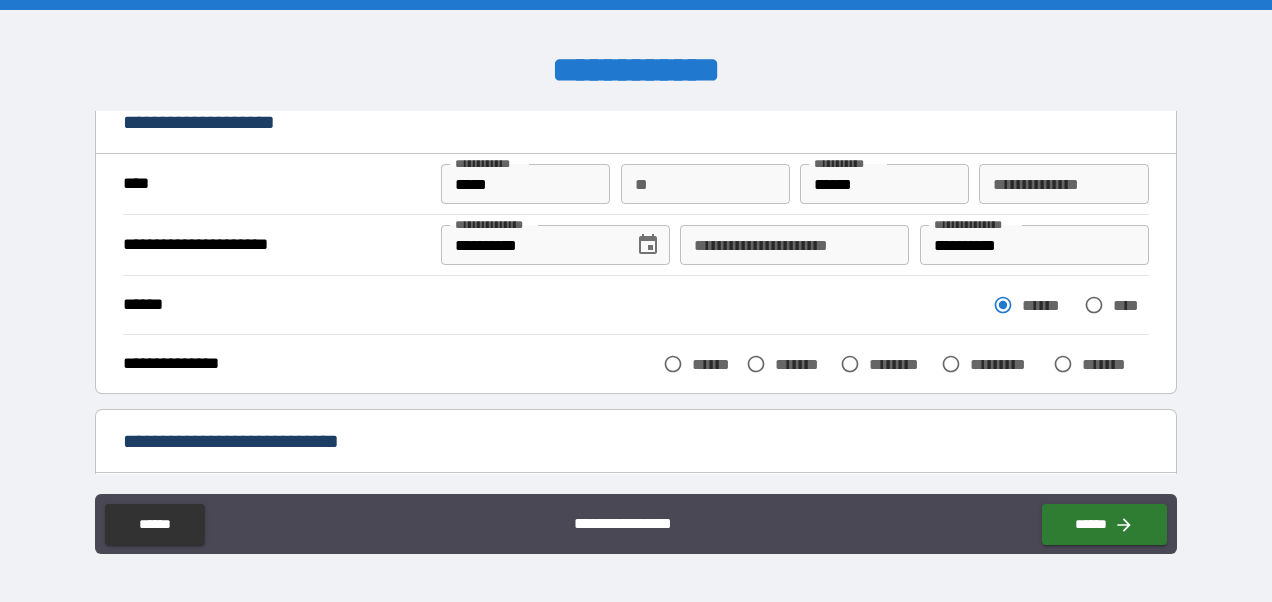 scroll, scrollTop: 99, scrollLeft: 0, axis: vertical 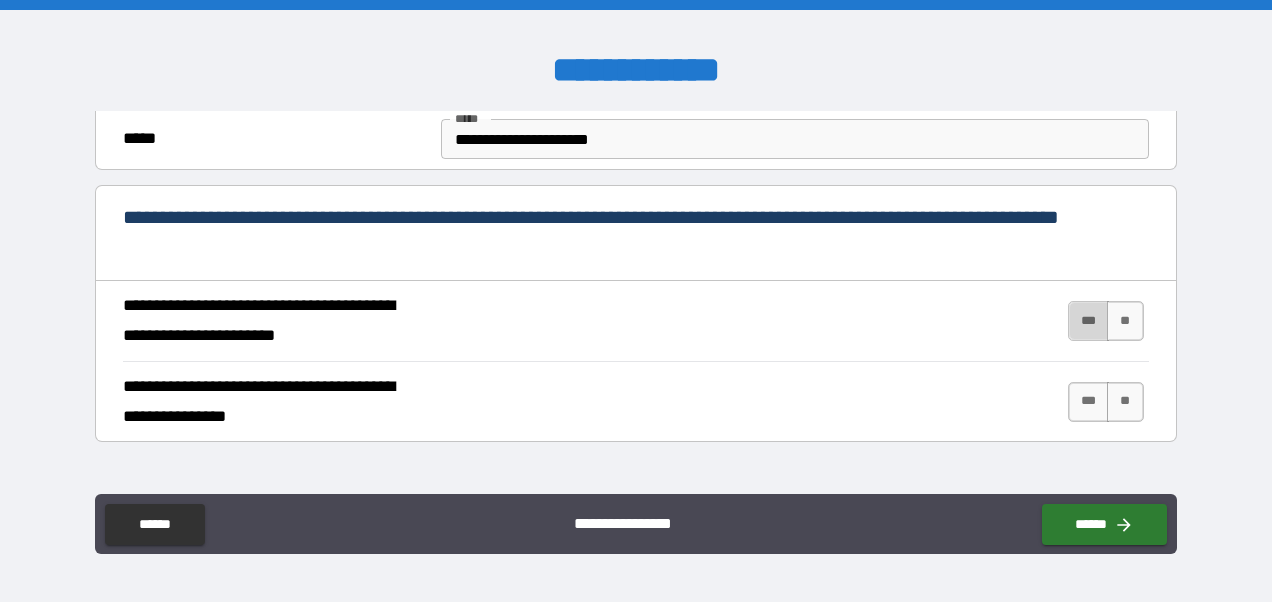 click on "***" at bounding box center (1089, 321) 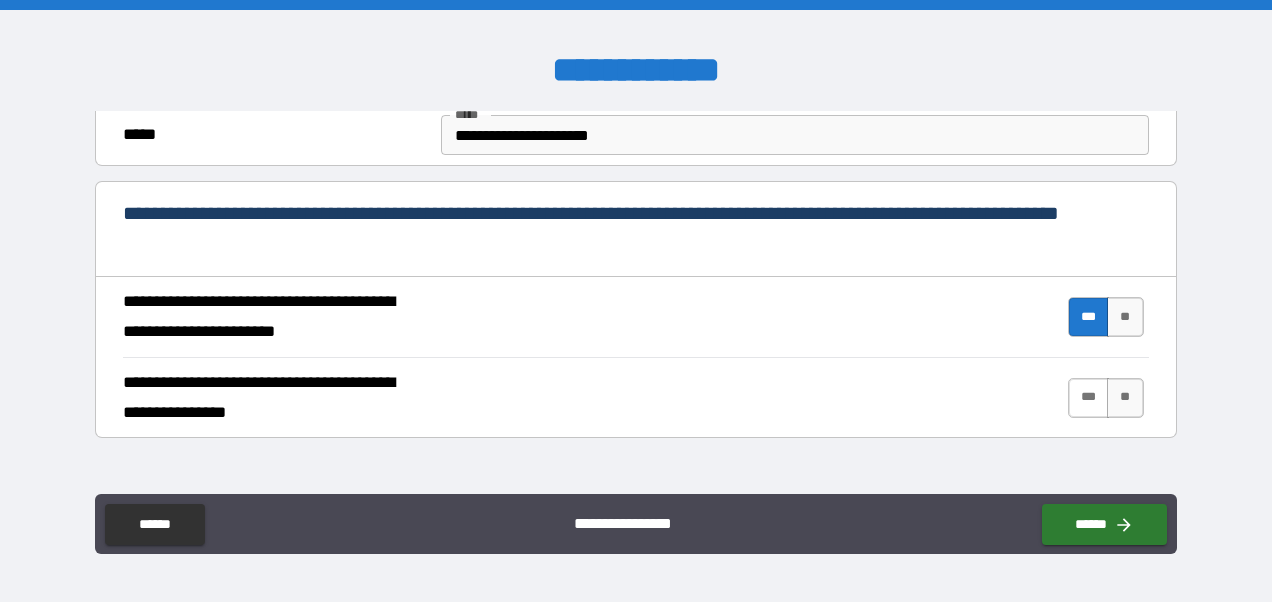 scroll, scrollTop: 692, scrollLeft: 0, axis: vertical 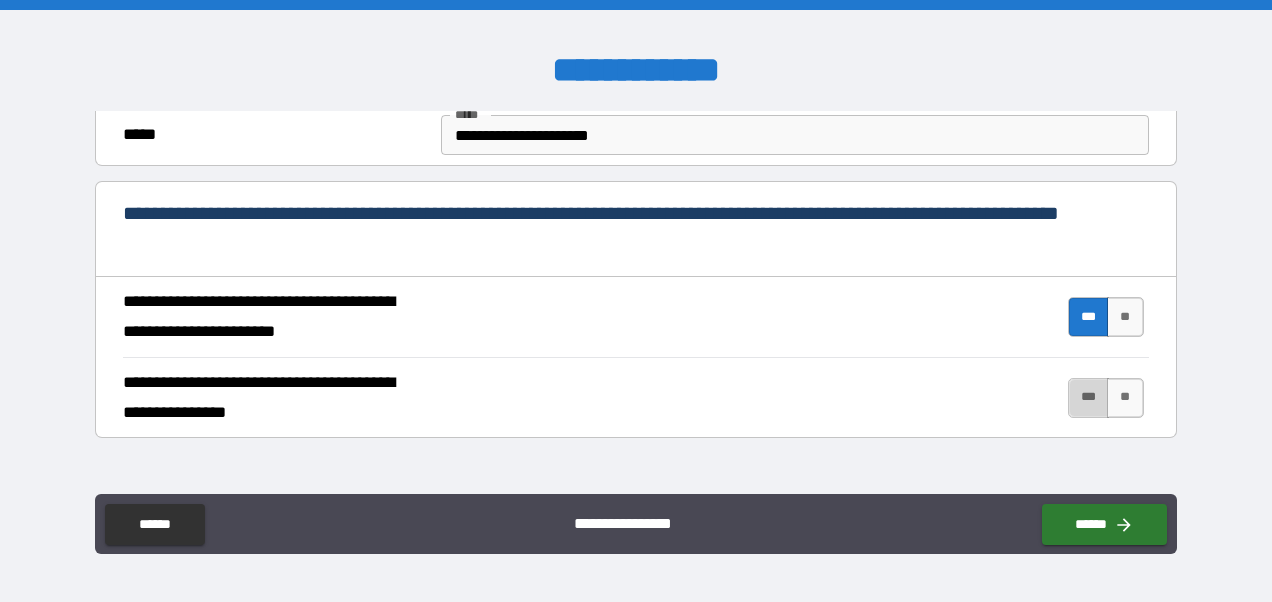 click on "***" at bounding box center (1089, 398) 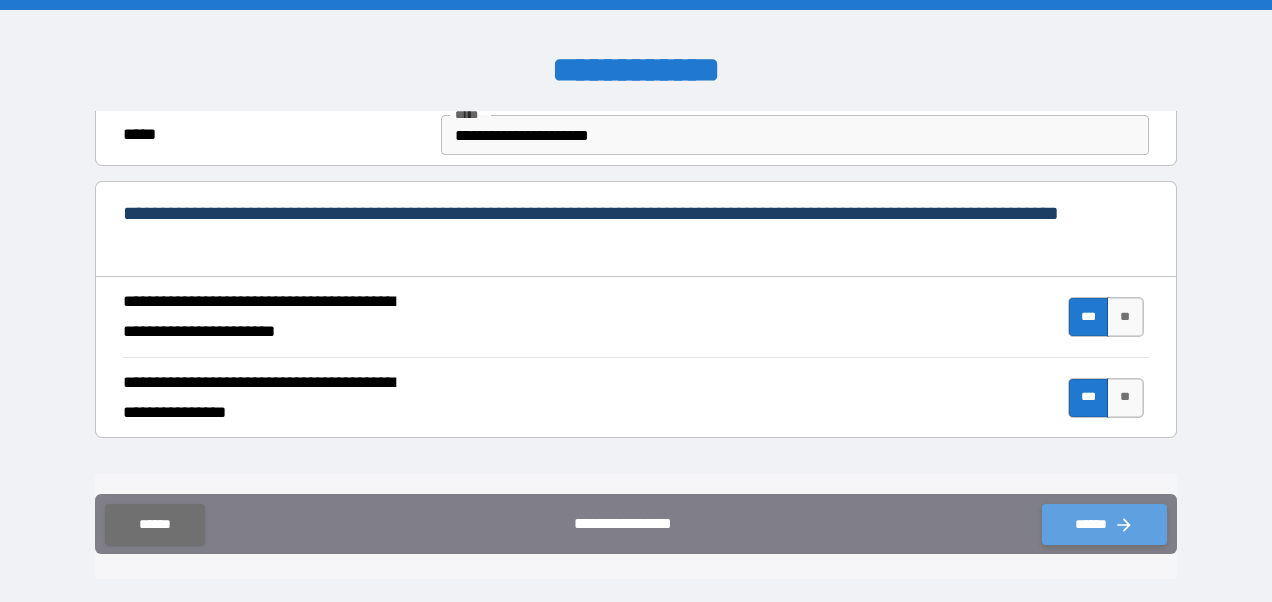 click on "******" at bounding box center [1104, 524] 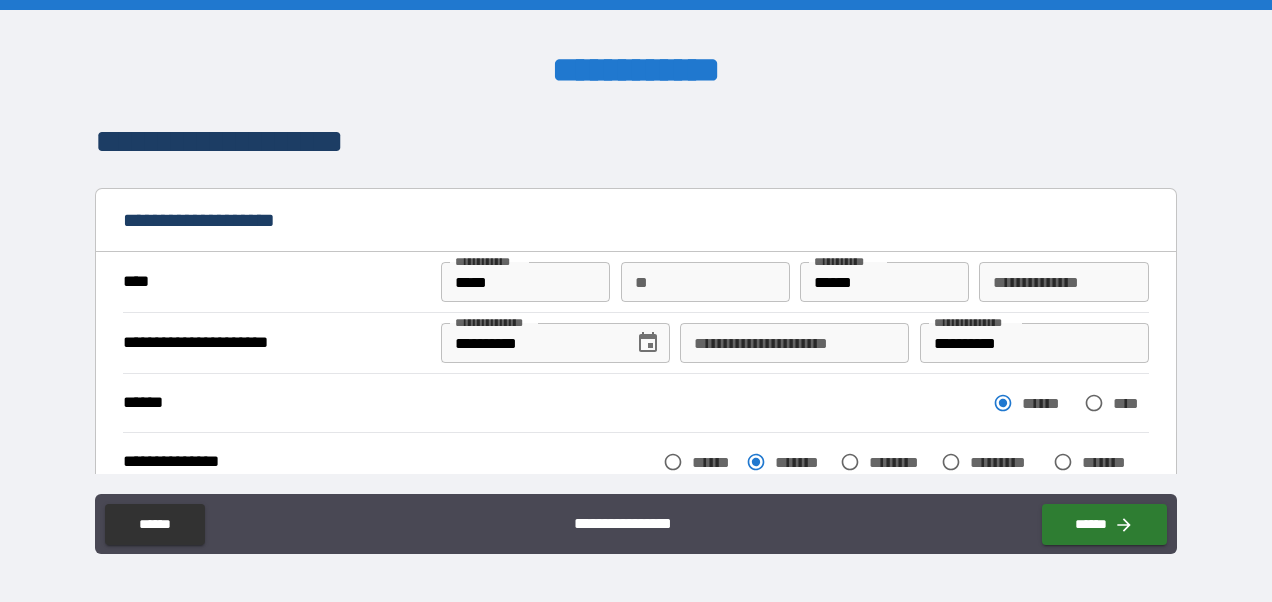 scroll, scrollTop: 0, scrollLeft: 0, axis: both 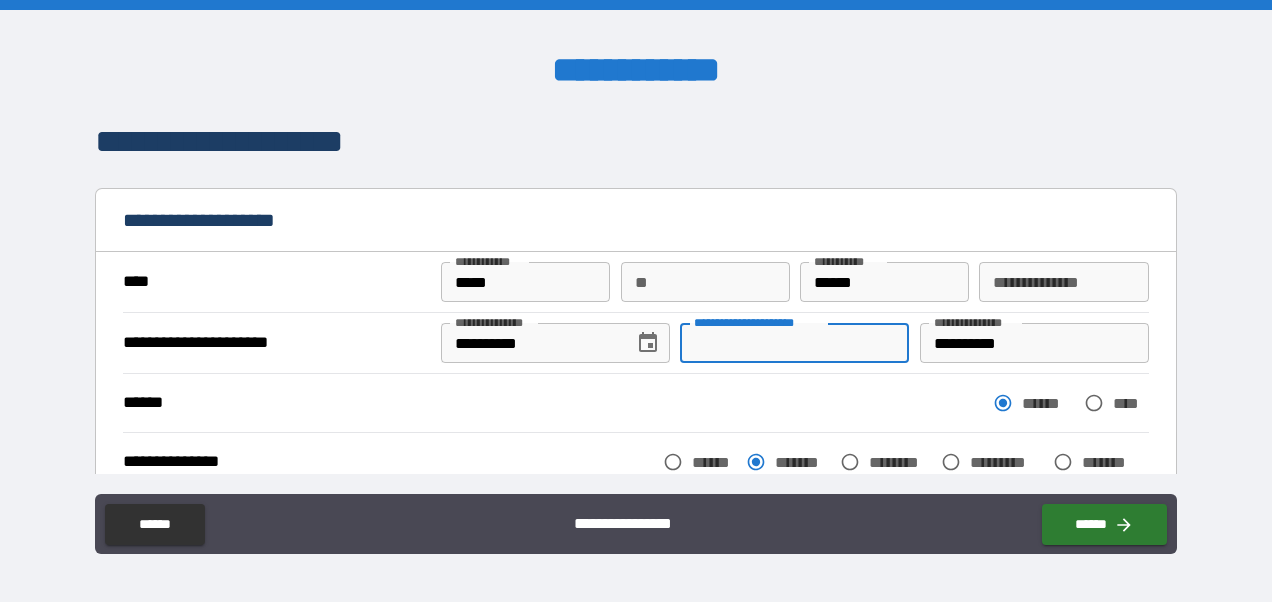 click on "**********" at bounding box center [794, 343] 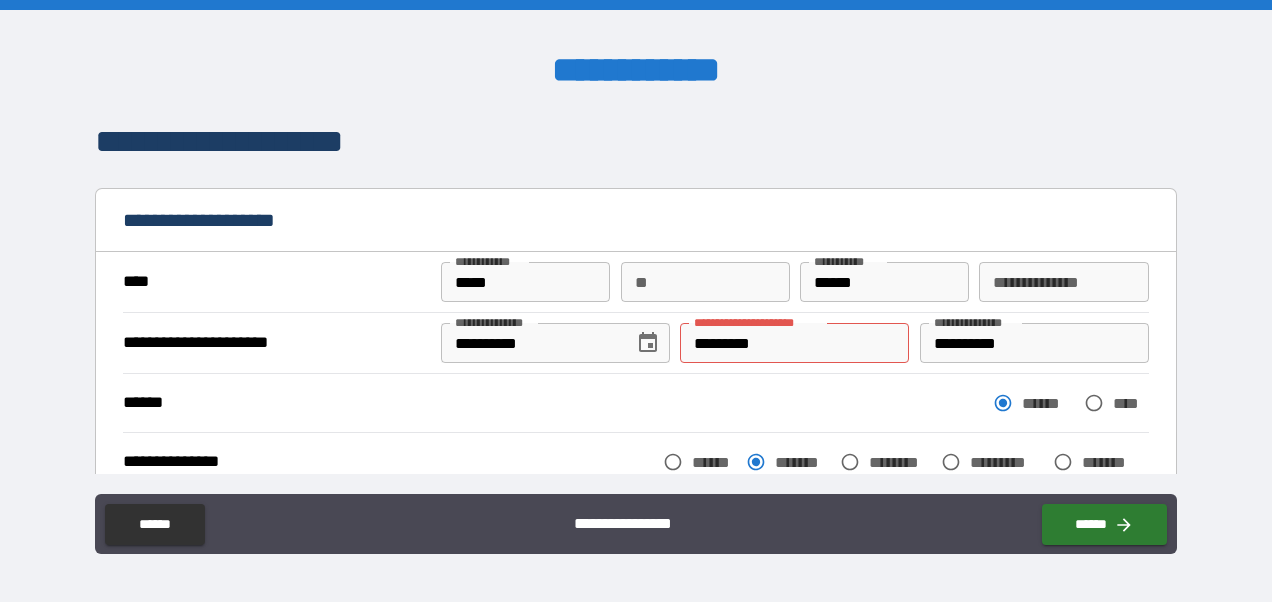 click on "****** ****** ****" at bounding box center (635, 403) 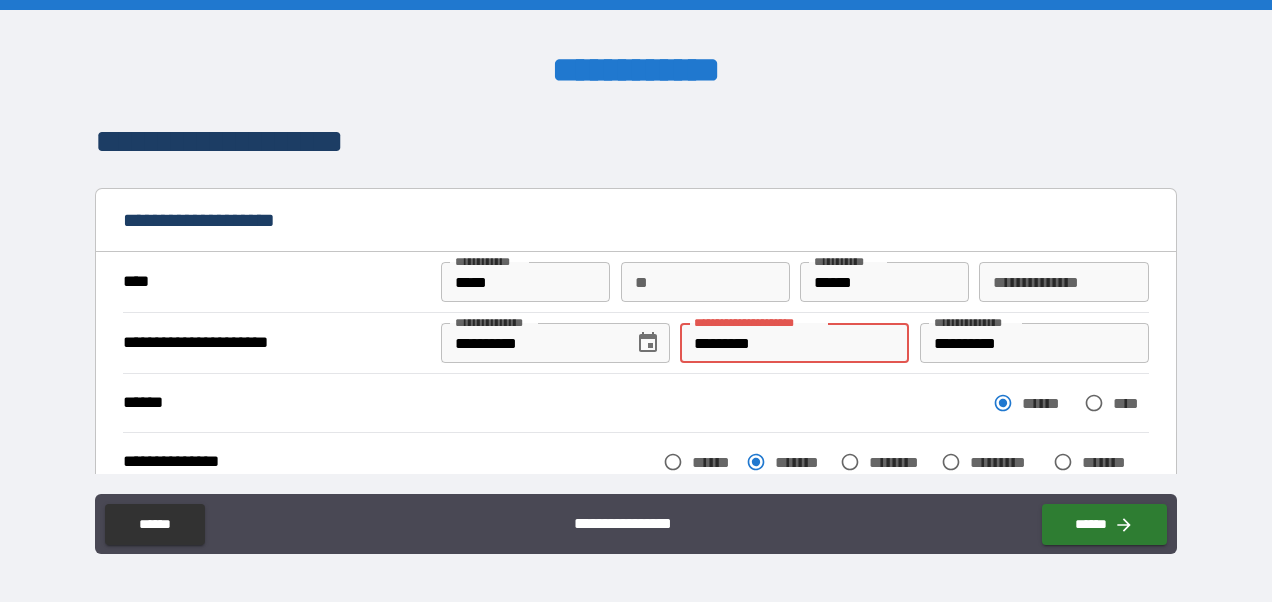click on "*********" at bounding box center (794, 343) 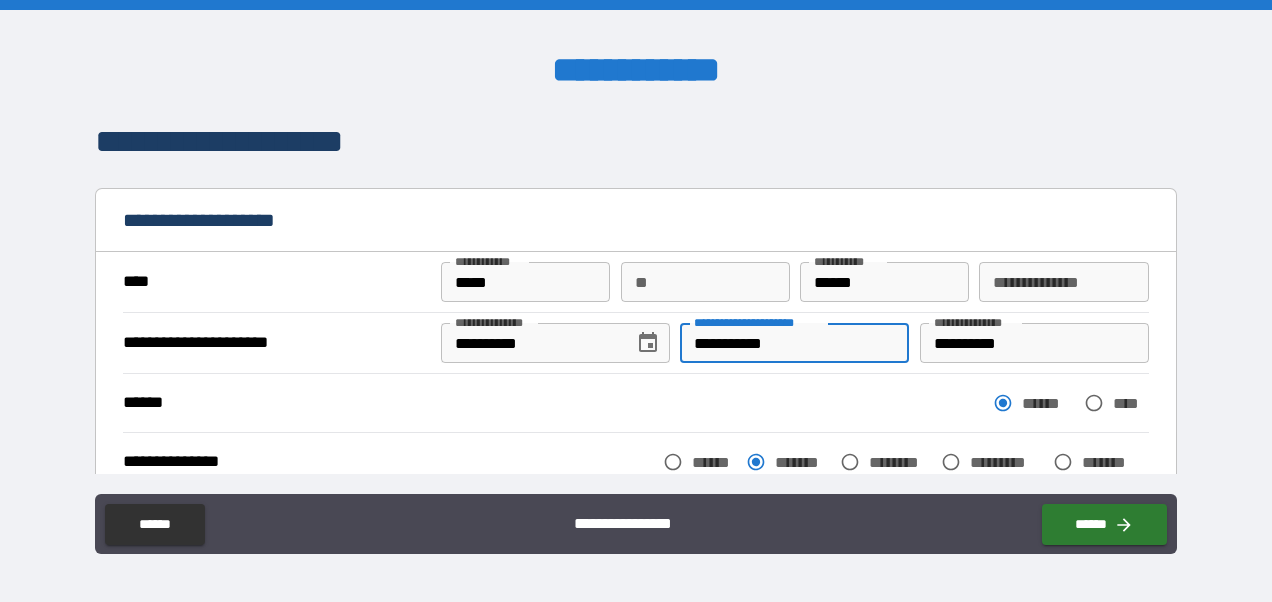 type on "**********" 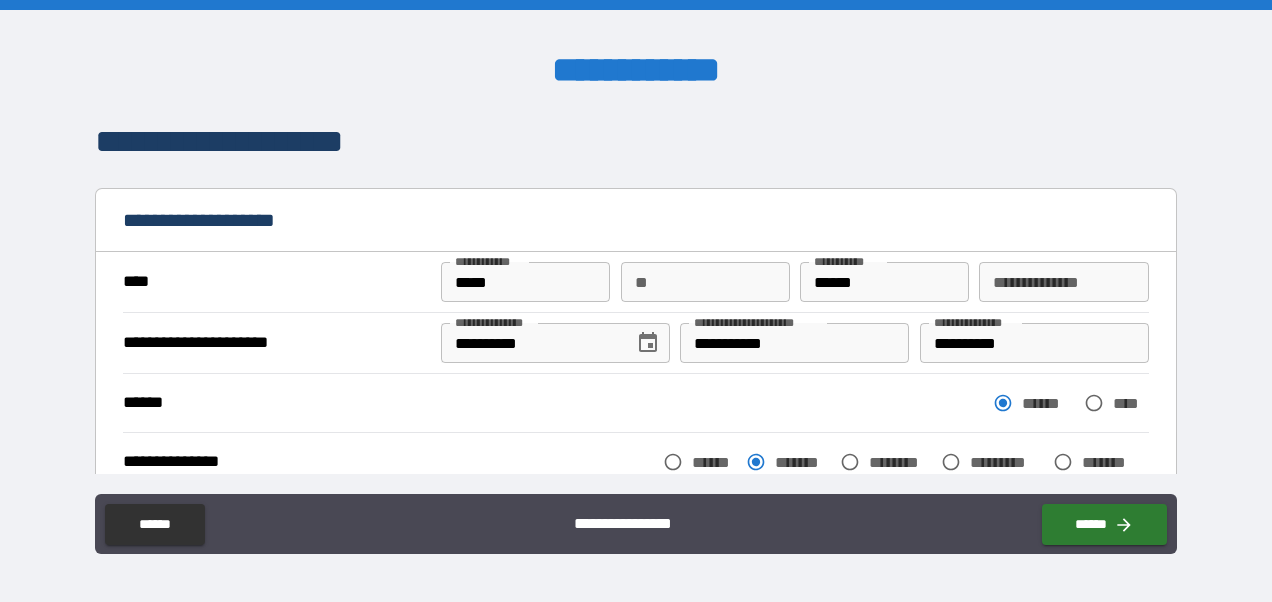 click on "****** ****** ****" at bounding box center [635, 403] 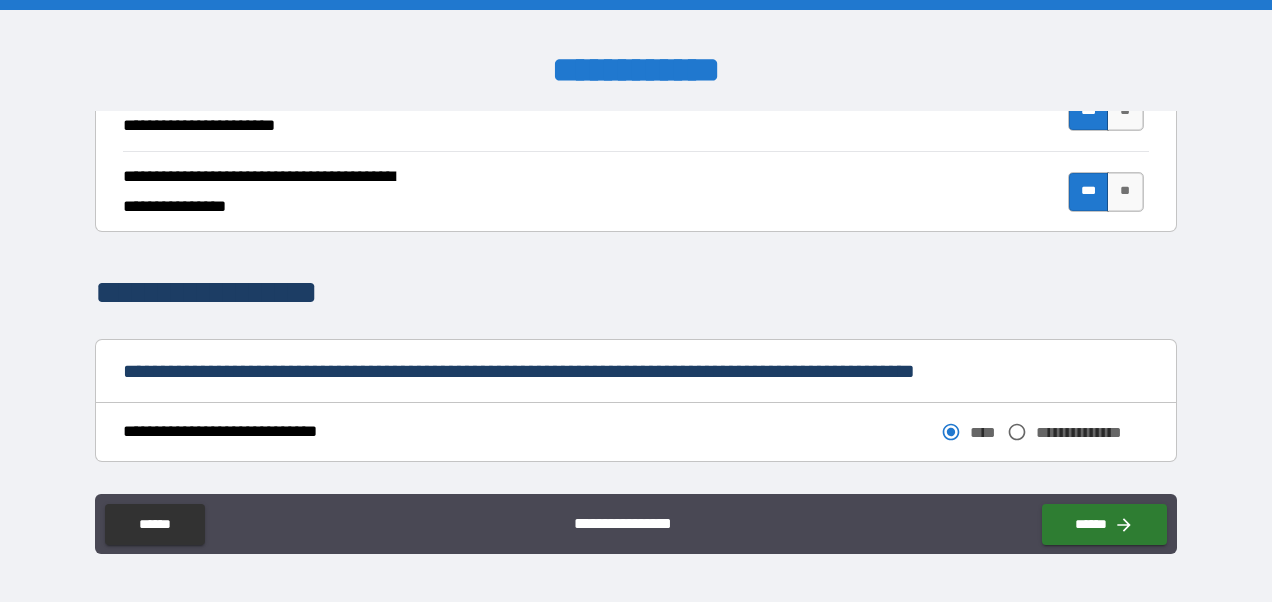 scroll, scrollTop: 899, scrollLeft: 0, axis: vertical 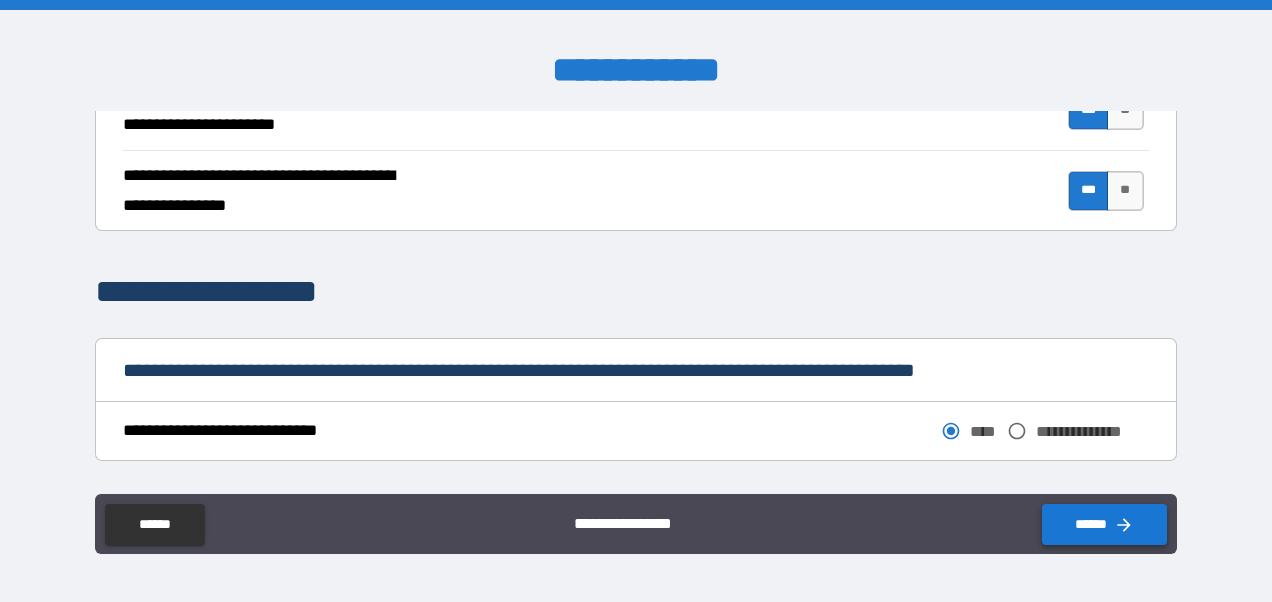 click on "******" at bounding box center (1104, 524) 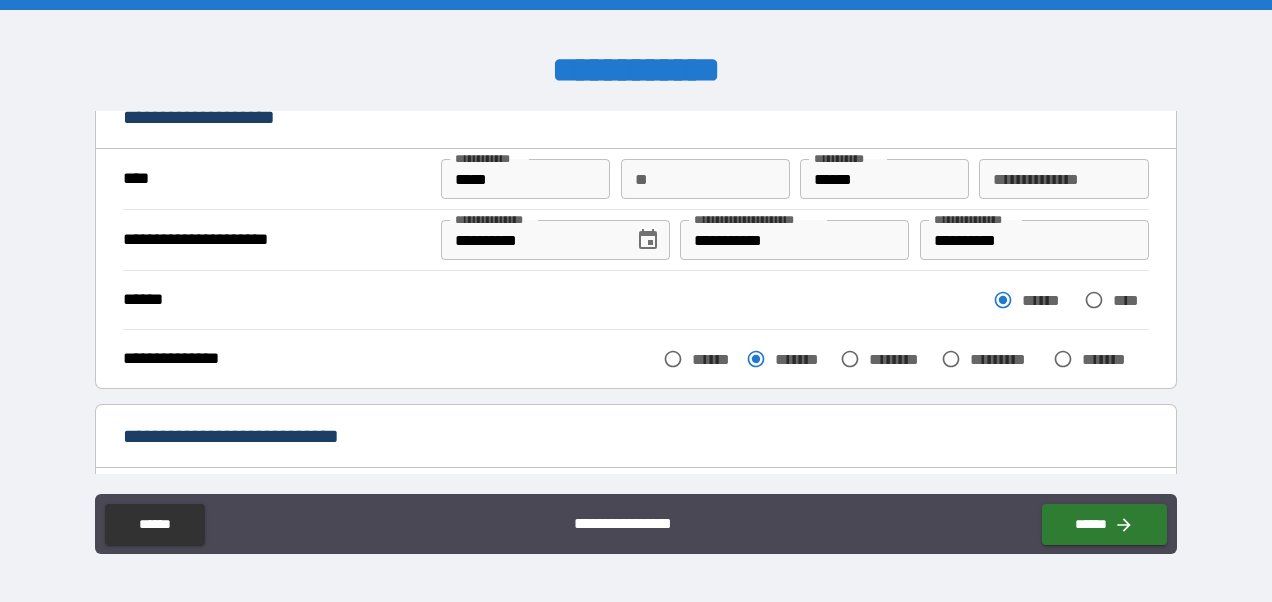 scroll, scrollTop: 0, scrollLeft: 0, axis: both 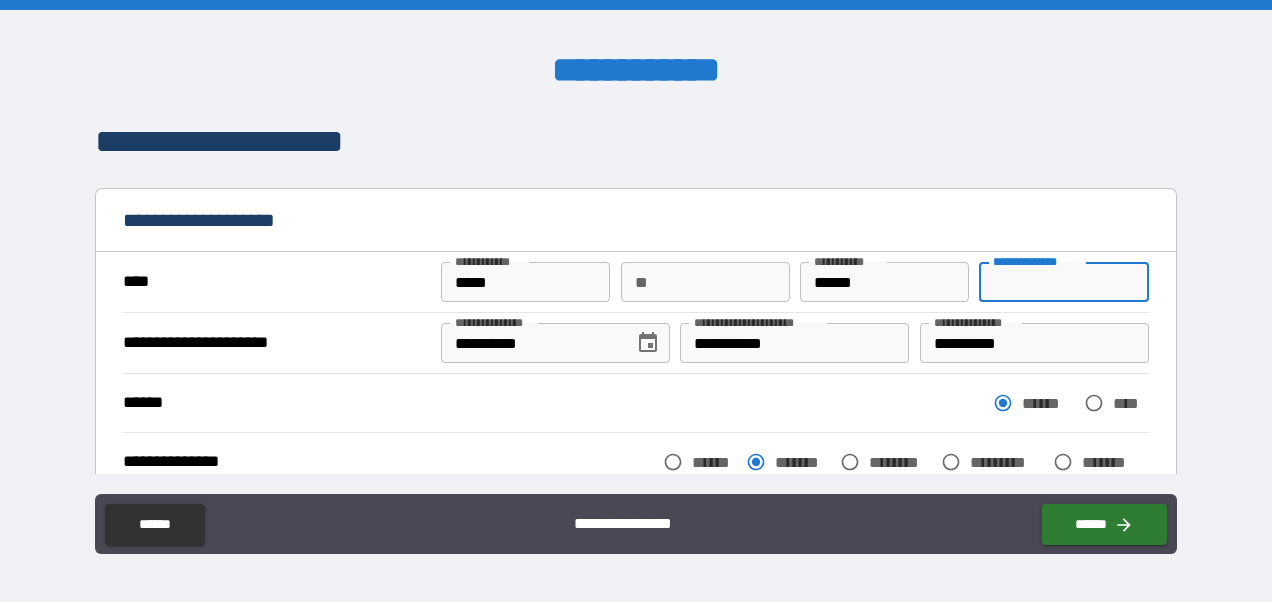 click on "**********" at bounding box center (1063, 282) 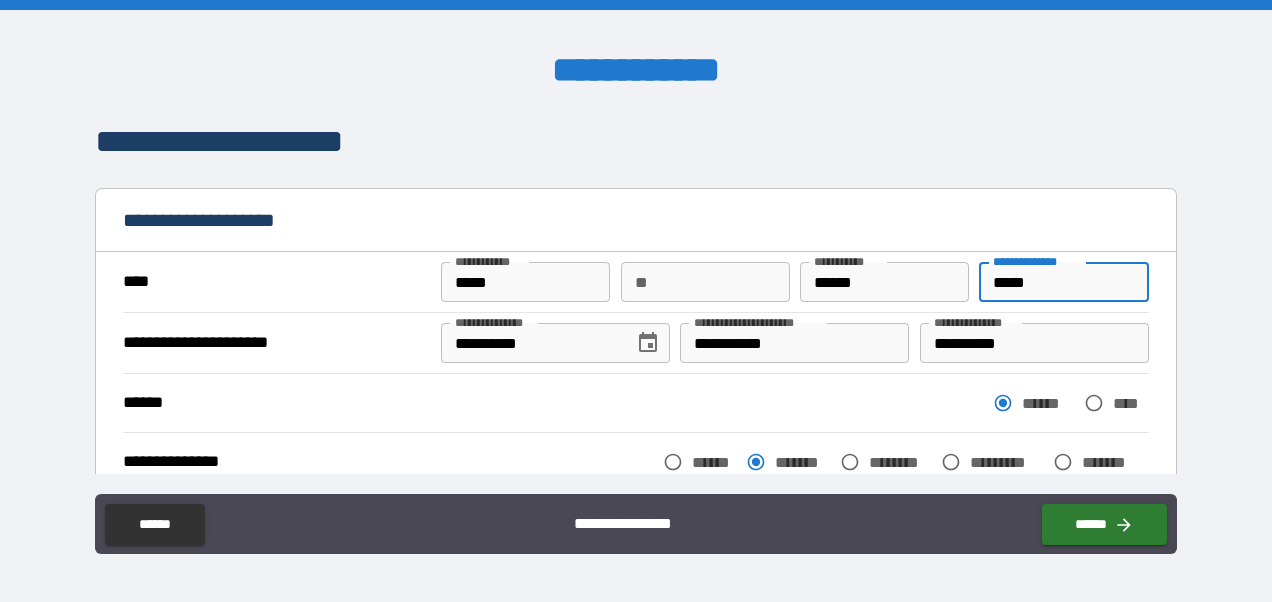 type on "*****" 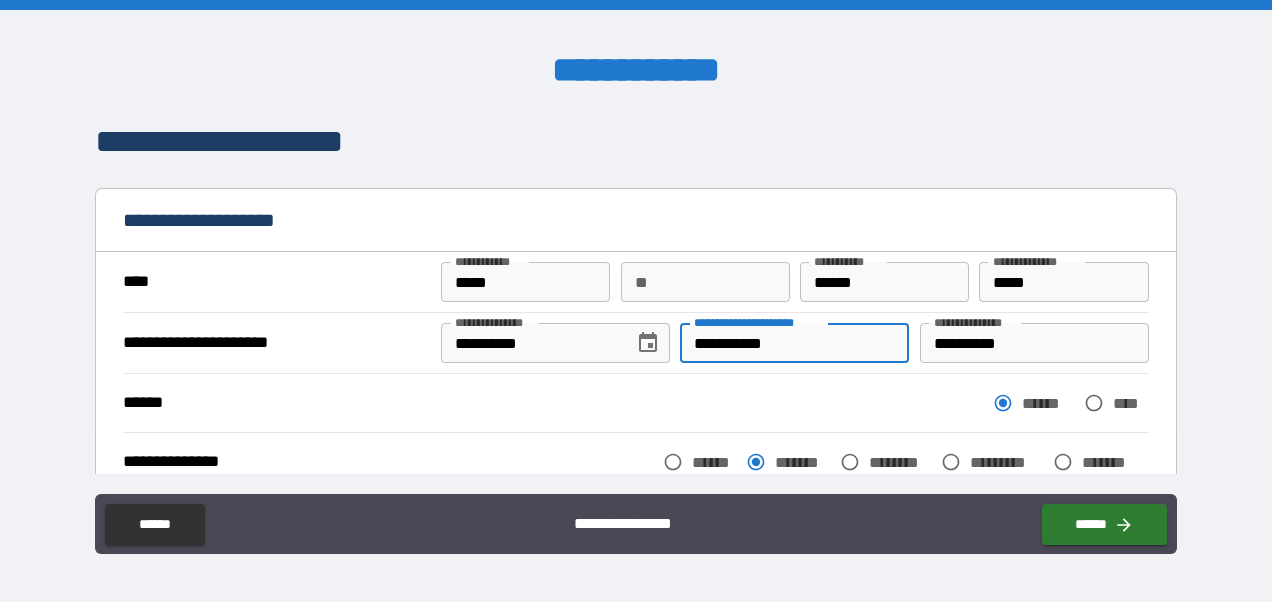click on "**********" at bounding box center [794, 343] 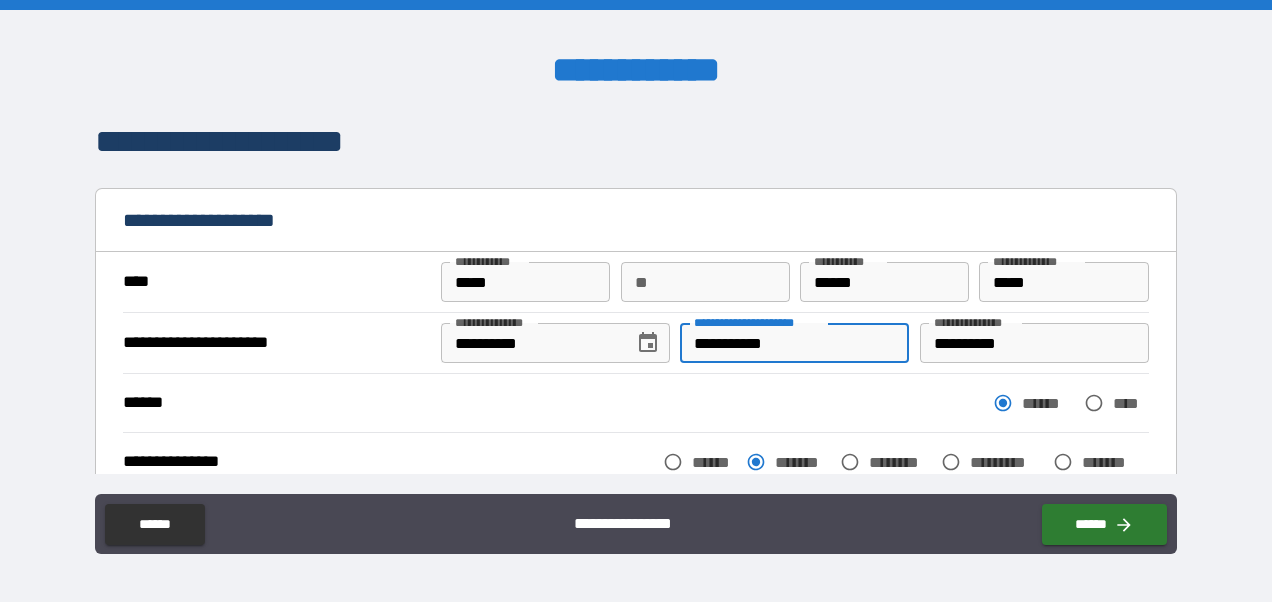 type on "**********" 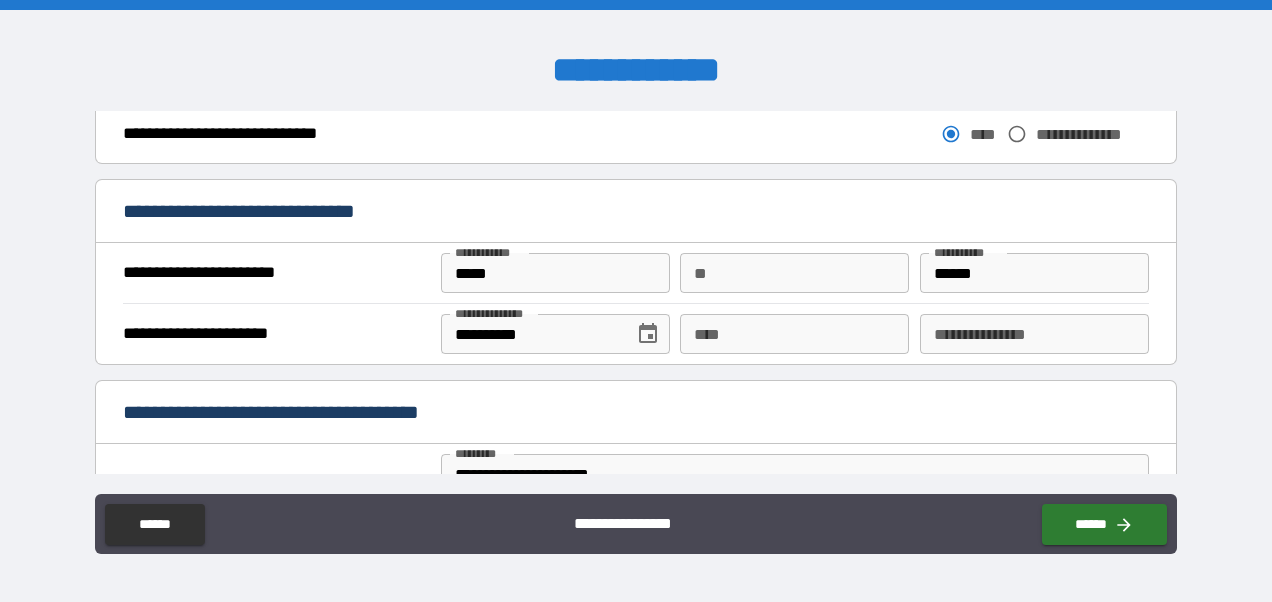 click on "****" at bounding box center (794, 334) 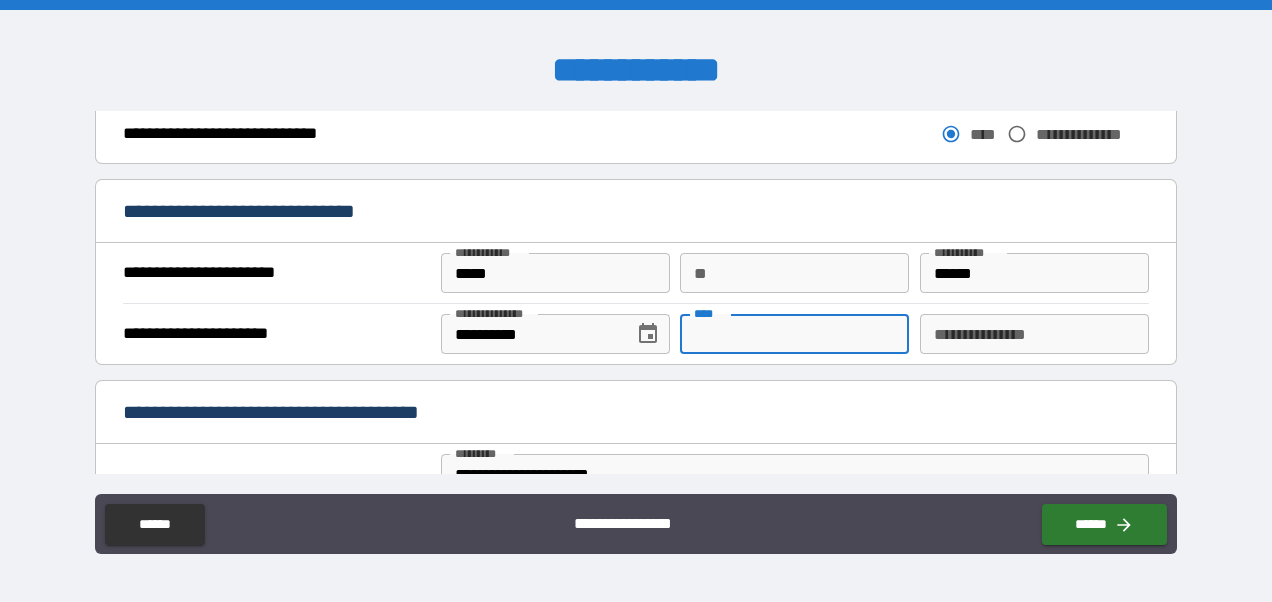 scroll, scrollTop: 1197, scrollLeft: 0, axis: vertical 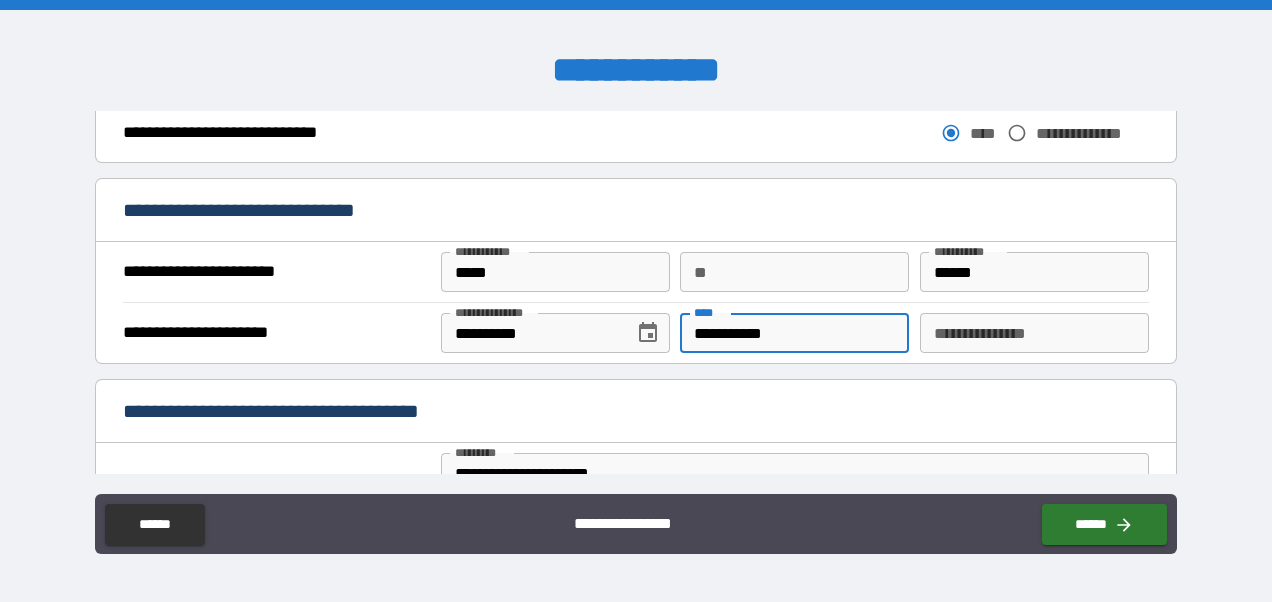 type on "**********" 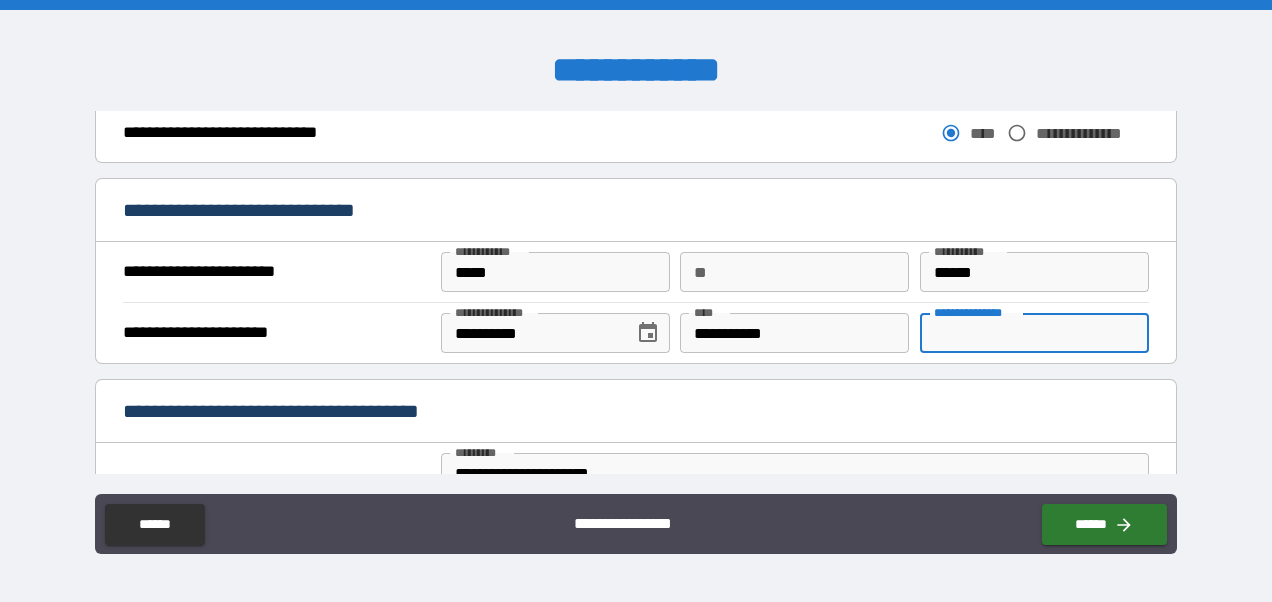 click on "**********" at bounding box center [1034, 333] 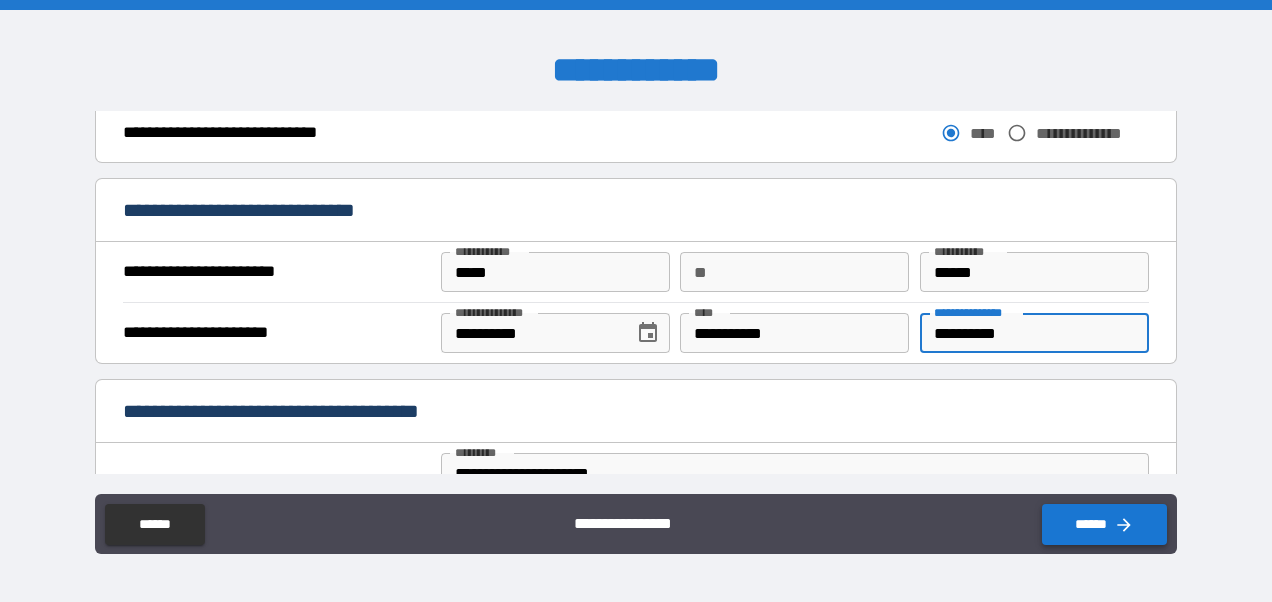 type on "**********" 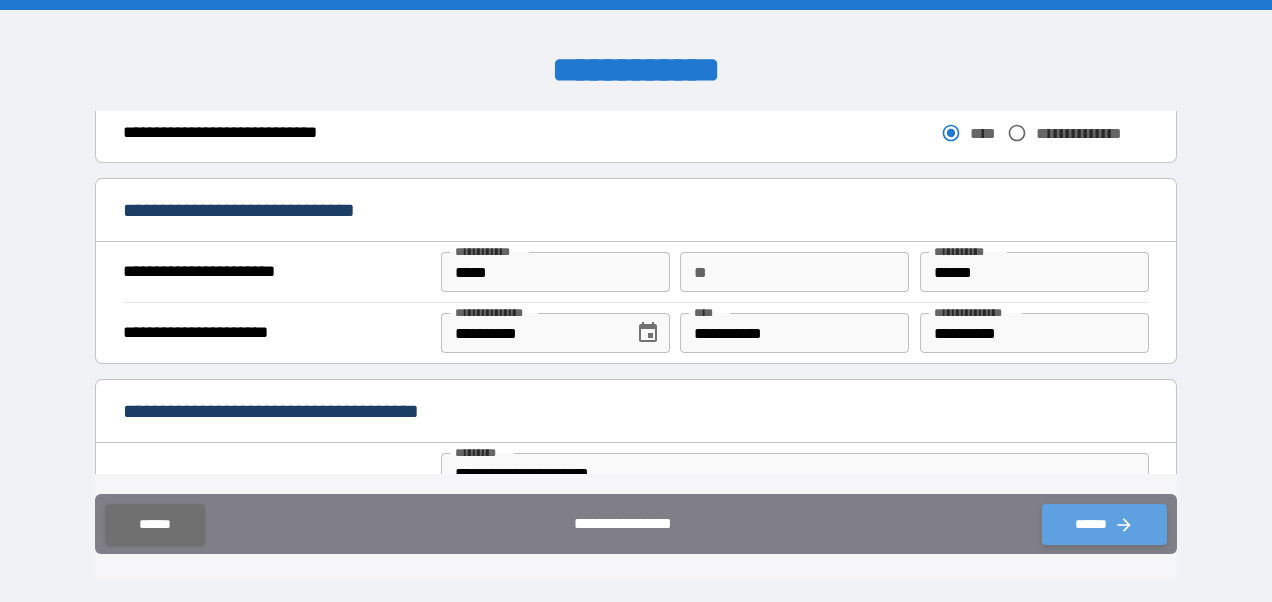 click on "******" at bounding box center (1104, 524) 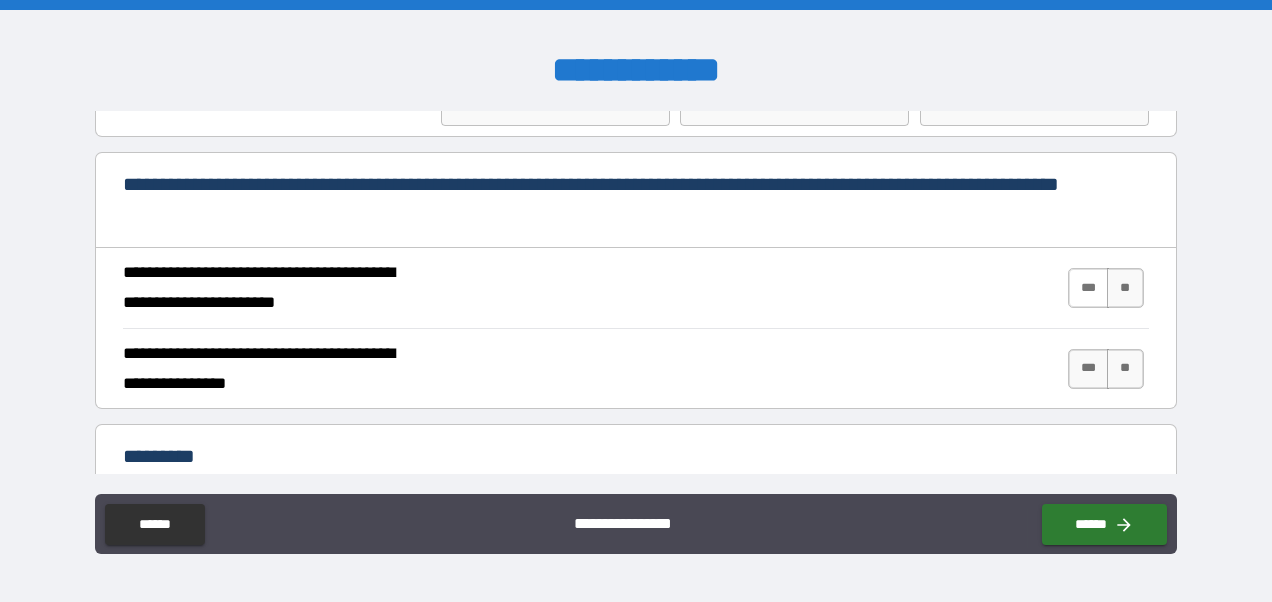 click on "***" at bounding box center (1089, 288) 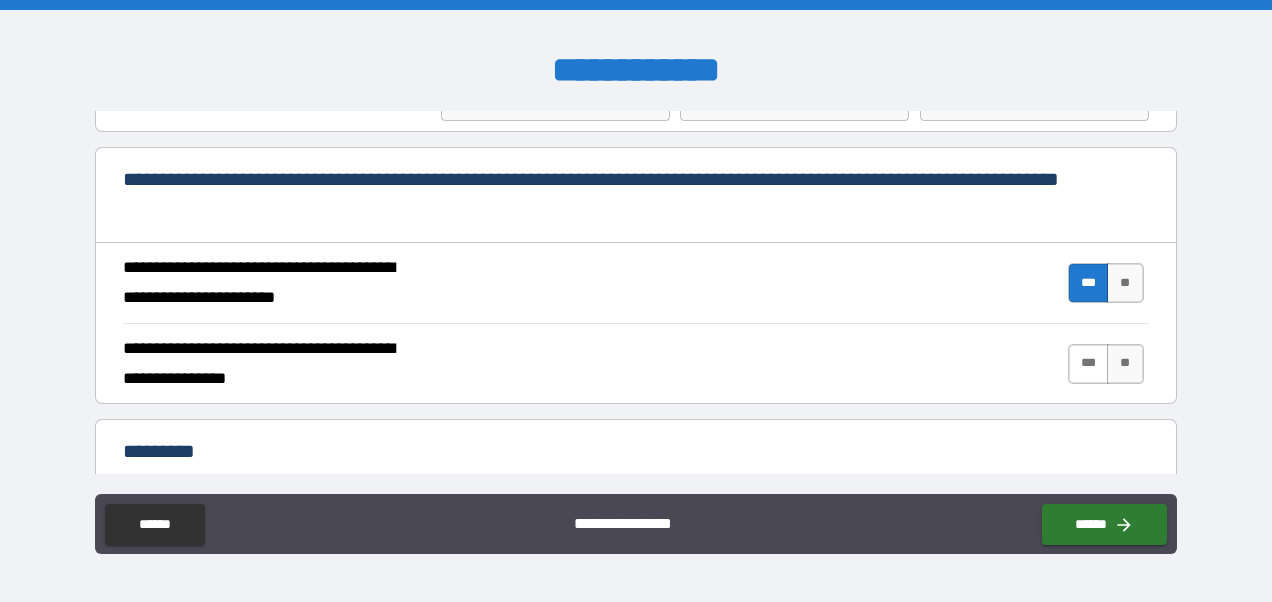 scroll, scrollTop: 1796, scrollLeft: 0, axis: vertical 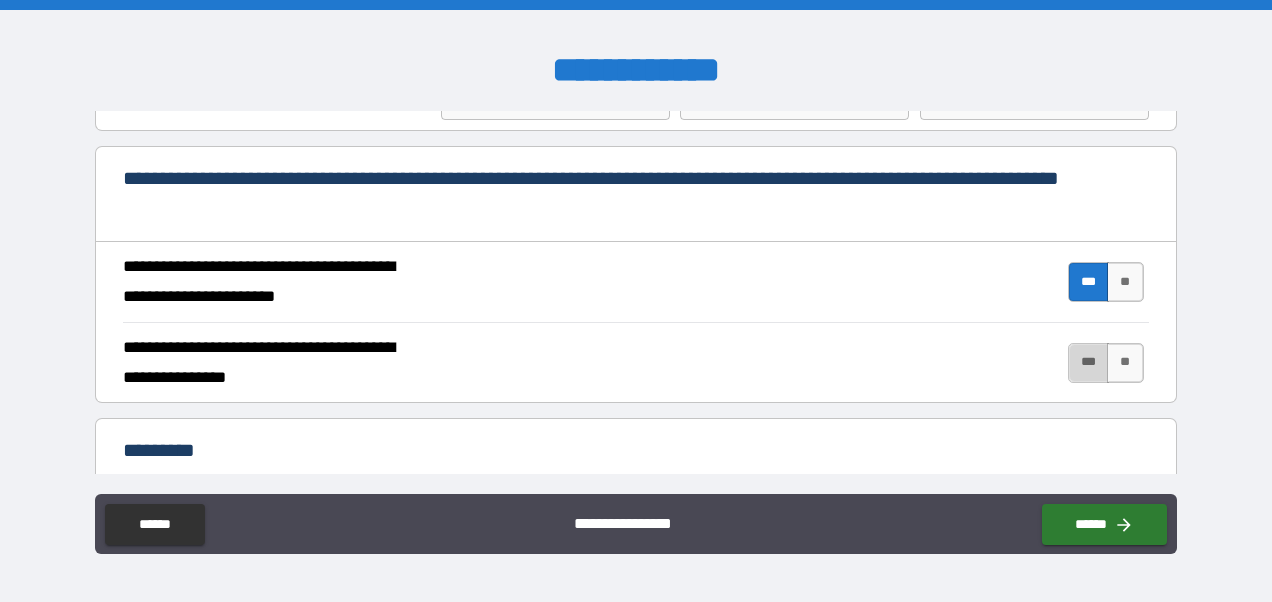 click on "***" at bounding box center [1089, 363] 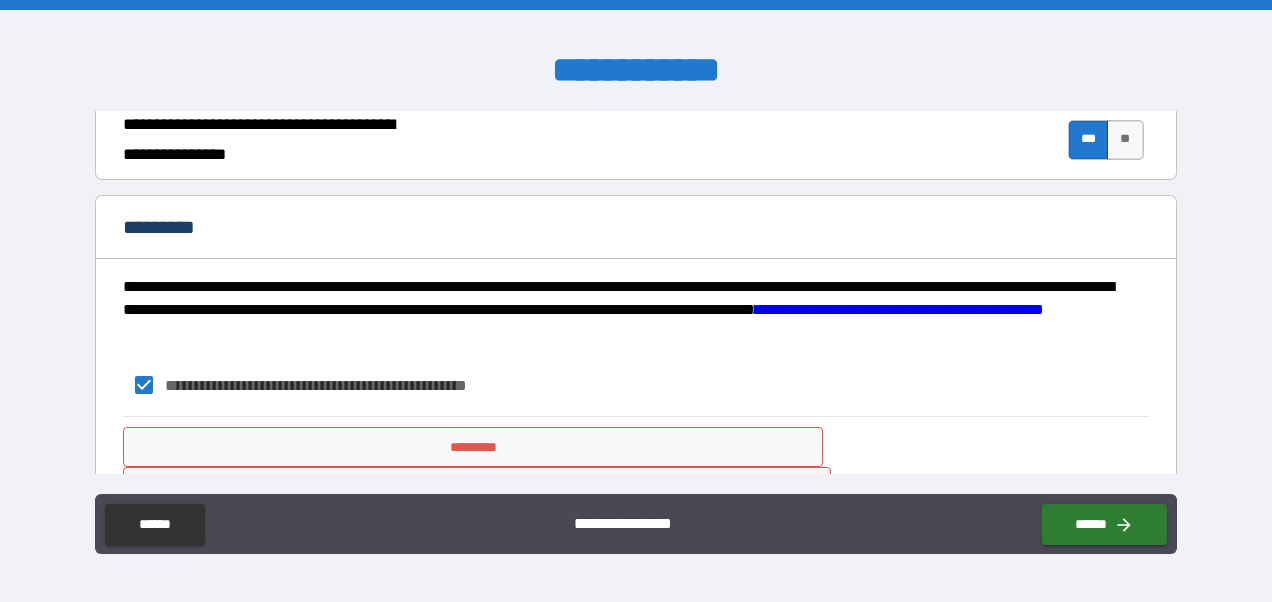 scroll, scrollTop: 2071, scrollLeft: 0, axis: vertical 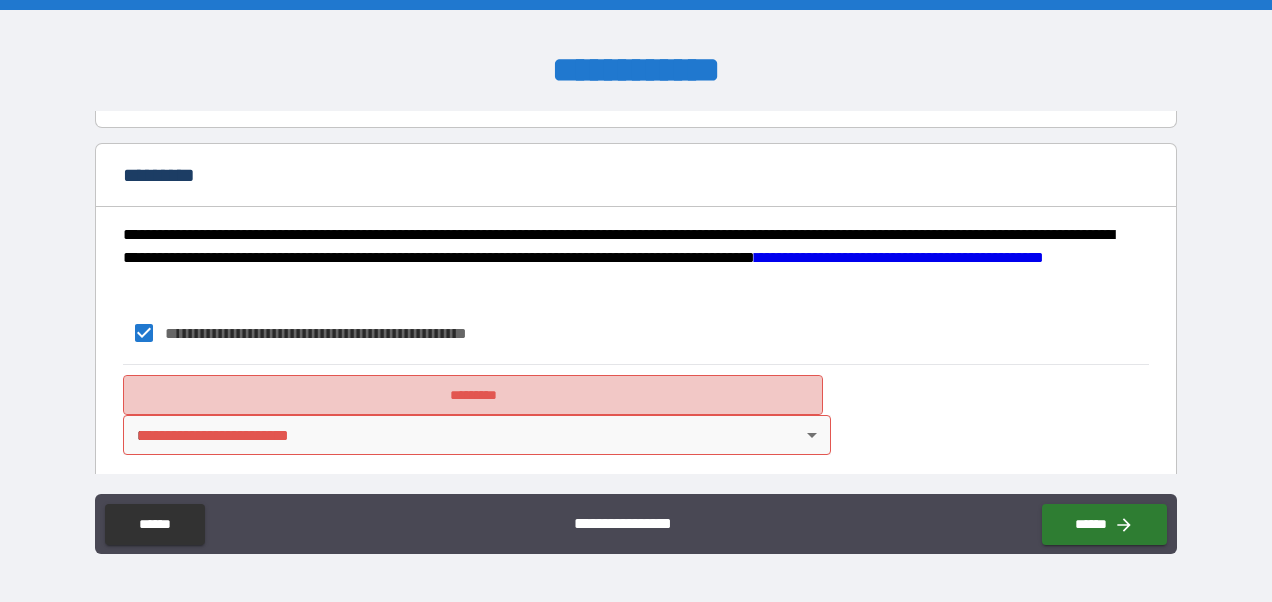 click on "*********" at bounding box center [473, 395] 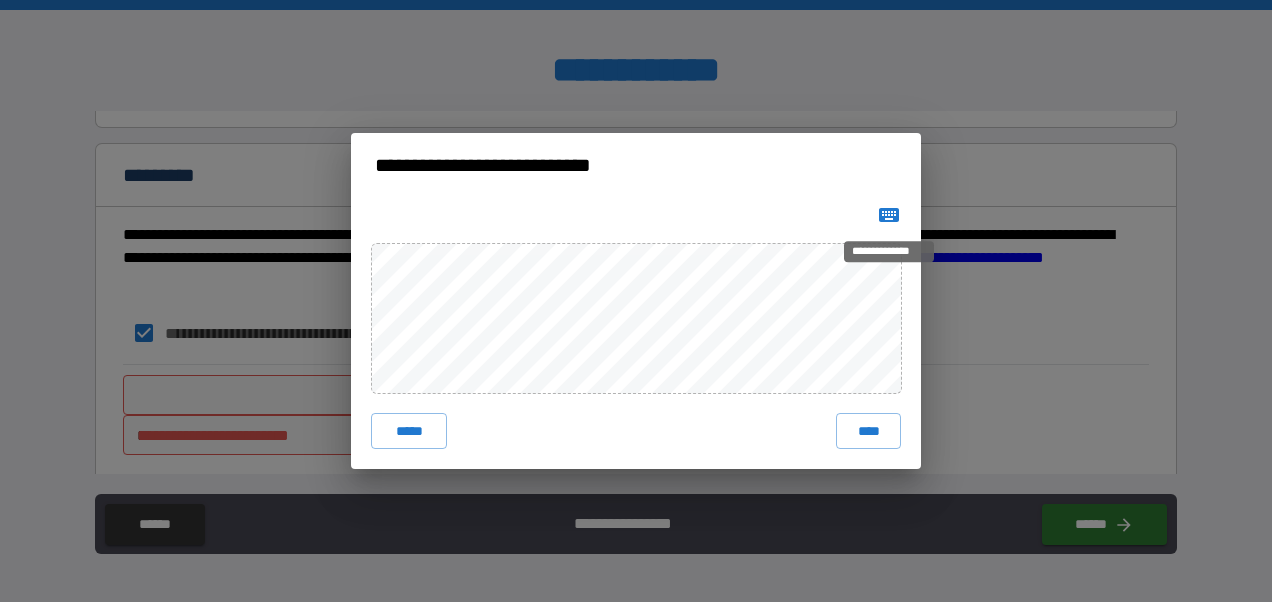 drag, startPoint x: 893, startPoint y: 214, endPoint x: 867, endPoint y: 223, distance: 27.513634 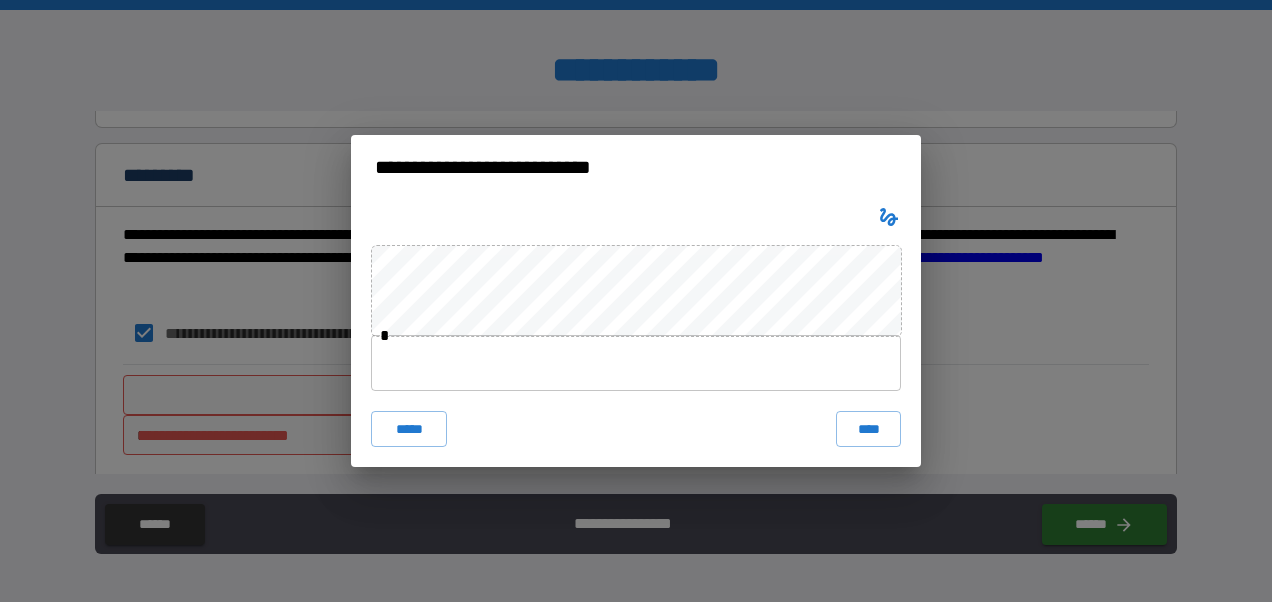 click at bounding box center [636, 363] 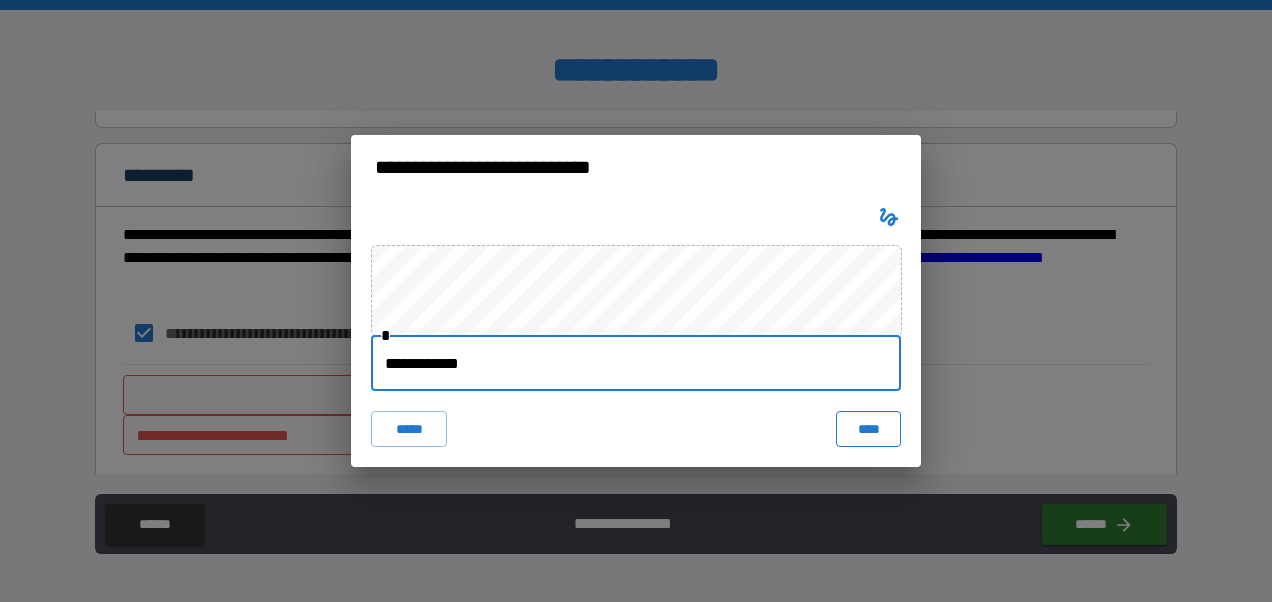 type on "**********" 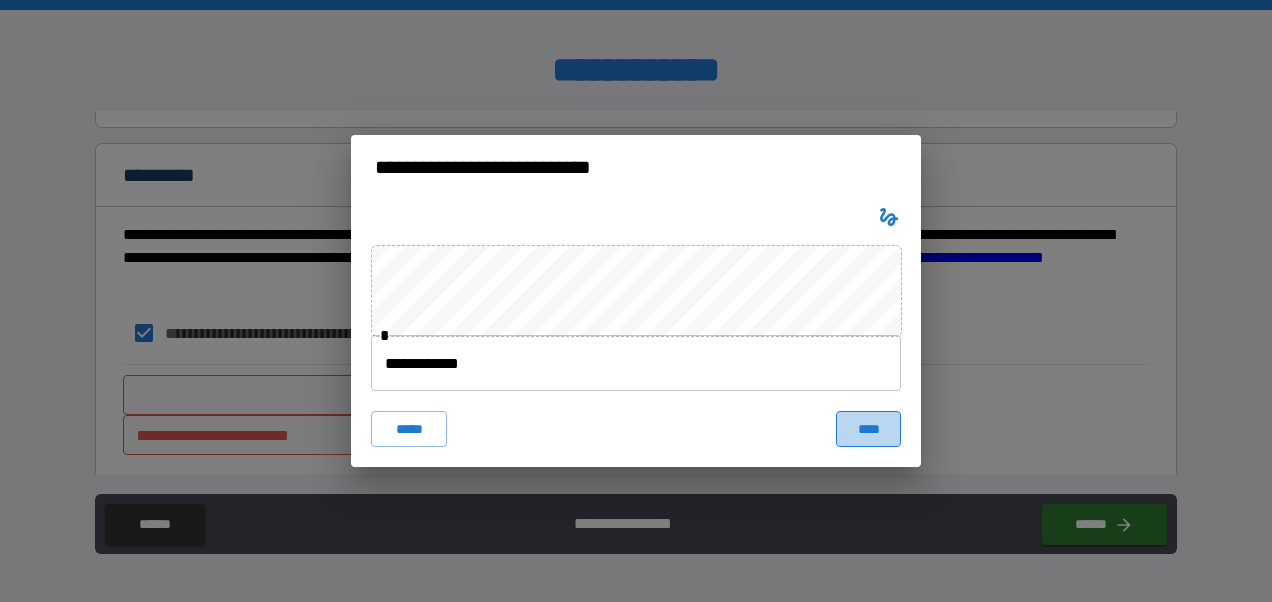 click on "****" at bounding box center [868, 429] 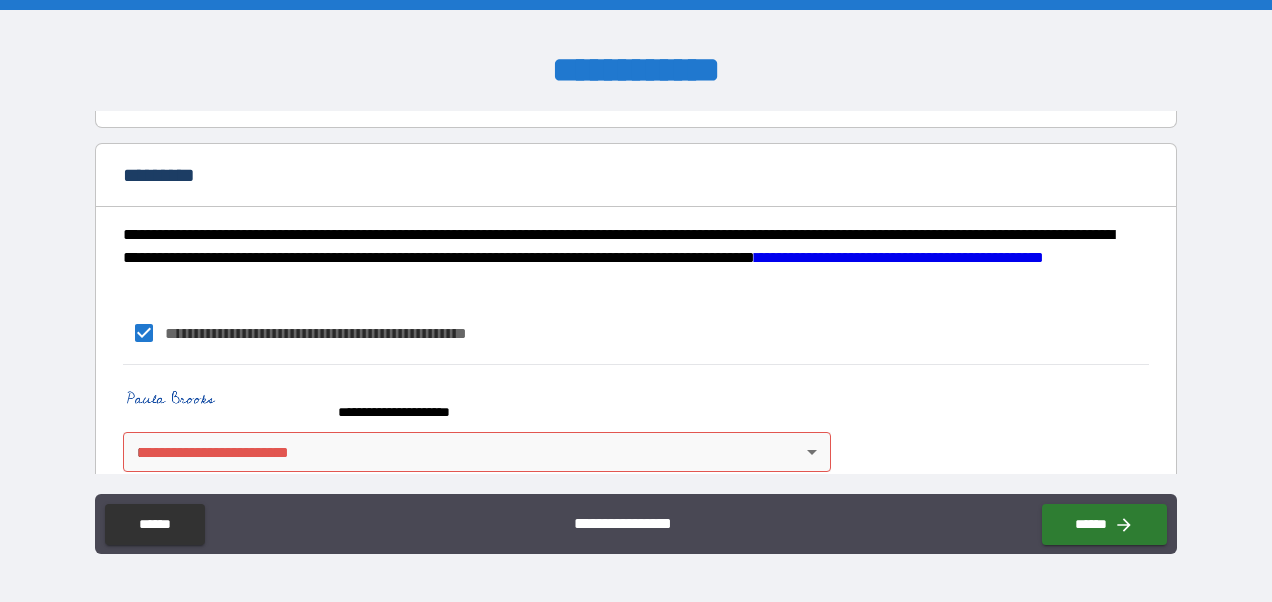 click on "**********" at bounding box center (636, 301) 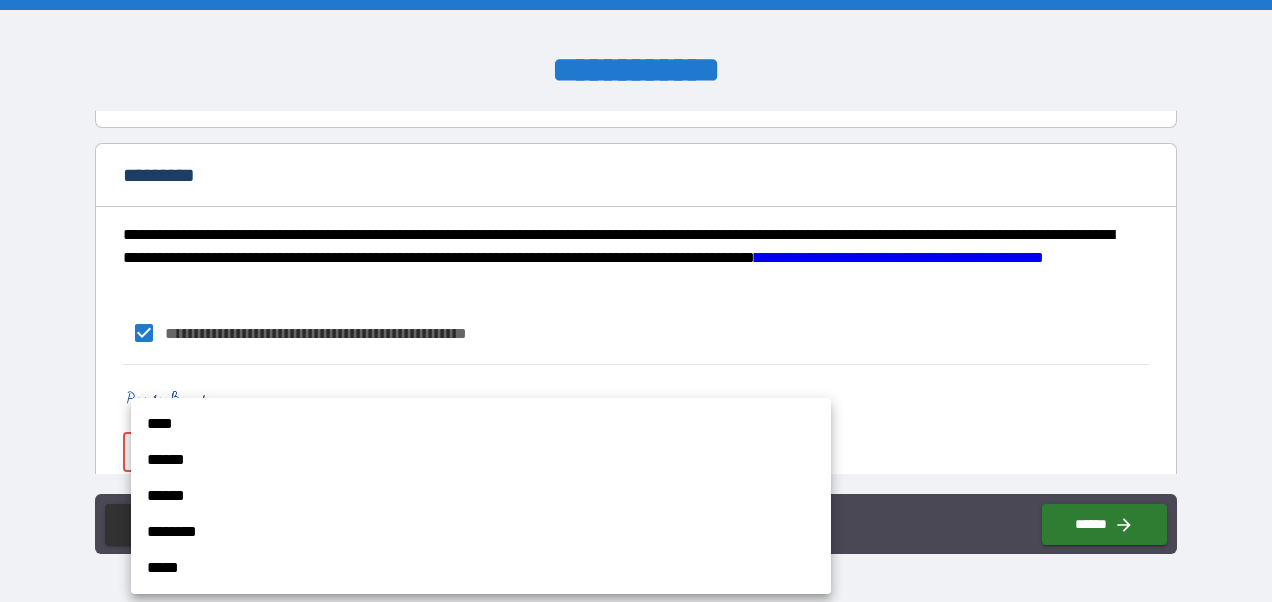 click on "****" at bounding box center [481, 424] 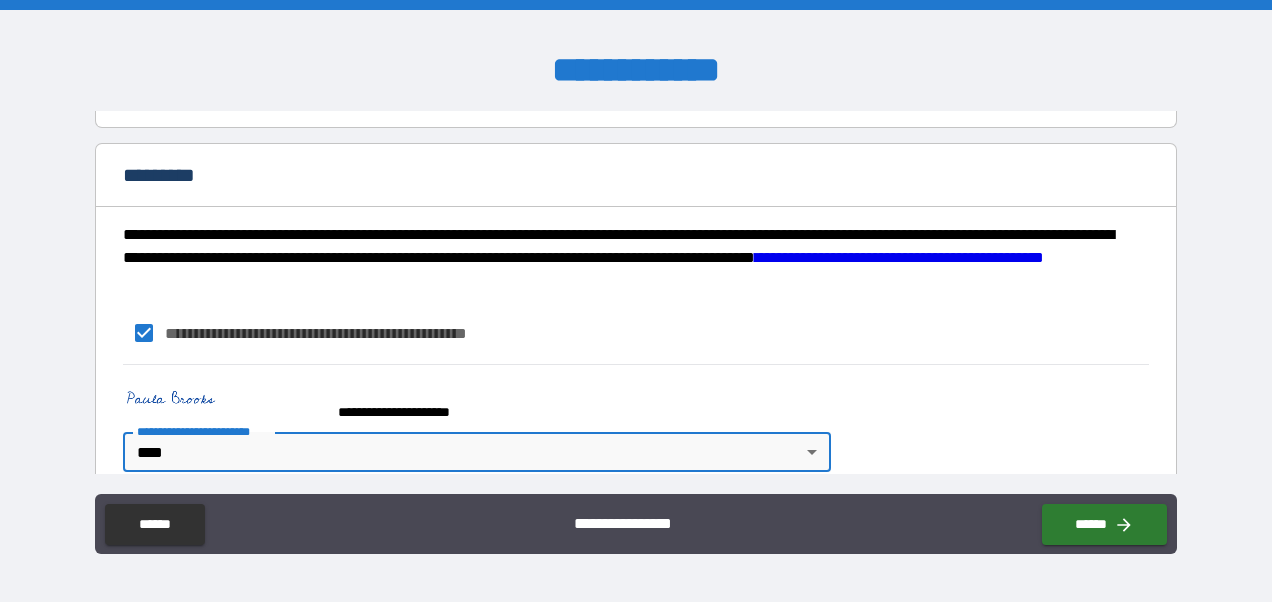 scroll, scrollTop: 2088, scrollLeft: 0, axis: vertical 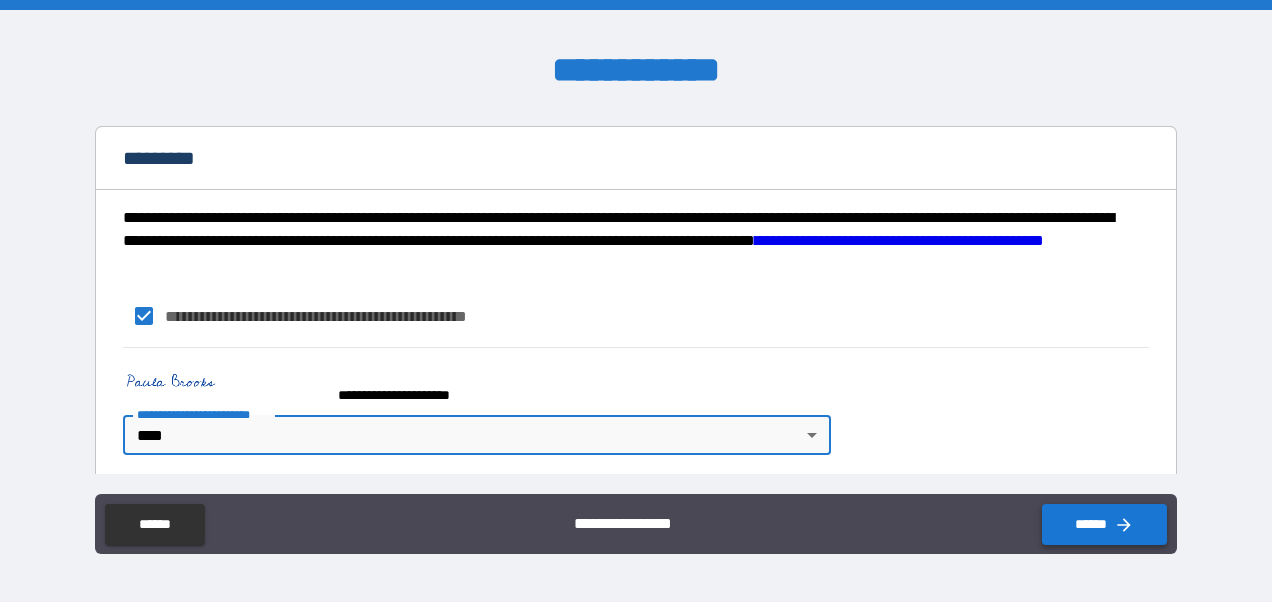 click 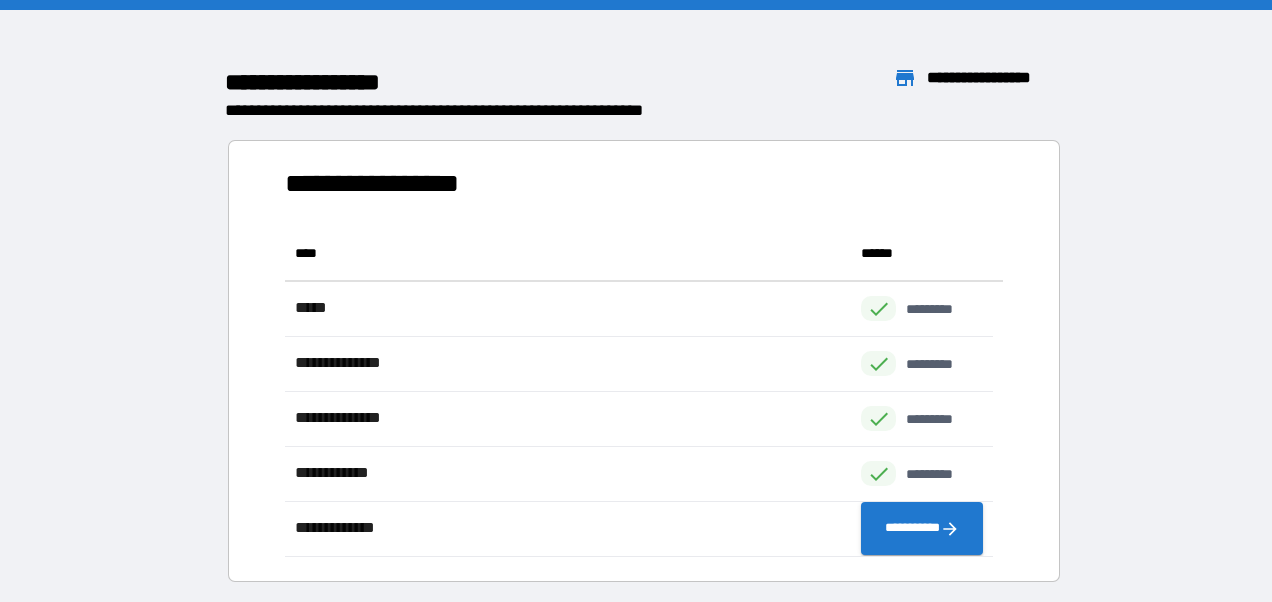 scroll, scrollTop: 16, scrollLeft: 16, axis: both 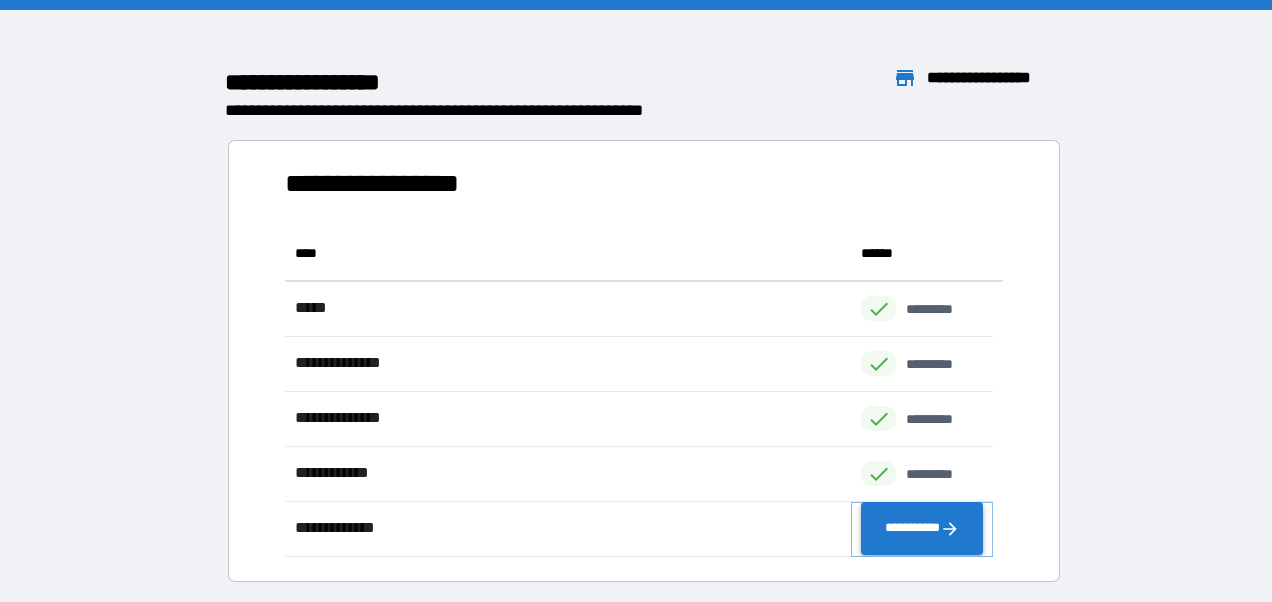 click on "**********" at bounding box center (922, 529) 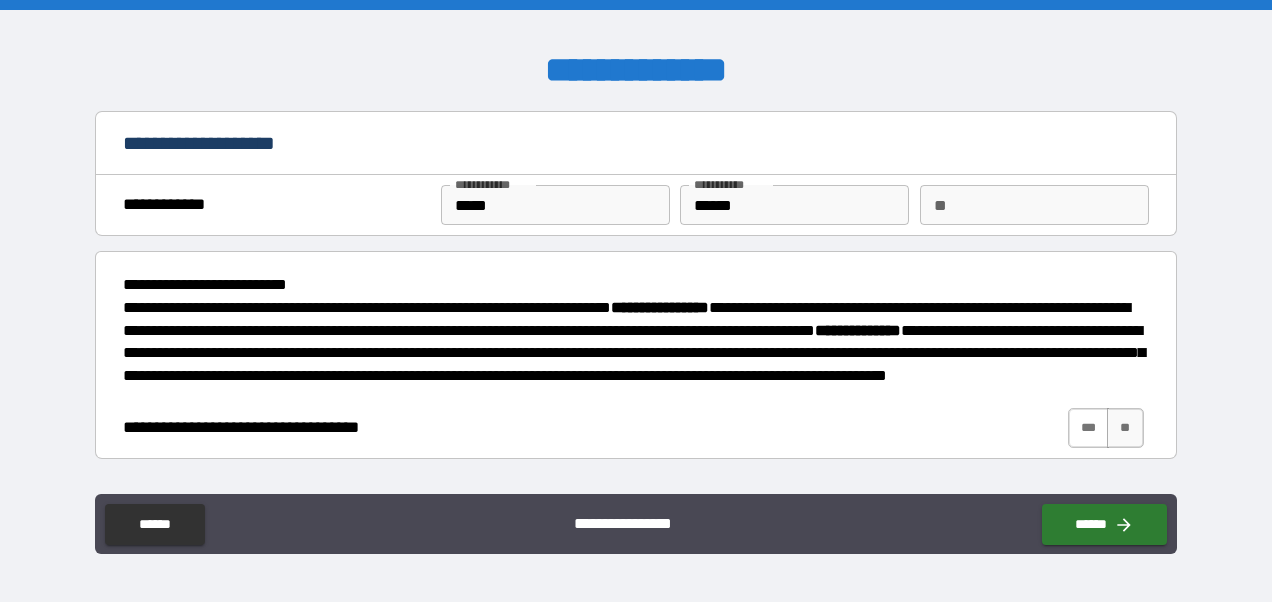 click on "***" at bounding box center [1089, 428] 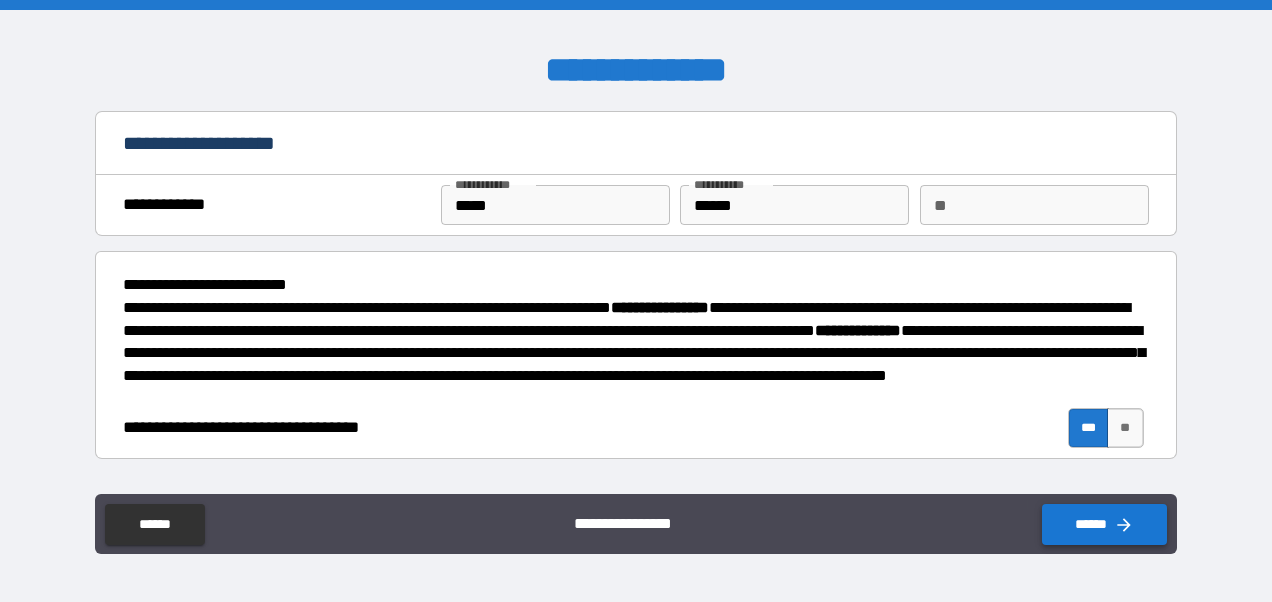 click on "******" at bounding box center [1104, 524] 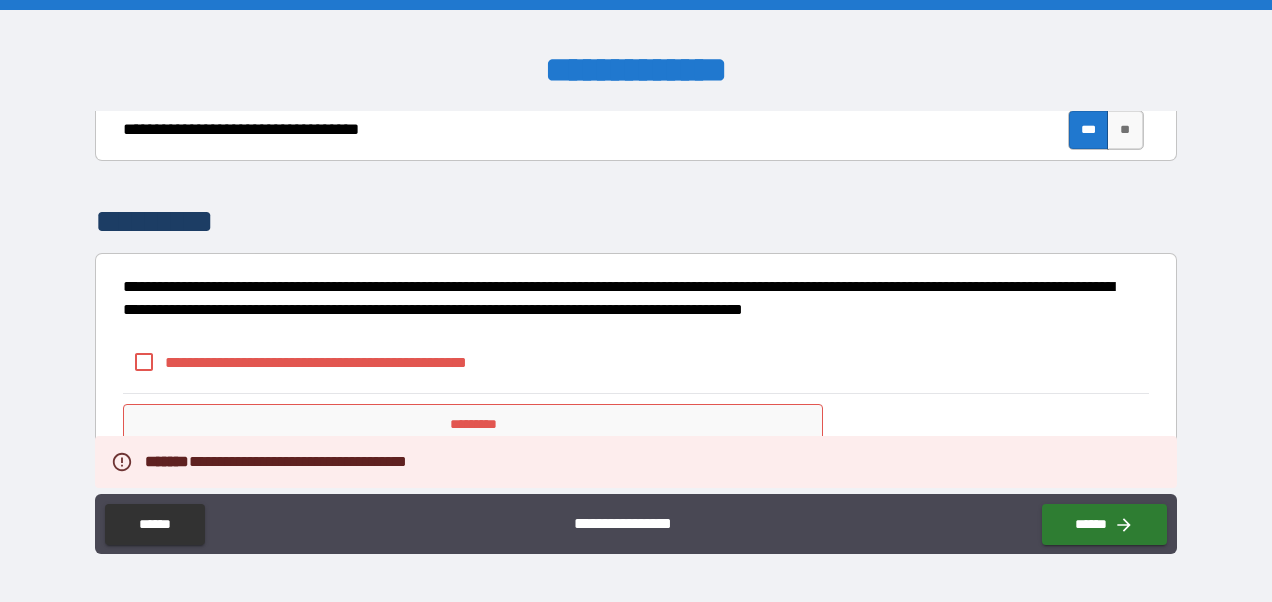 scroll, scrollTop: 299, scrollLeft: 0, axis: vertical 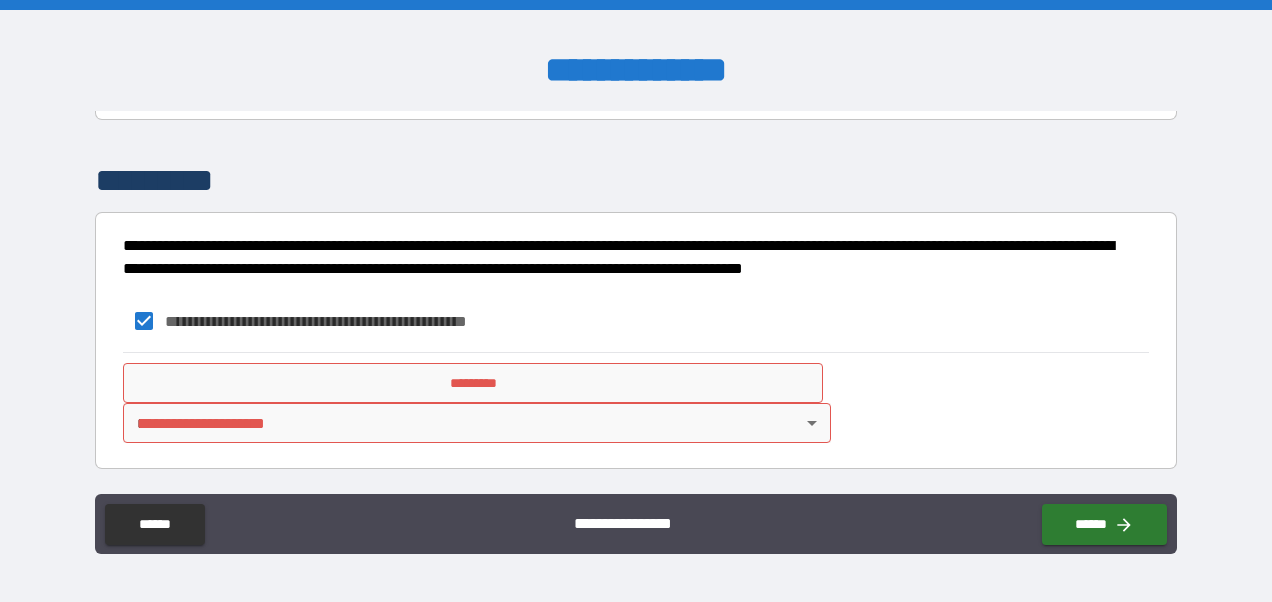 click on "**********" at bounding box center (636, 301) 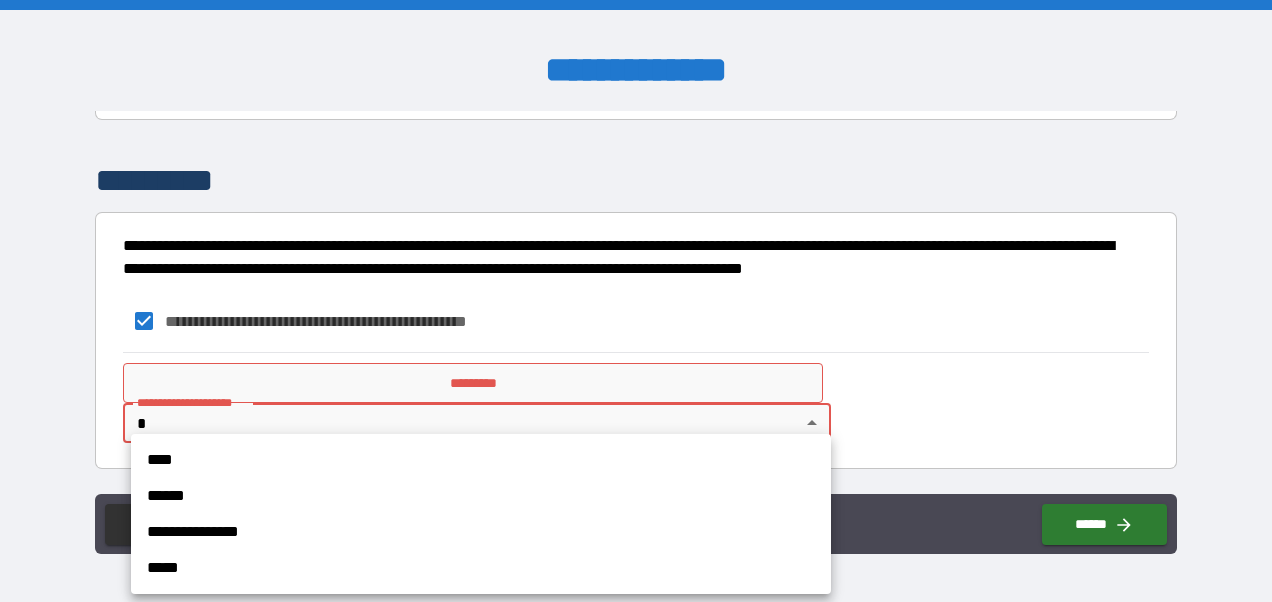 click on "****" at bounding box center (481, 460) 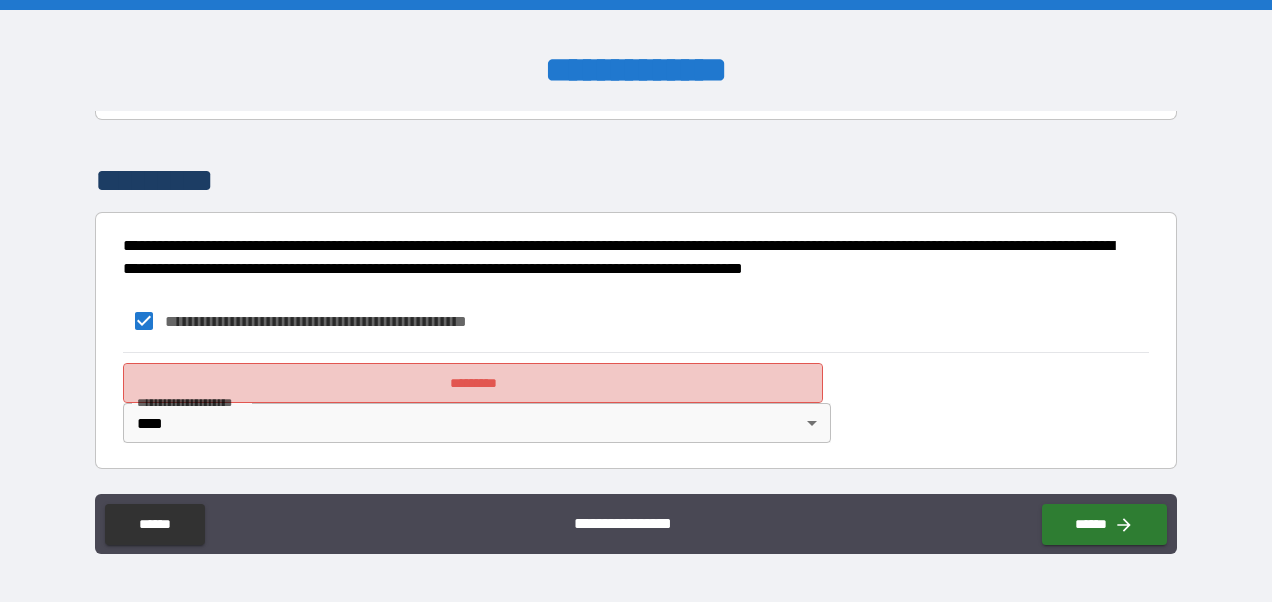 click on "*********" at bounding box center [473, 383] 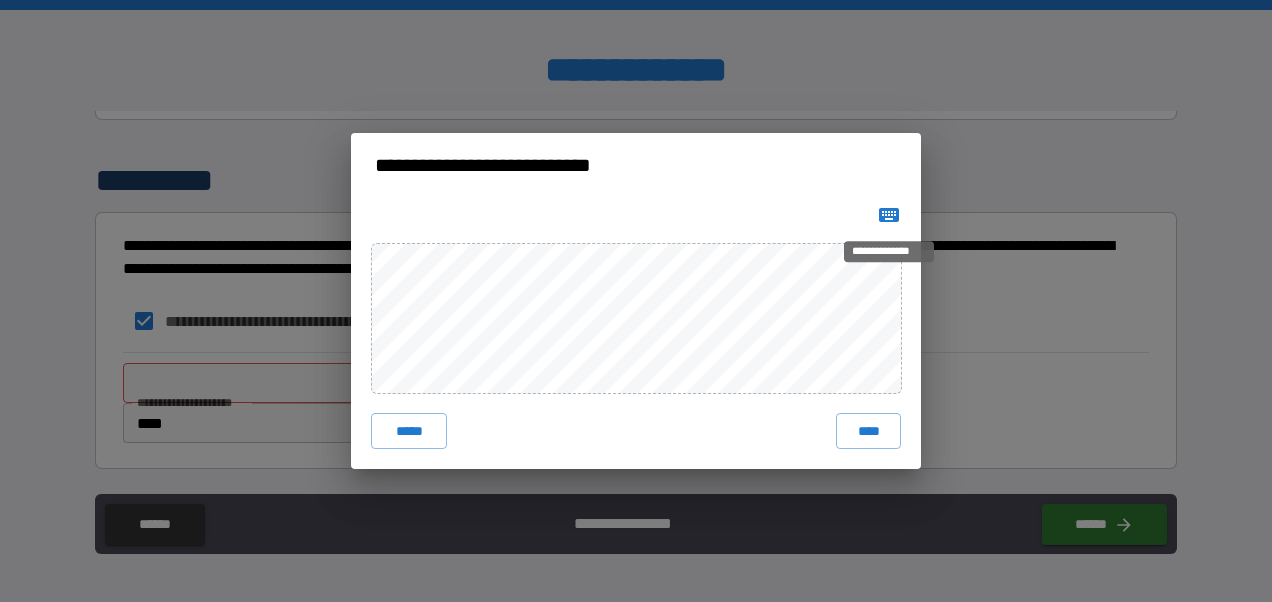 click 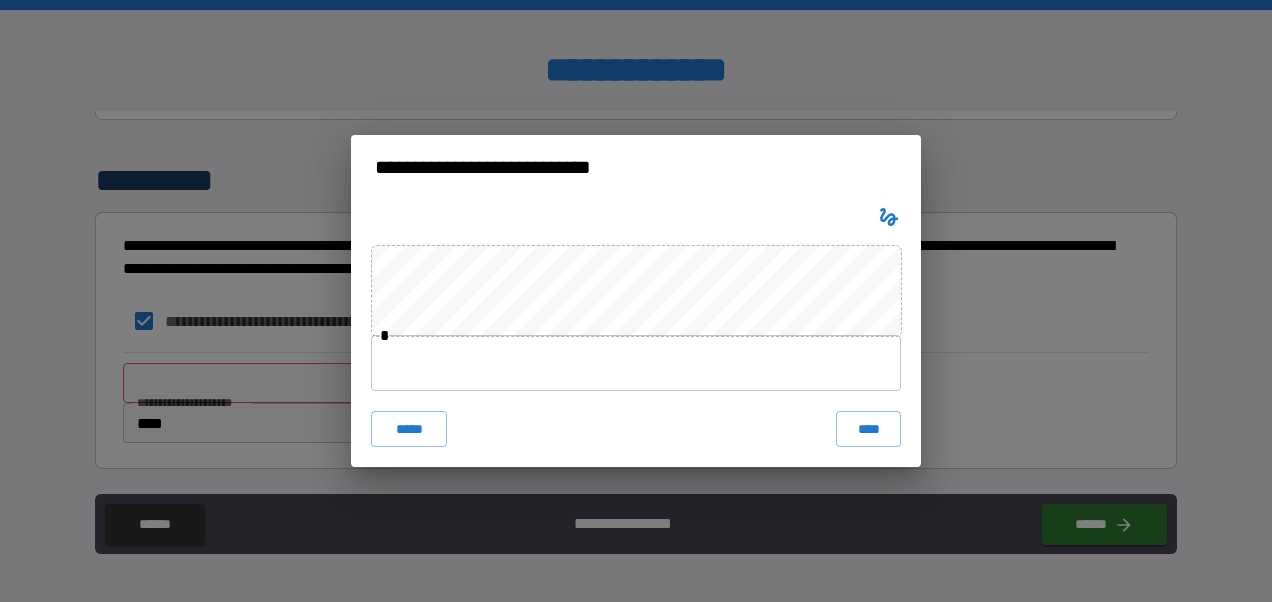 click at bounding box center [636, 363] 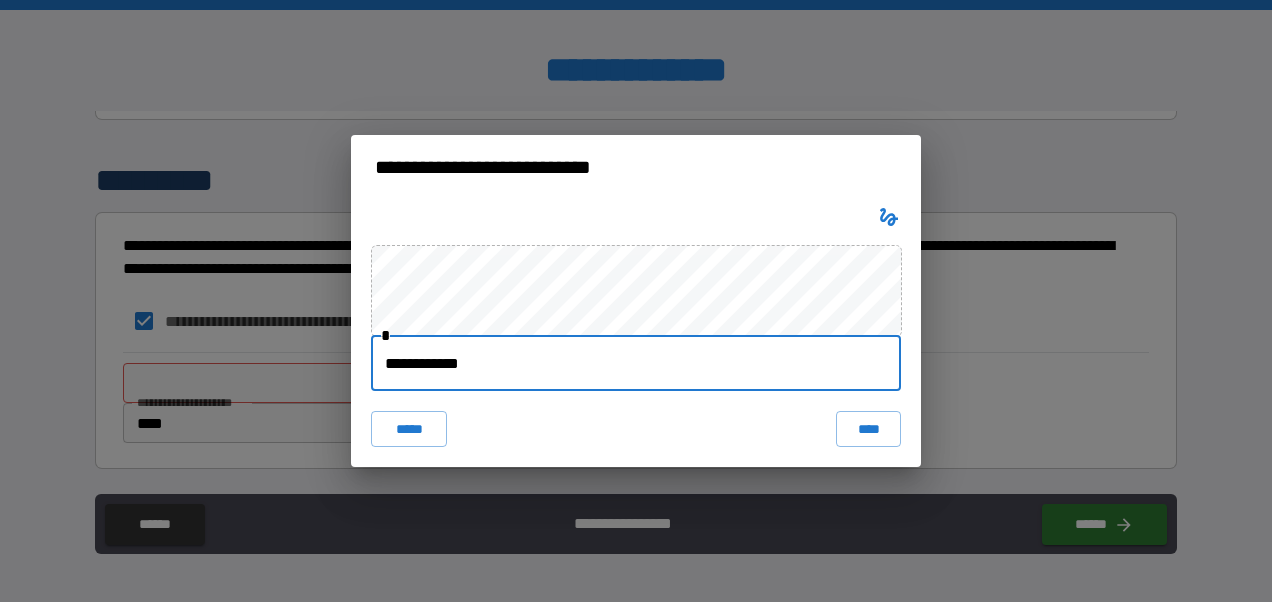 type on "**********" 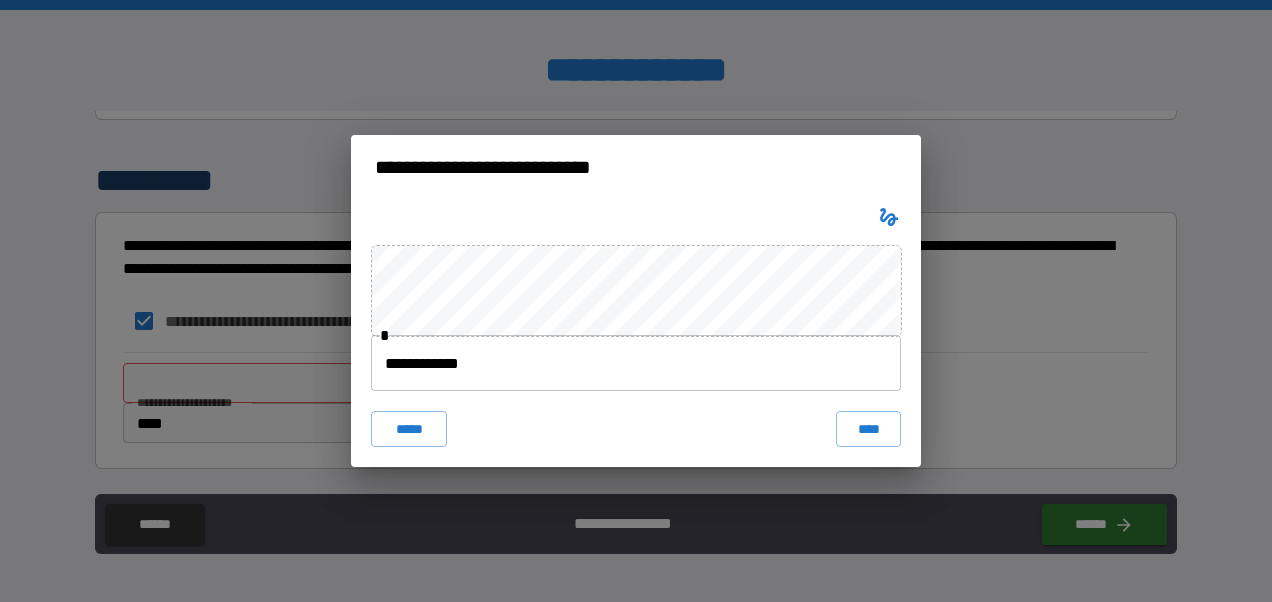 click on "***** ****" at bounding box center (636, 429) 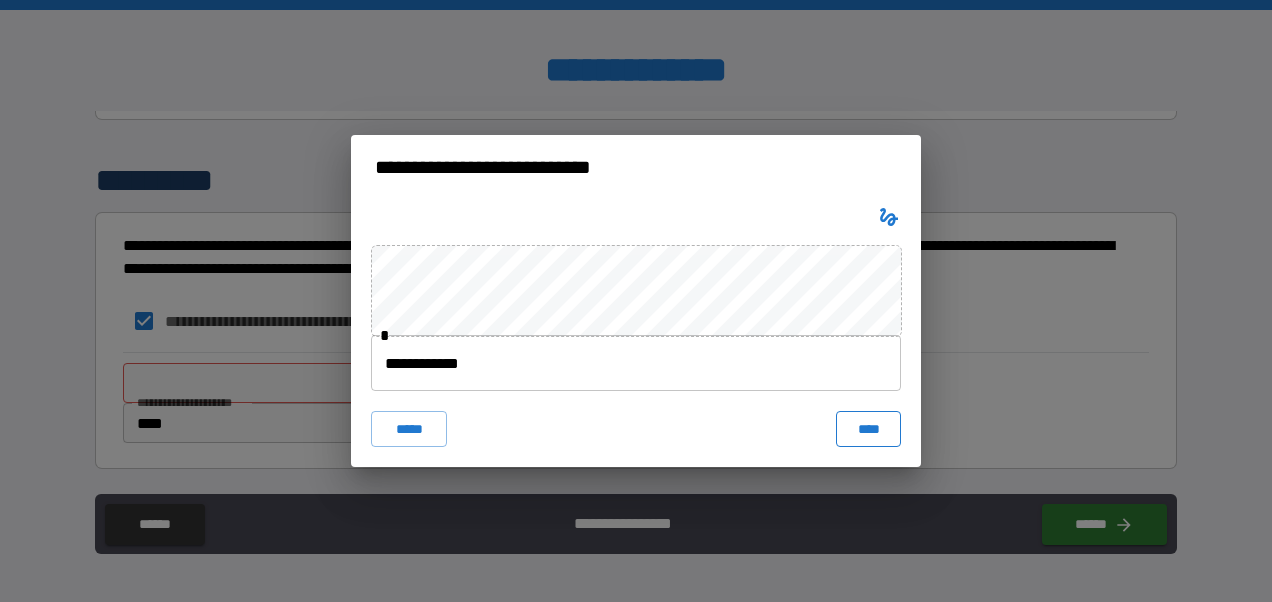 click on "****" at bounding box center (868, 429) 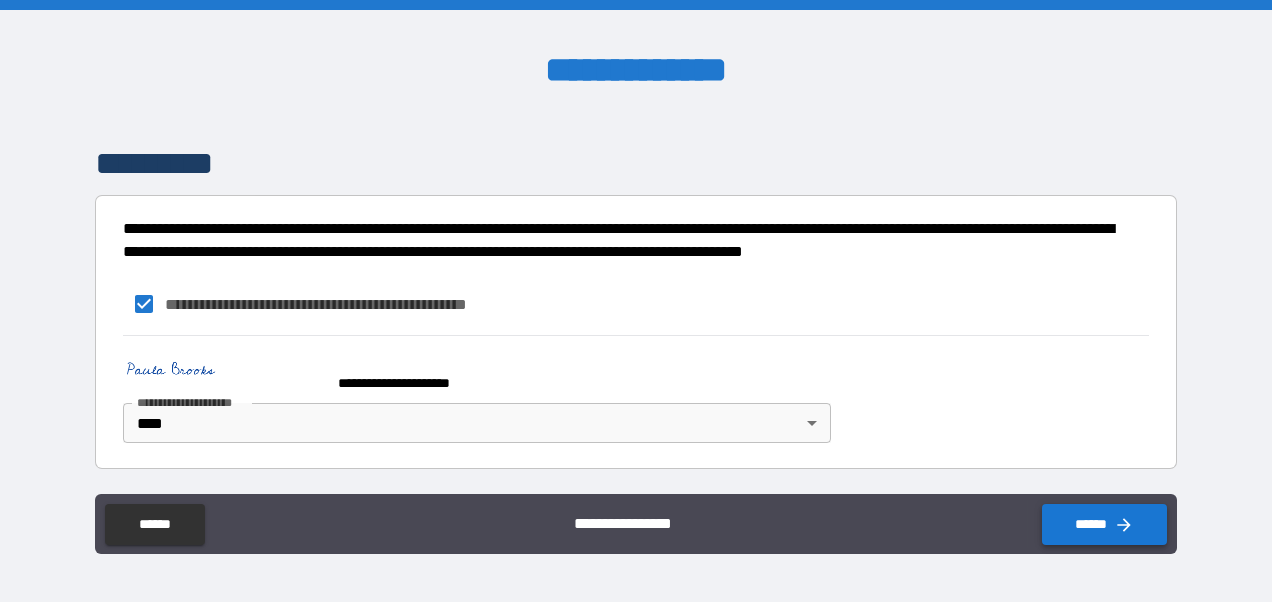 click 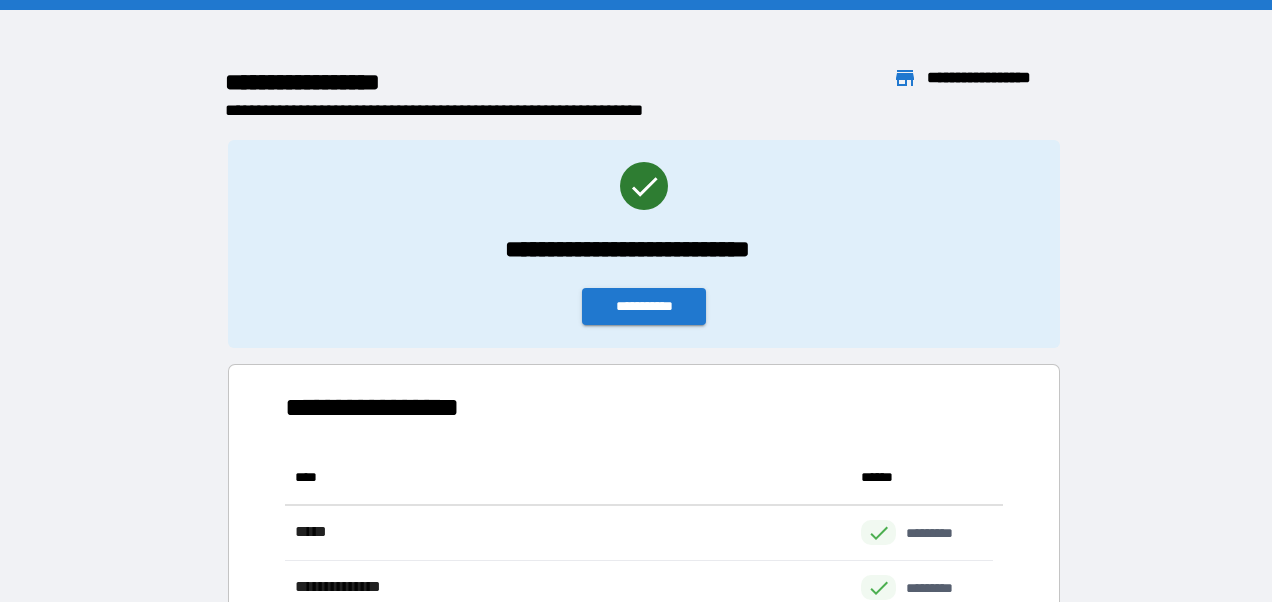 scroll, scrollTop: 16, scrollLeft: 16, axis: both 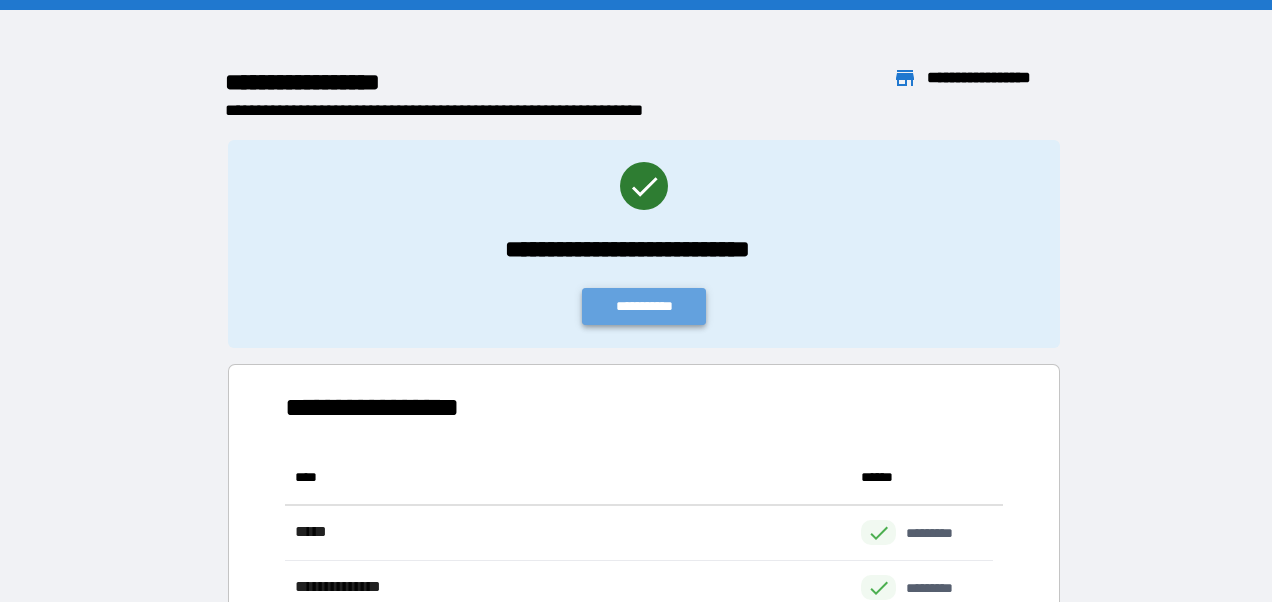 click on "**********" at bounding box center (644, 306) 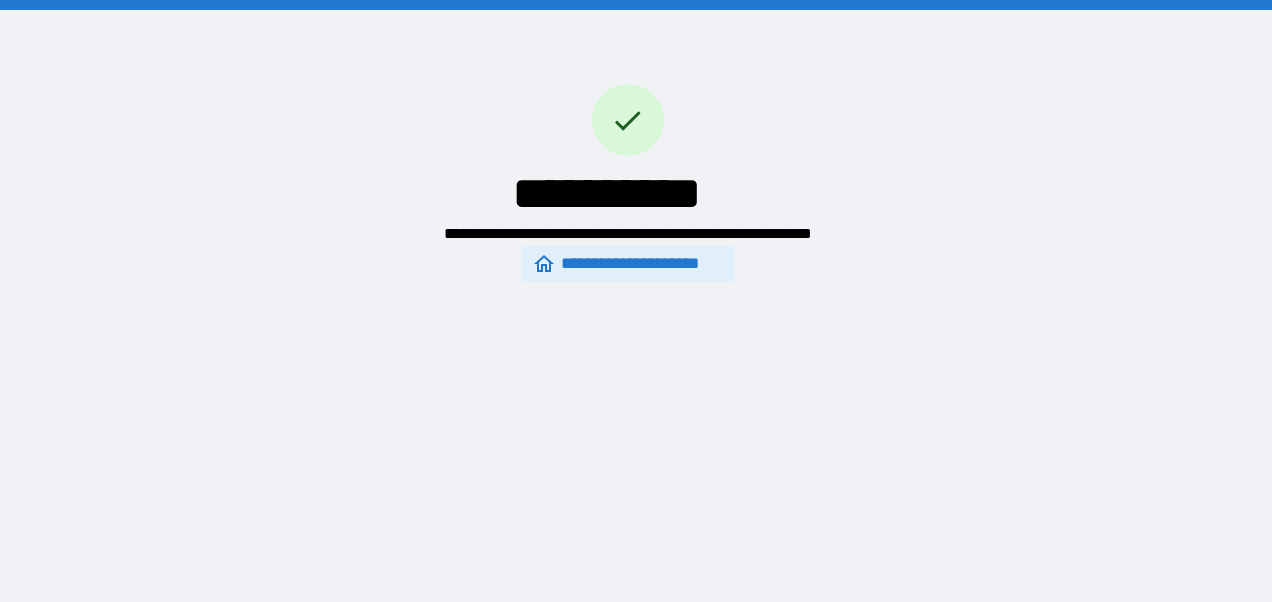 click on "**********" at bounding box center (627, 264) 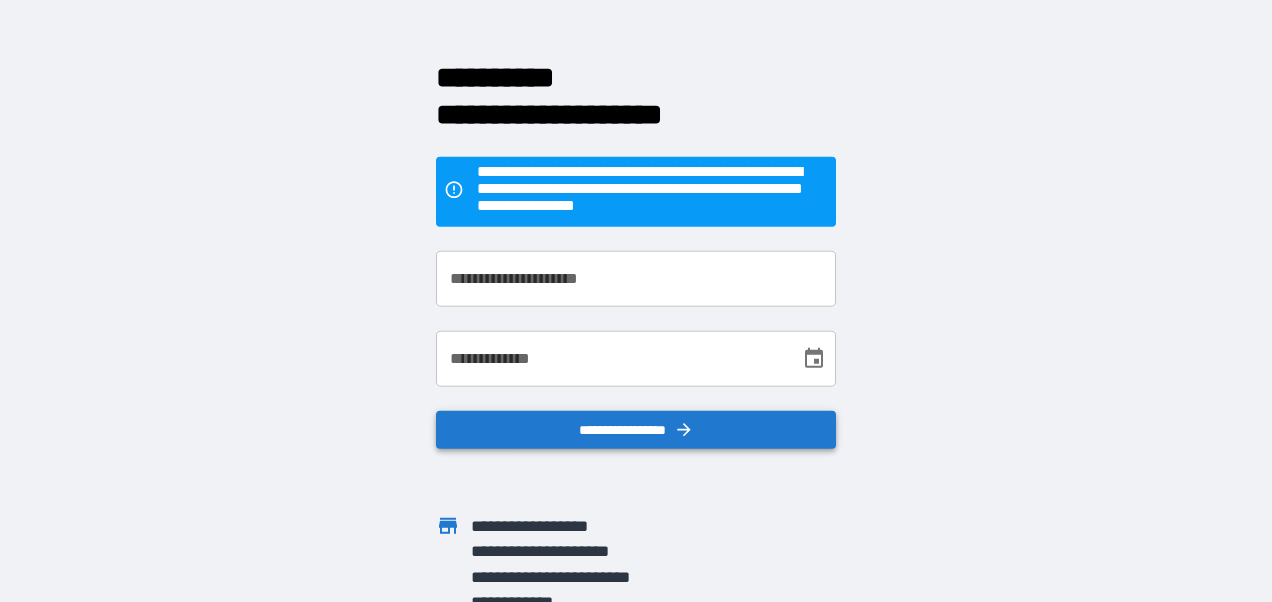 scroll, scrollTop: 0, scrollLeft: 0, axis: both 